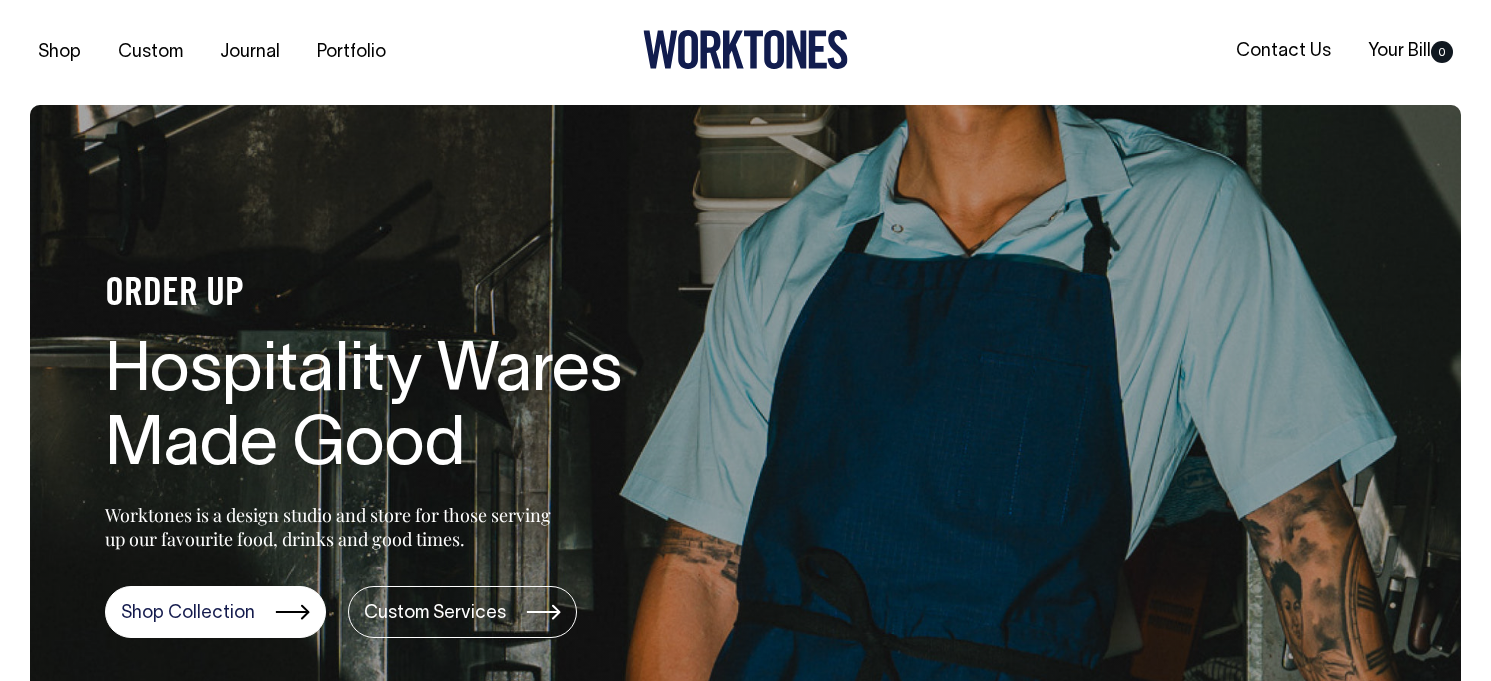 scroll, scrollTop: 0, scrollLeft: 0, axis: both 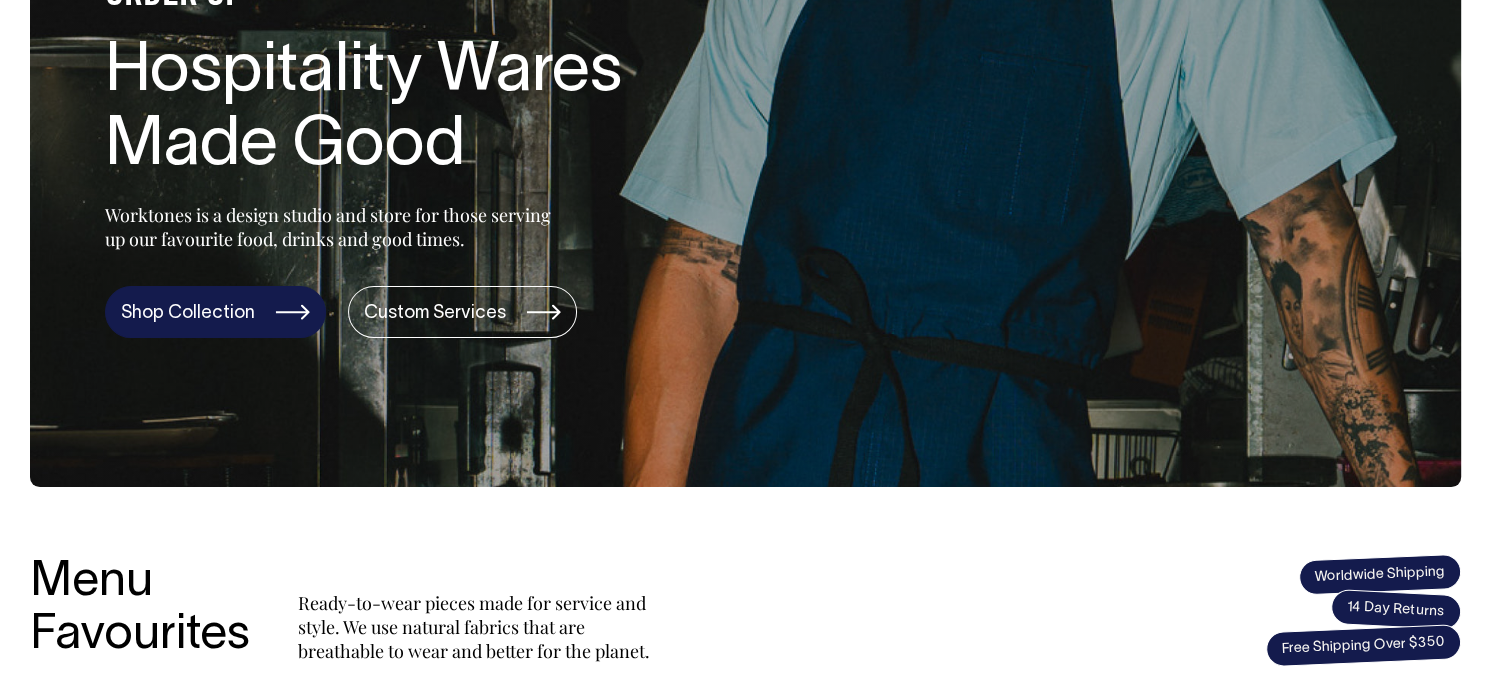 click on "Shop Collection" at bounding box center (215, 312) 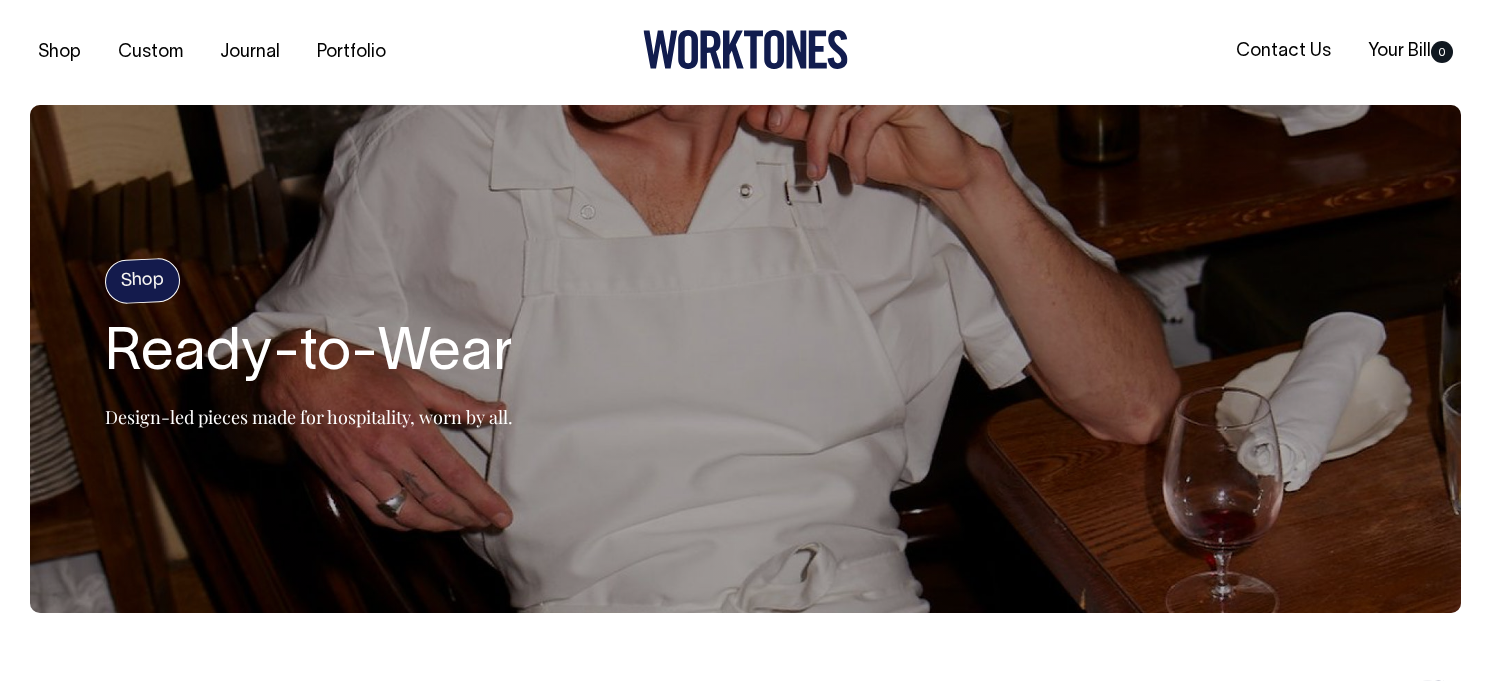 scroll, scrollTop: 0, scrollLeft: 0, axis: both 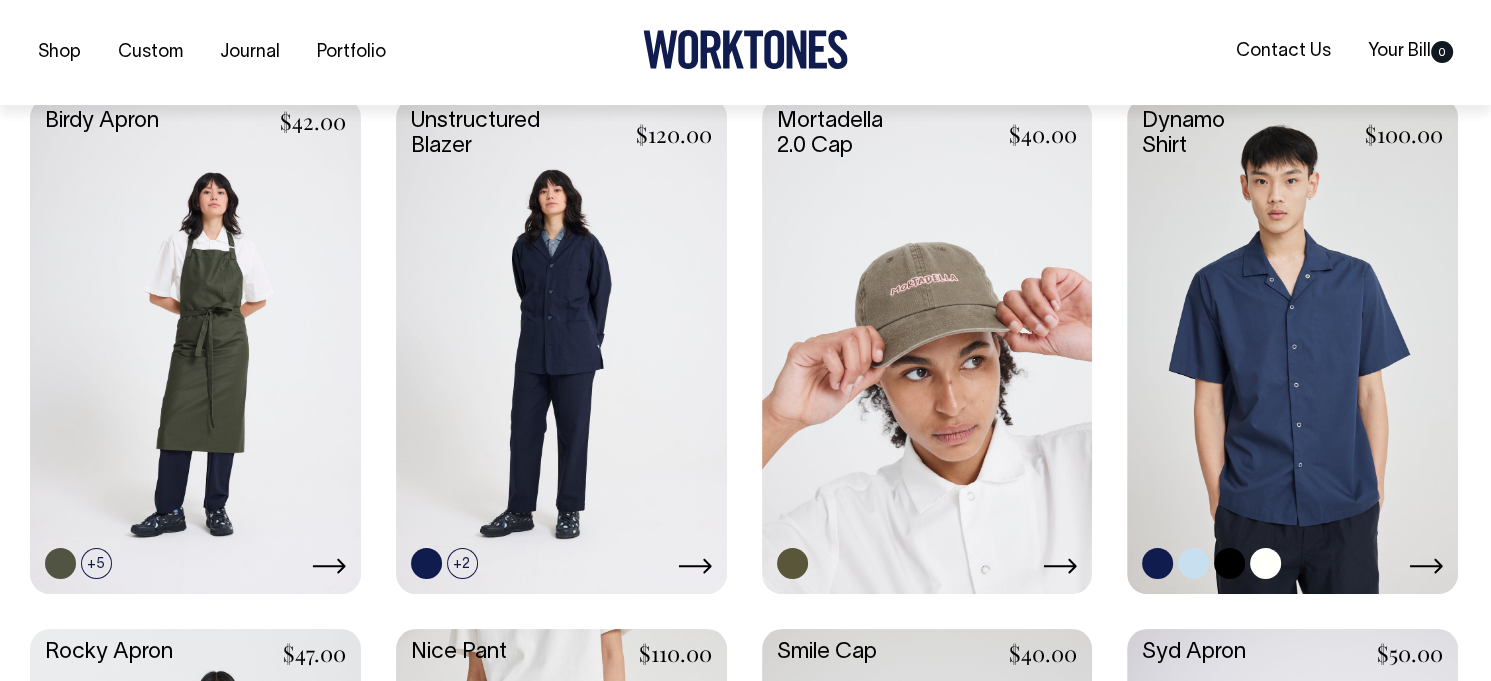 click at bounding box center [1292, 344] 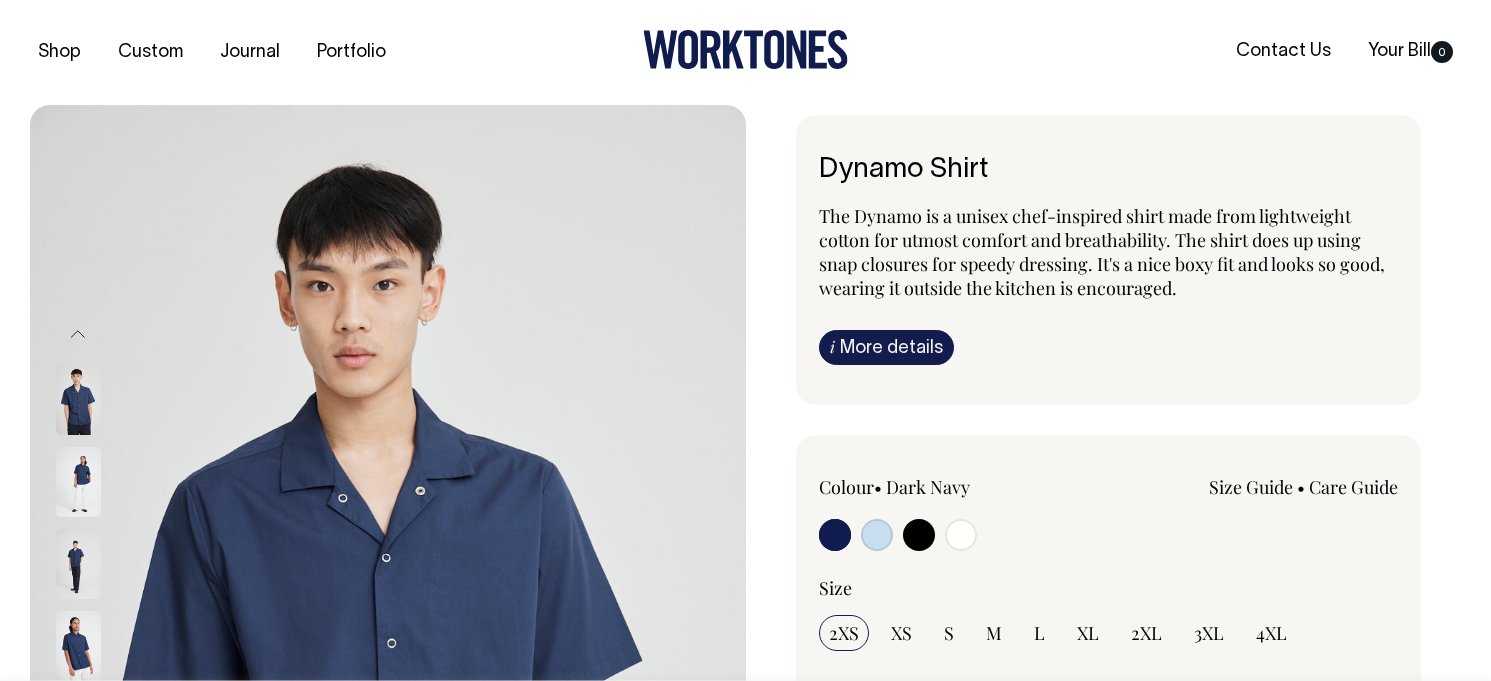 scroll, scrollTop: 0, scrollLeft: 0, axis: both 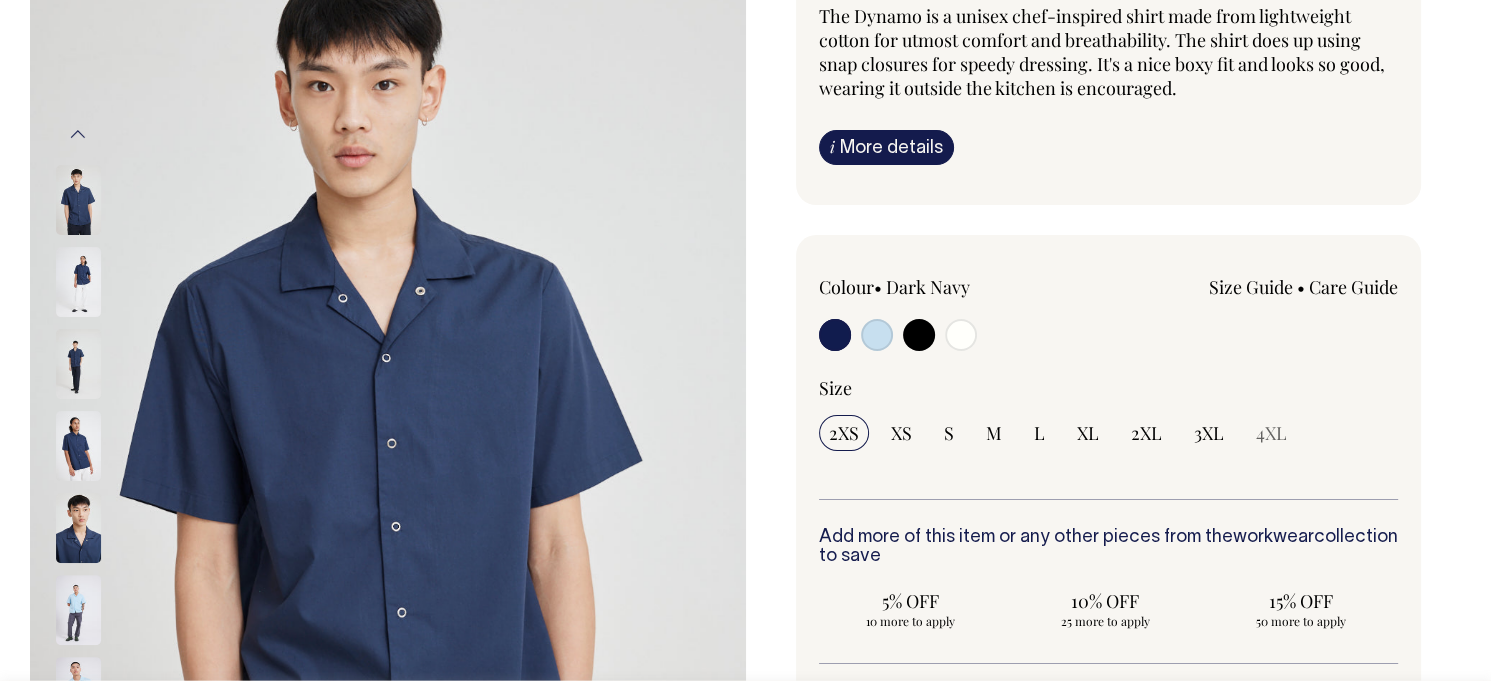 click at bounding box center (877, 335) 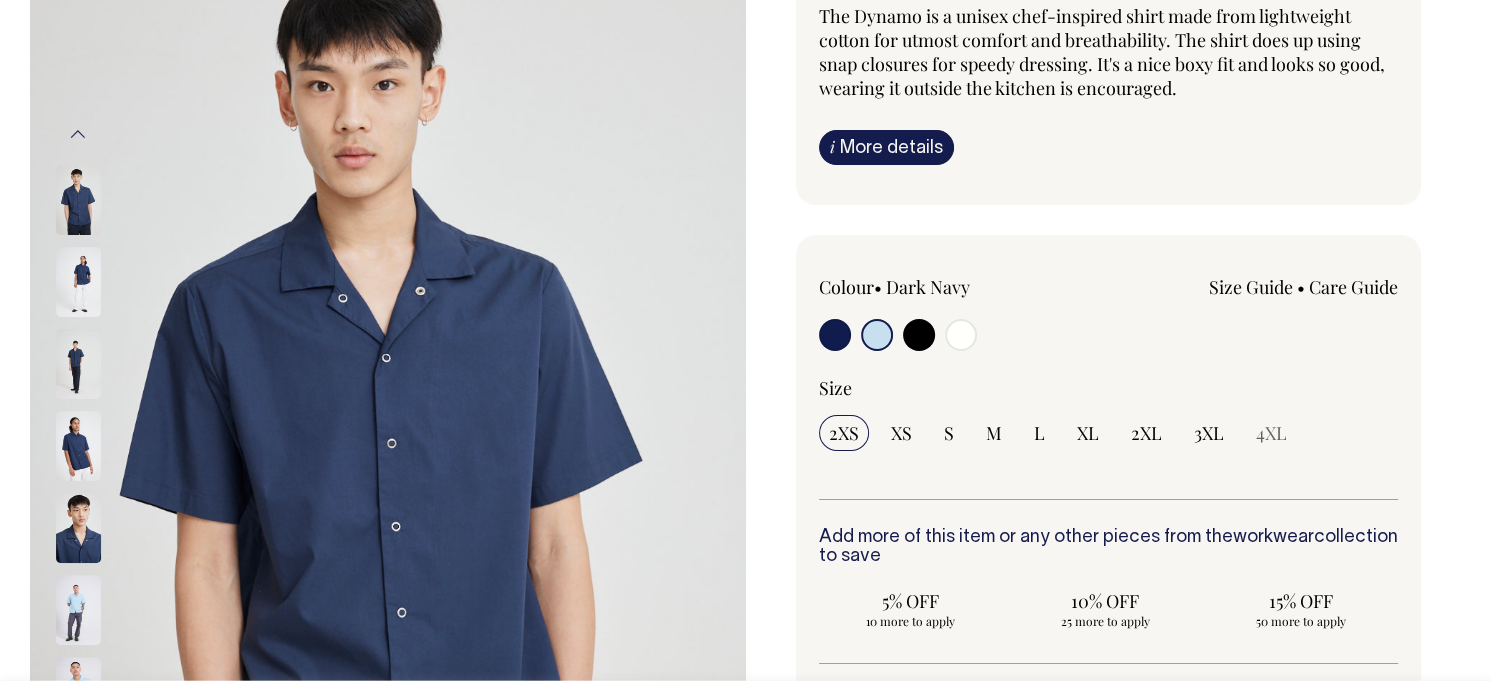 radio on "true" 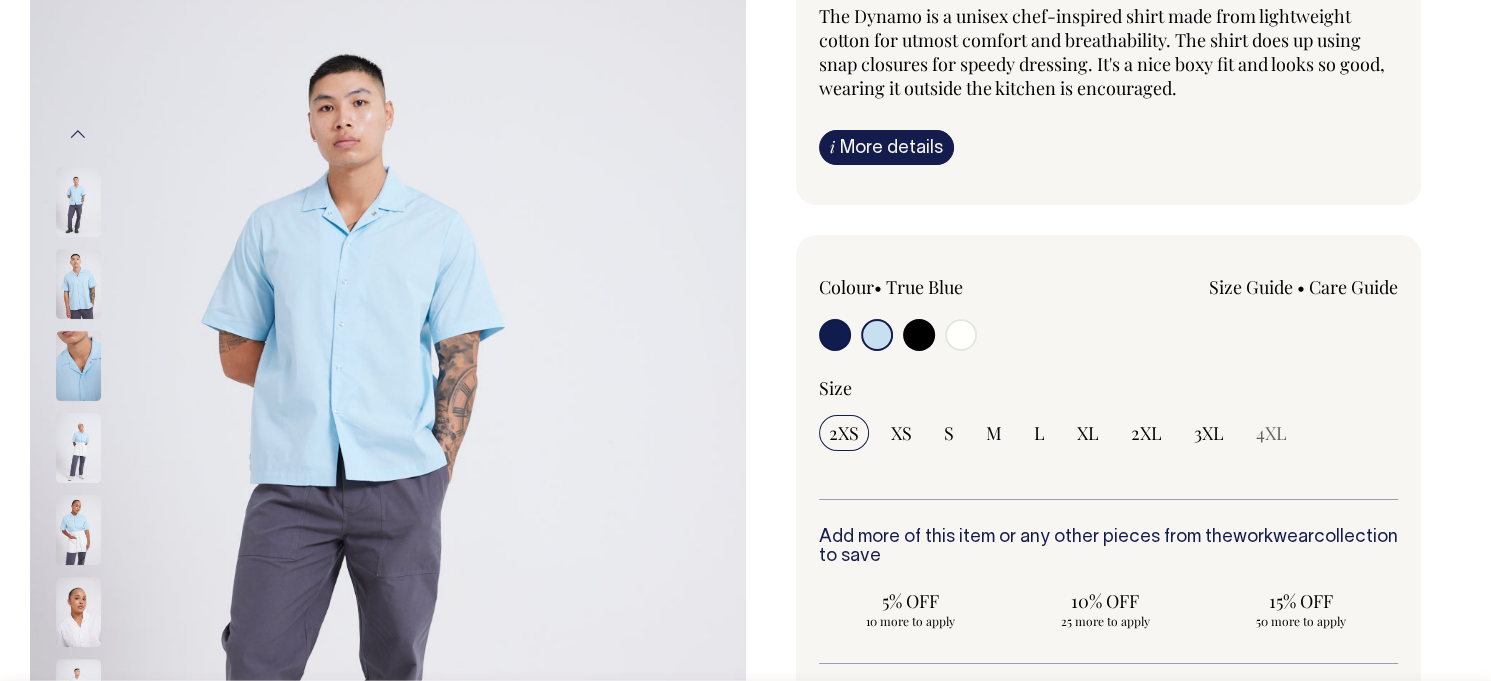 click at bounding box center [919, 335] 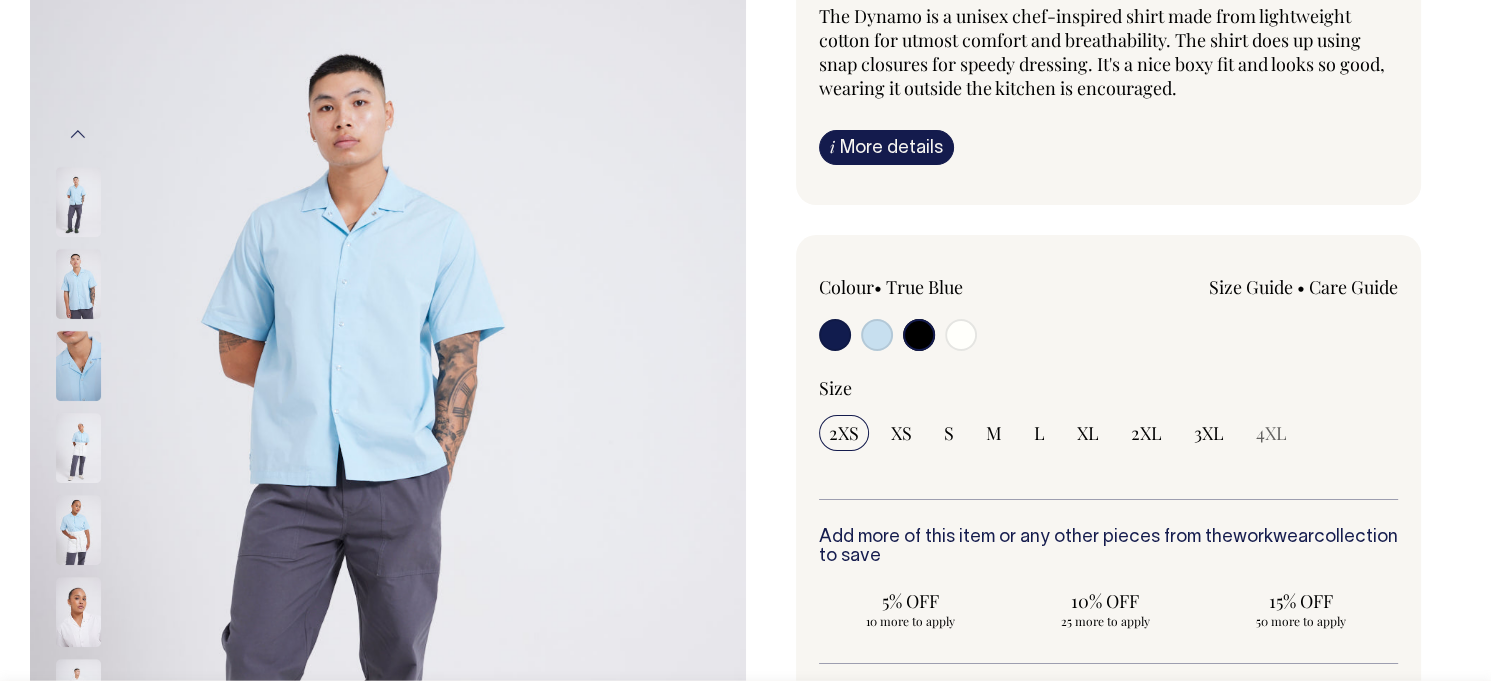 radio on "true" 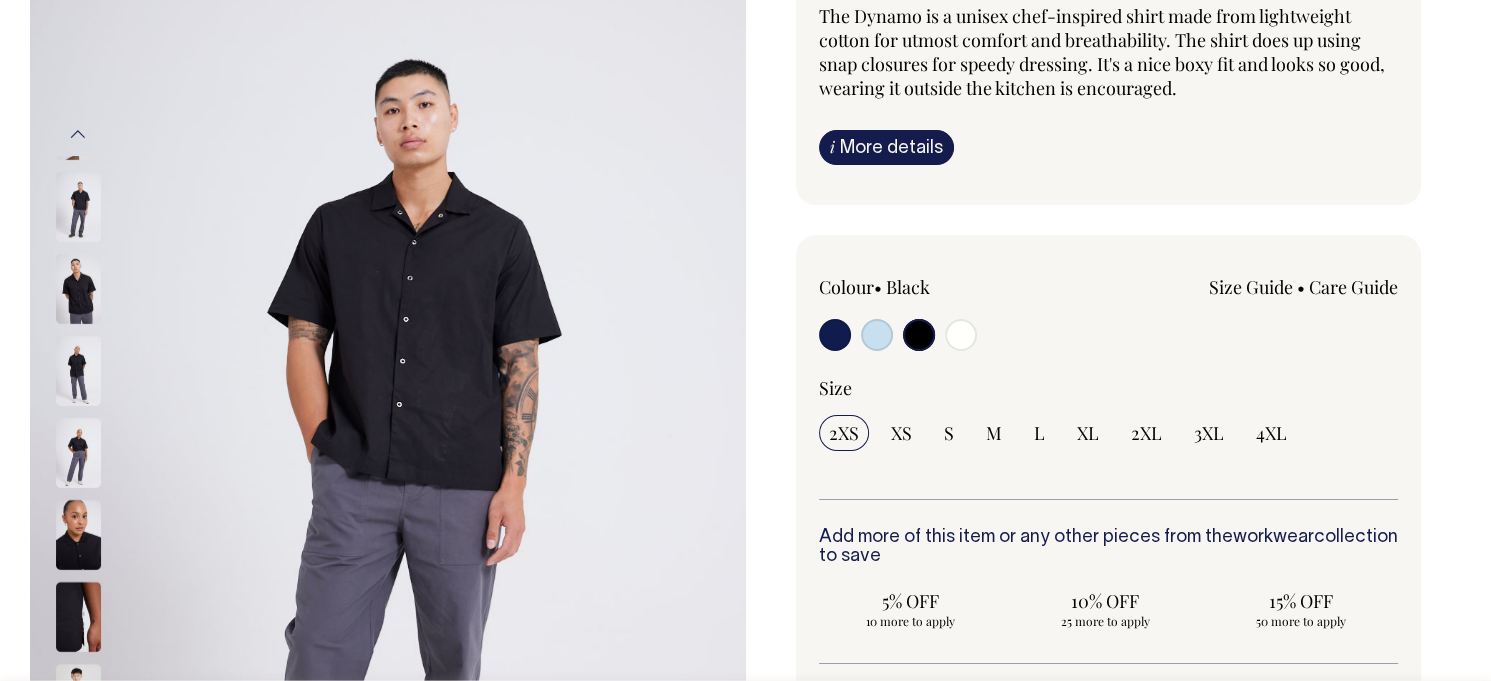 click at bounding box center [919, 335] 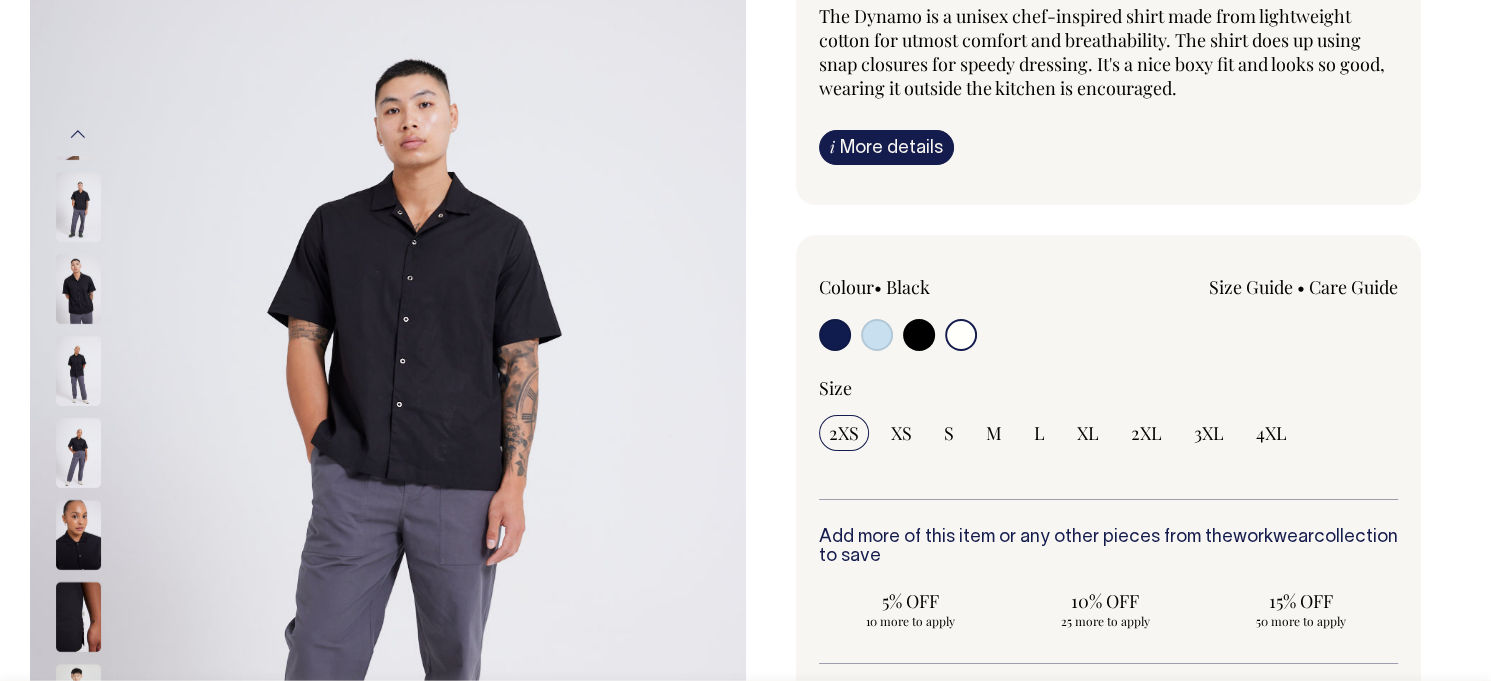 radio on "true" 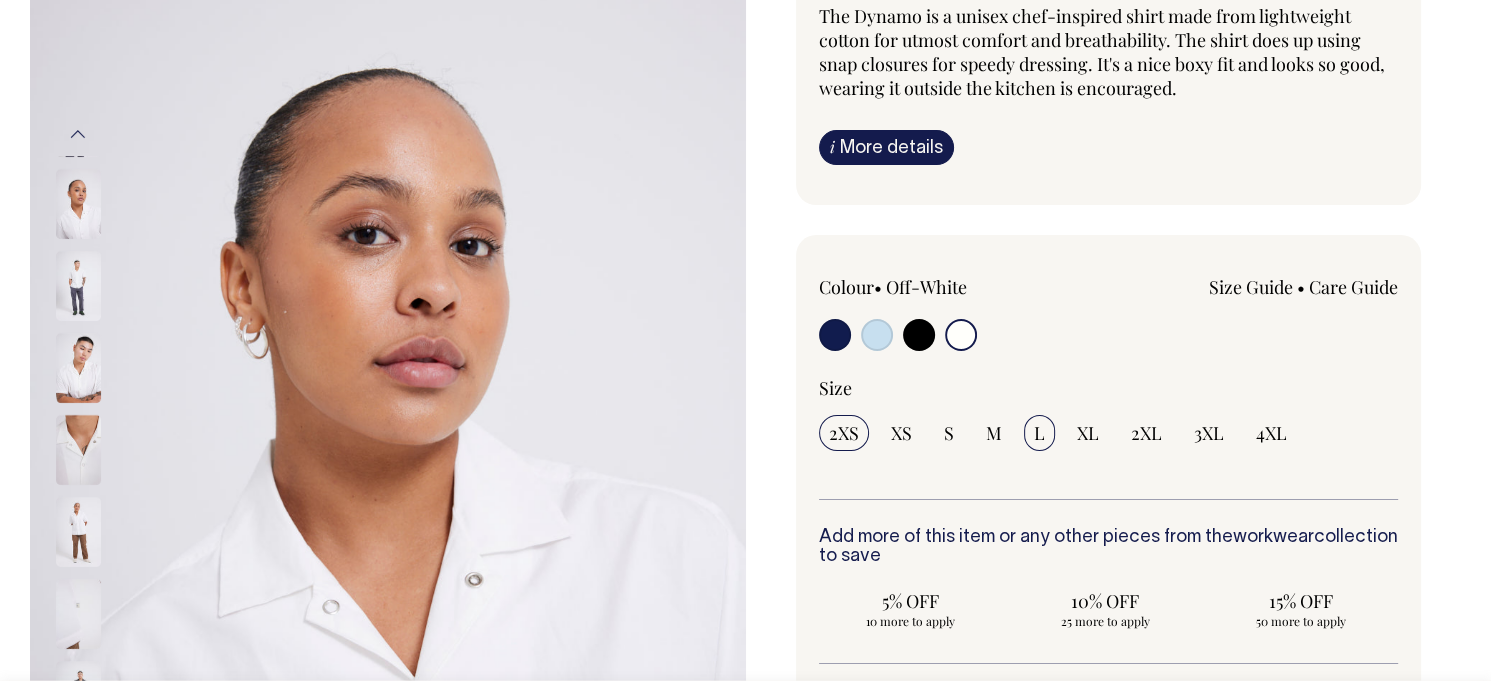 click on "L" at bounding box center [1039, 433] 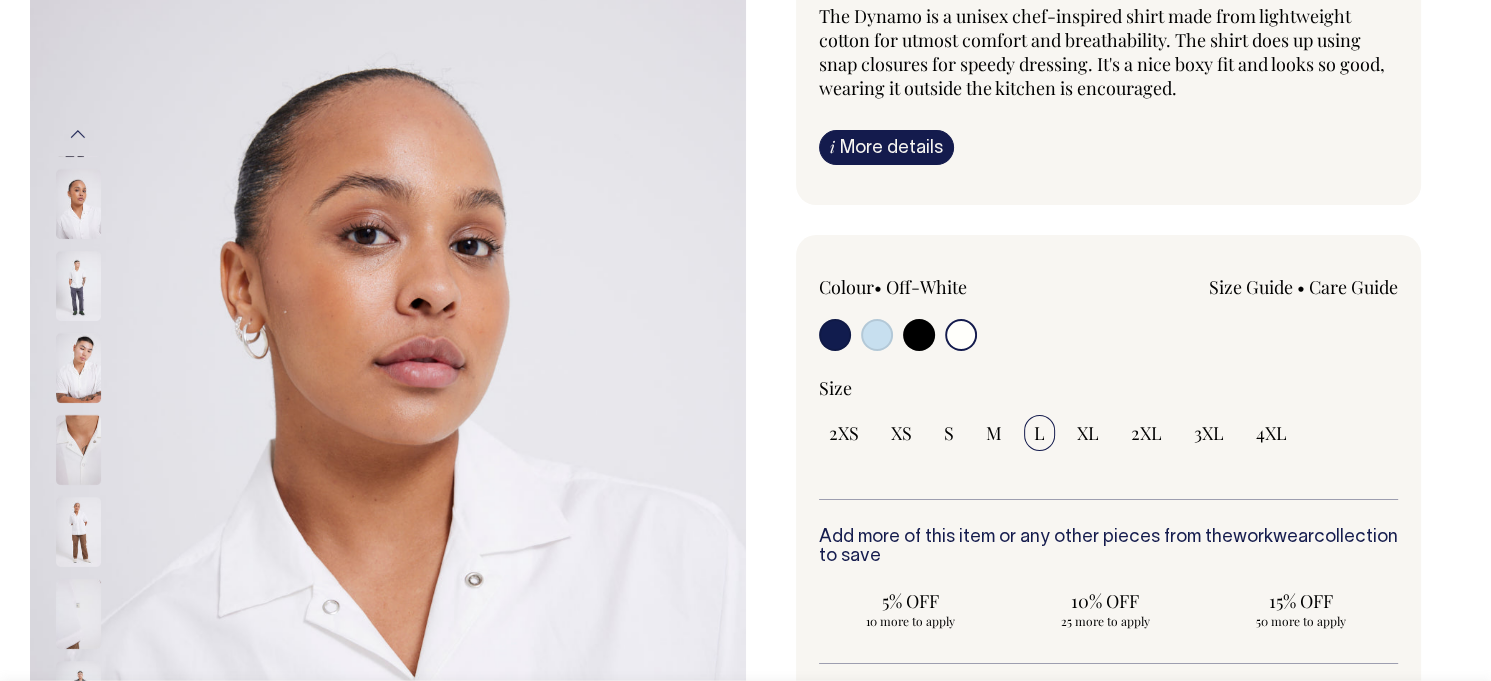 select on "L" 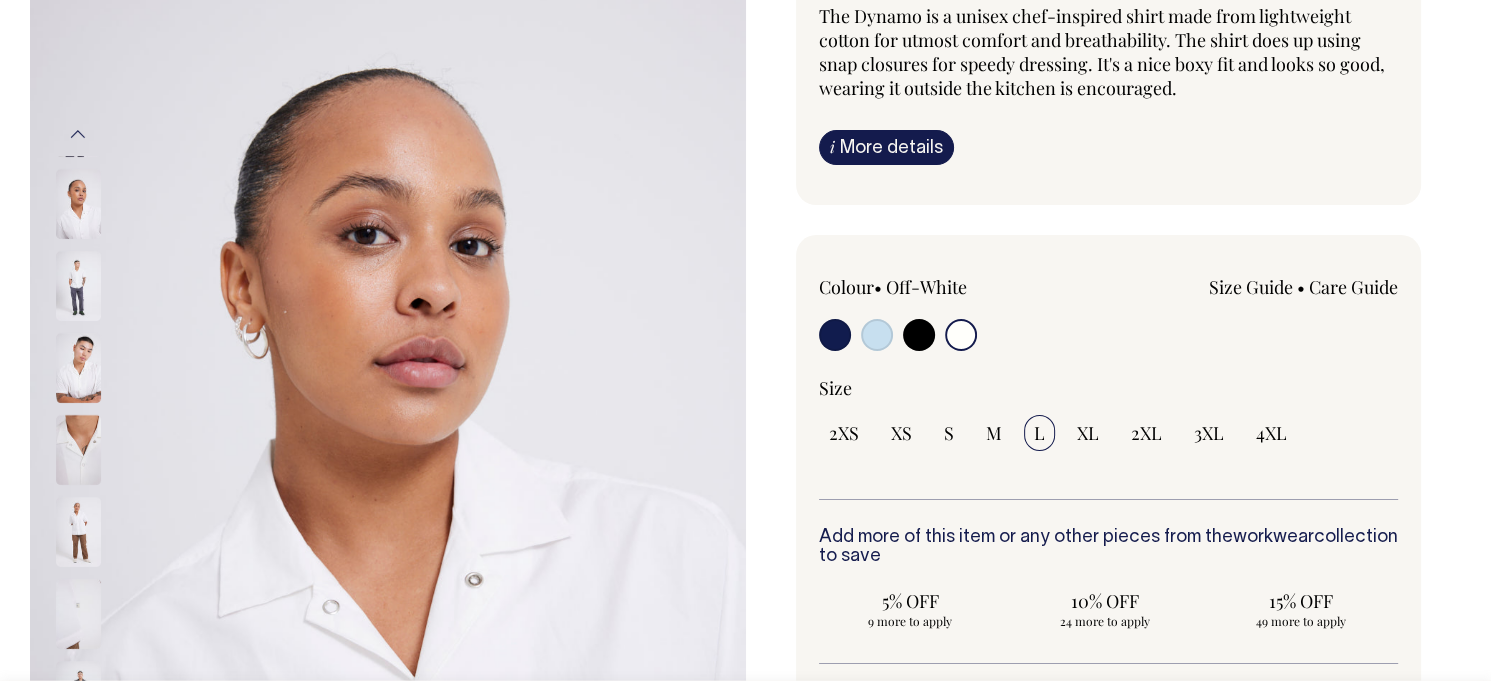 click at bounding box center [919, 335] 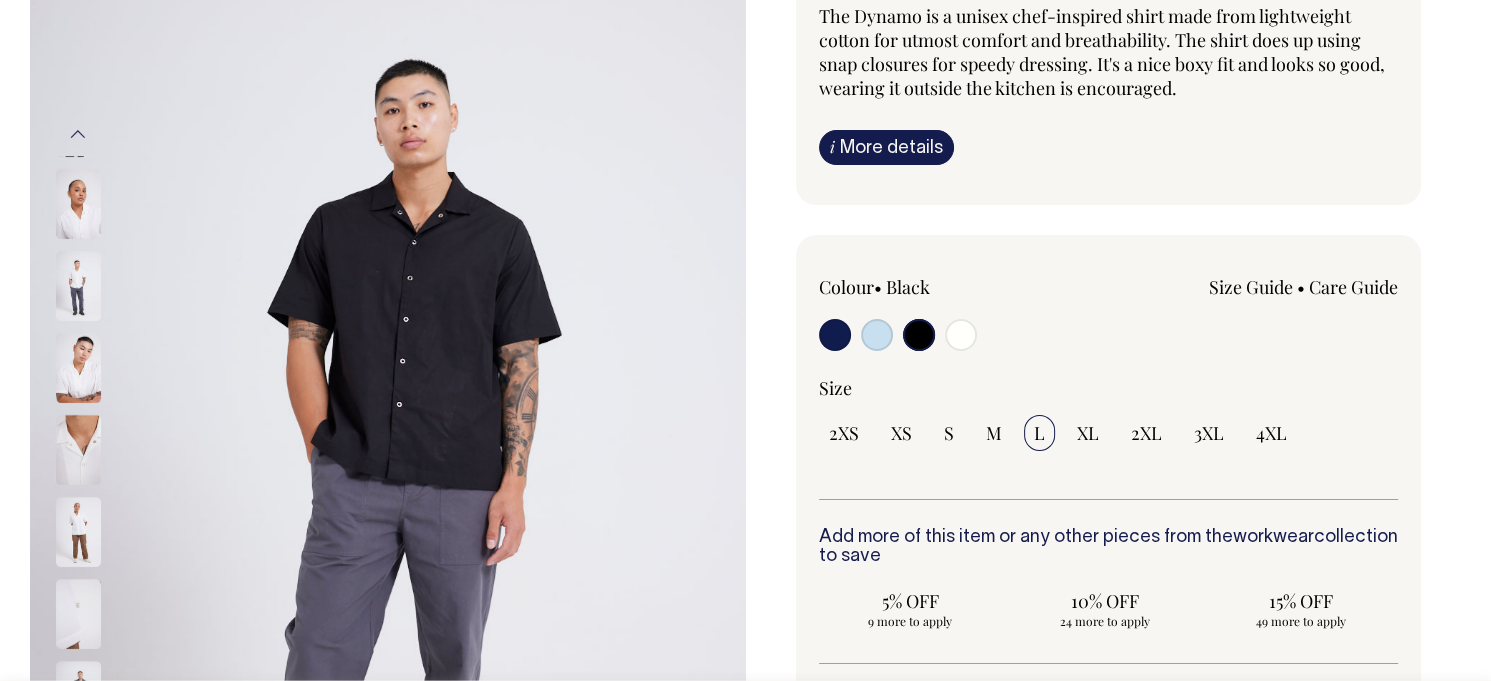 radio on "true" 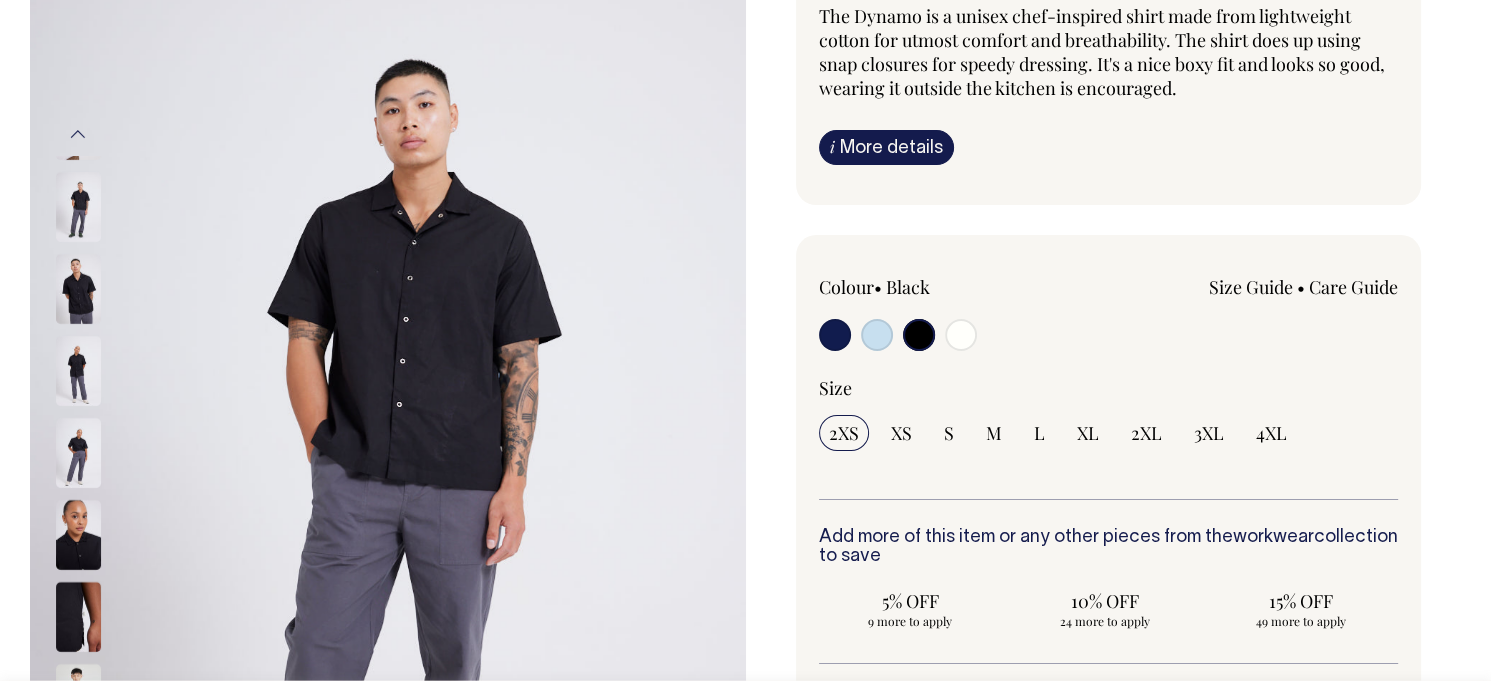 click at bounding box center [877, 335] 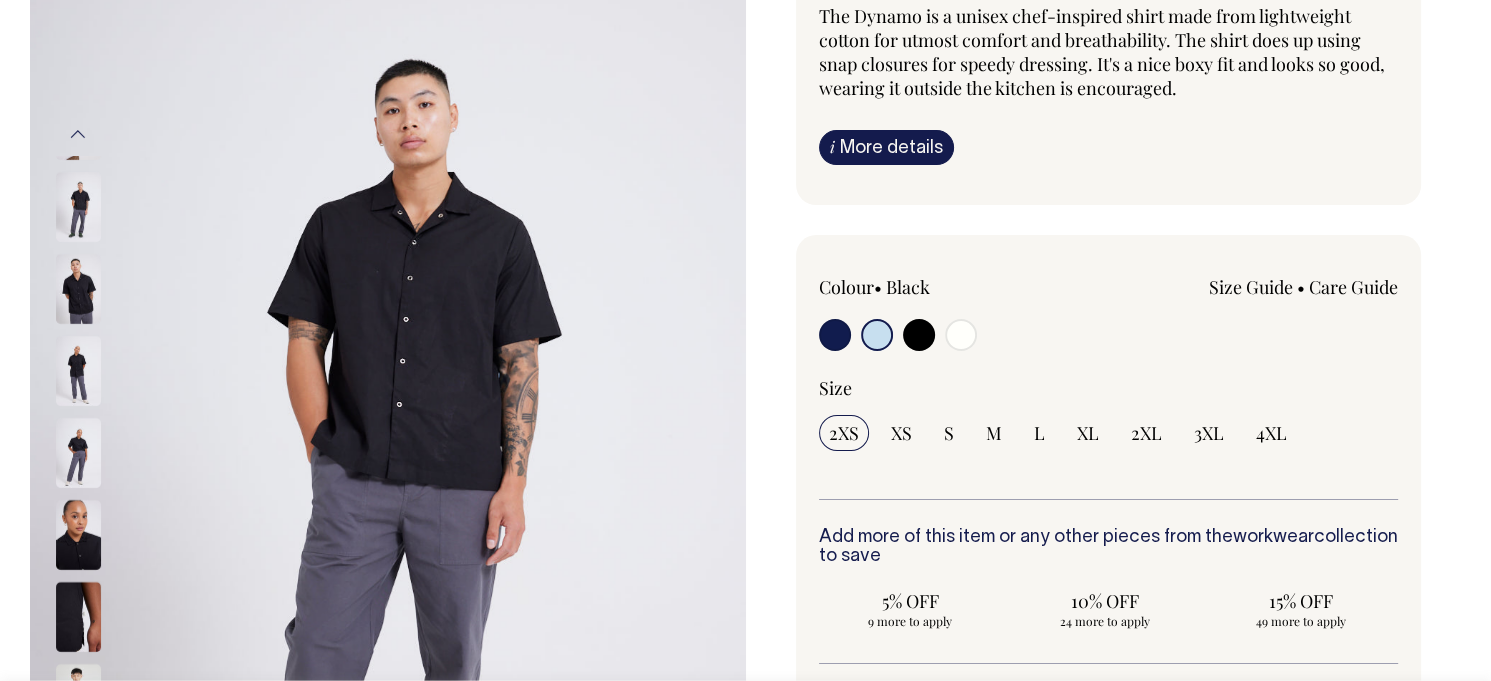radio on "true" 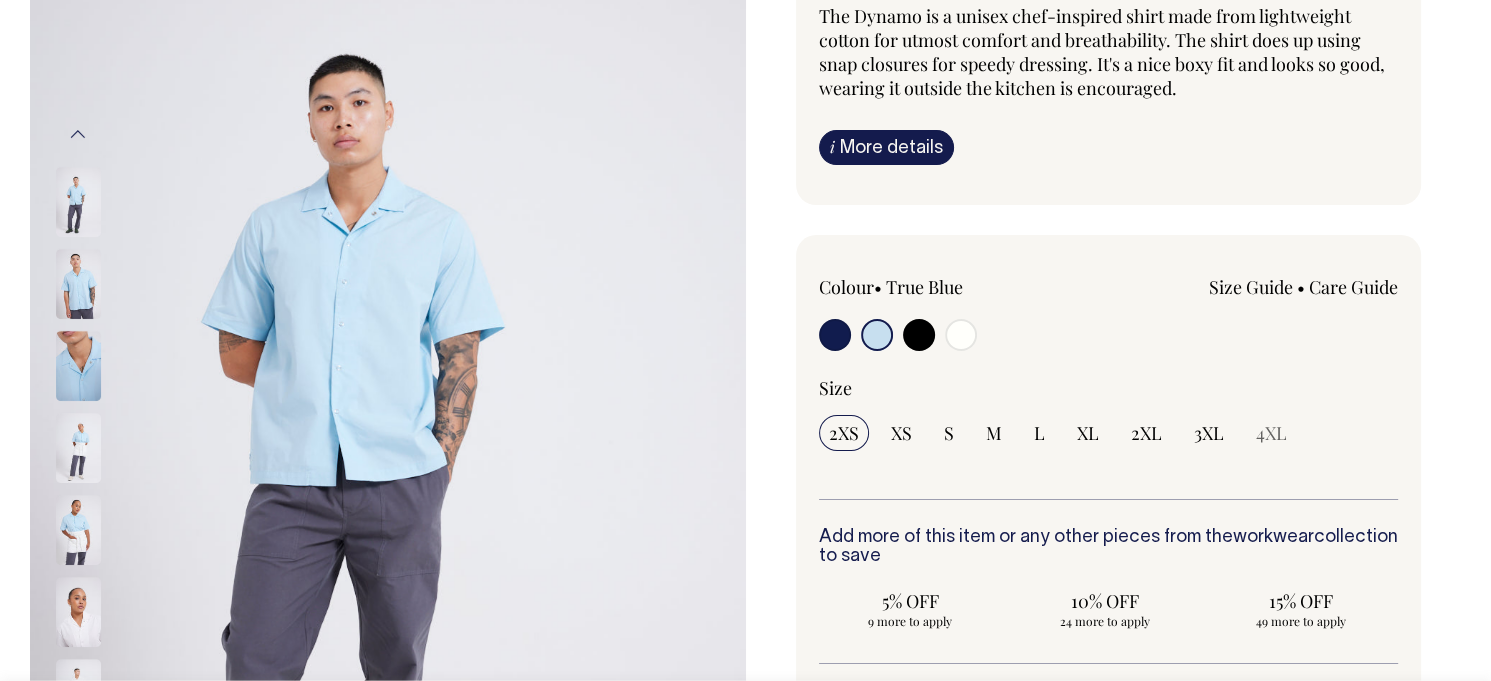 click at bounding box center (835, 335) 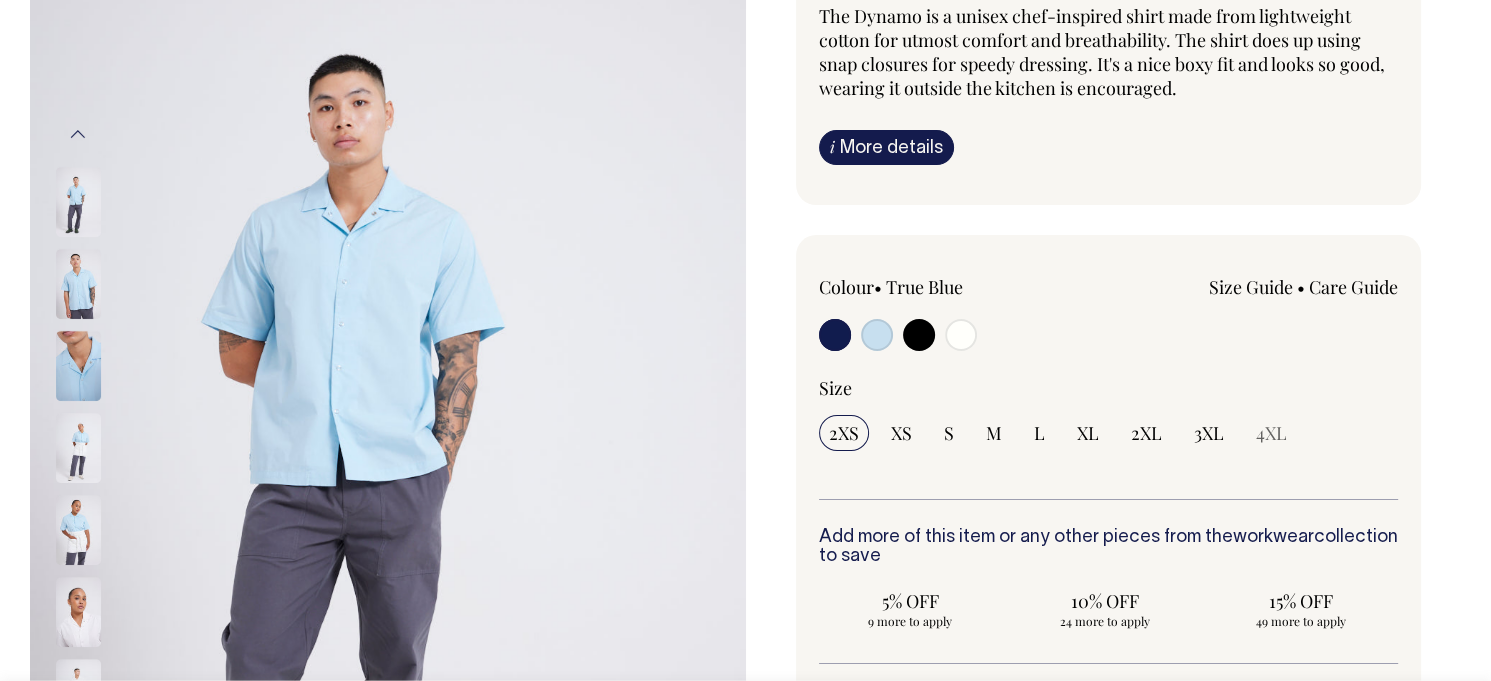 radio on "true" 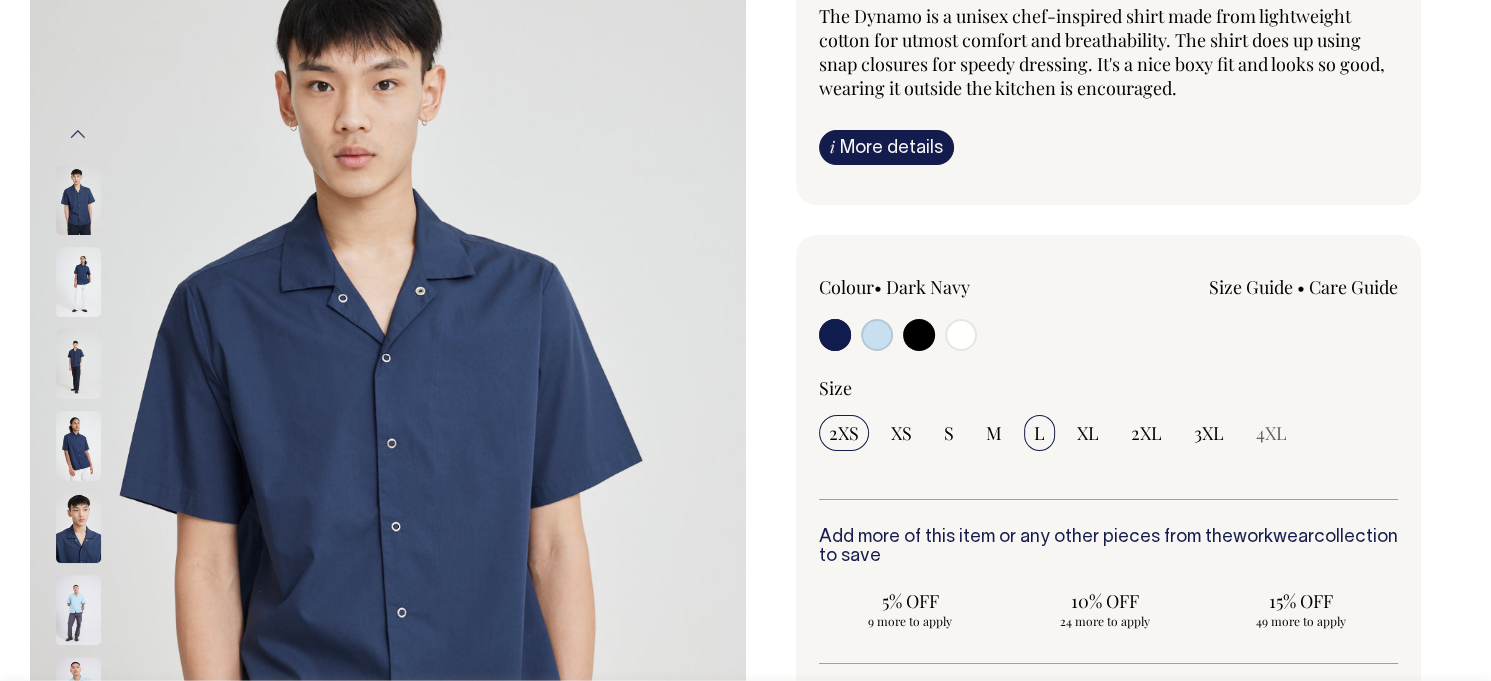 click on "L" at bounding box center [1039, 433] 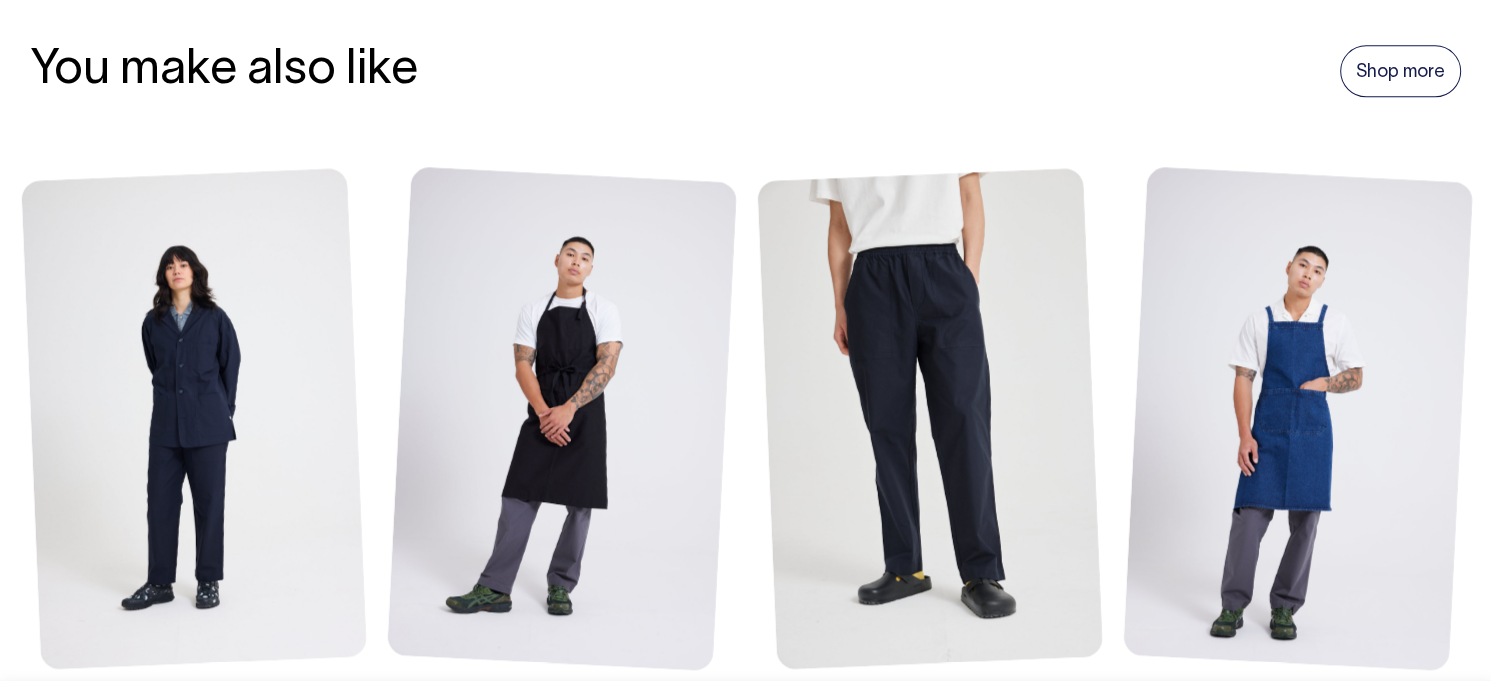 scroll, scrollTop: 2200, scrollLeft: 0, axis: vertical 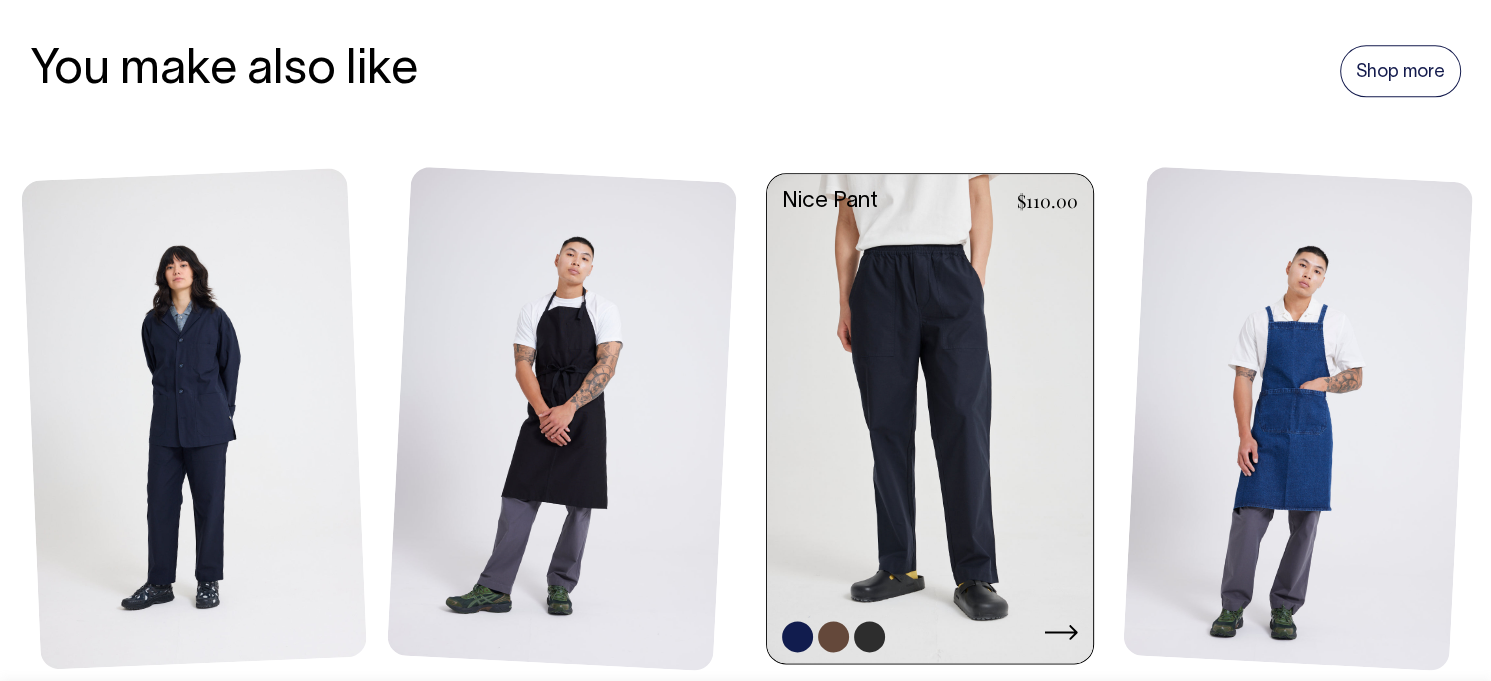 click at bounding box center [930, 420] 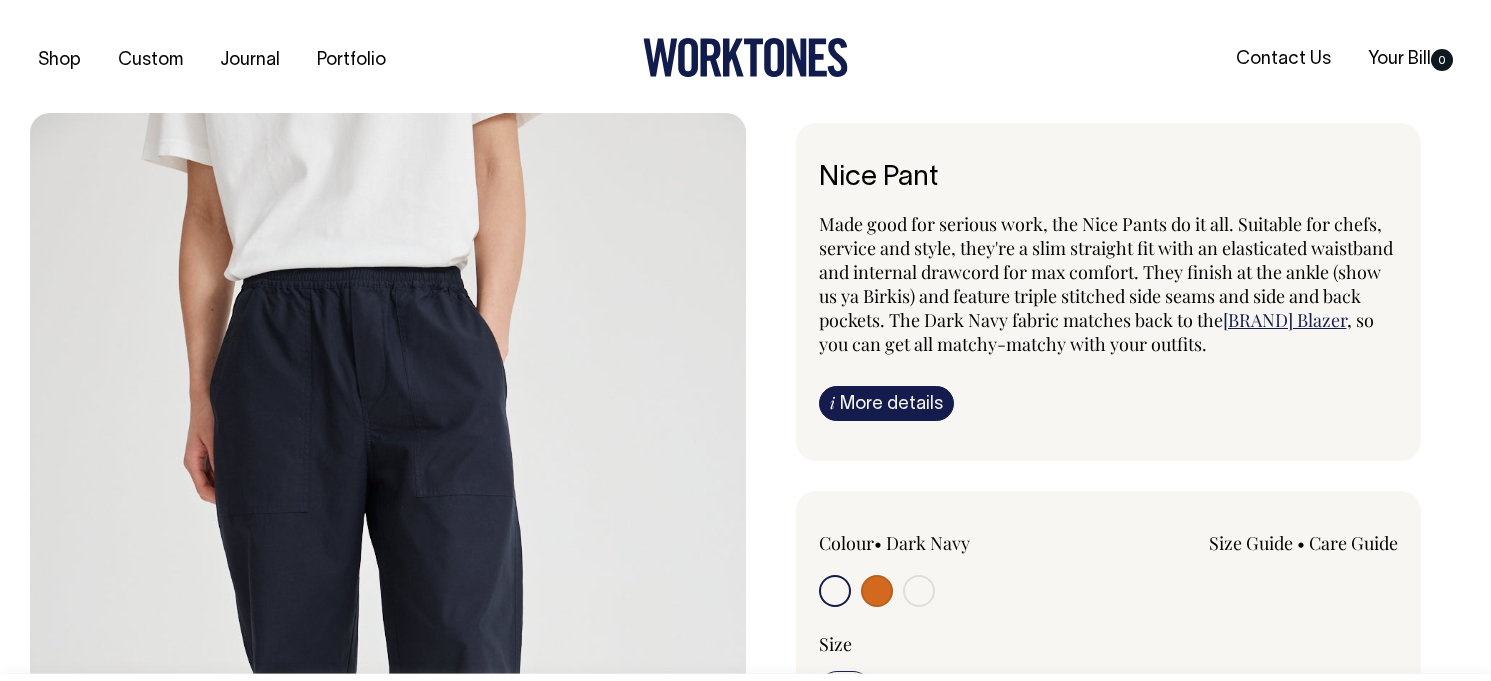 scroll, scrollTop: 0, scrollLeft: 0, axis: both 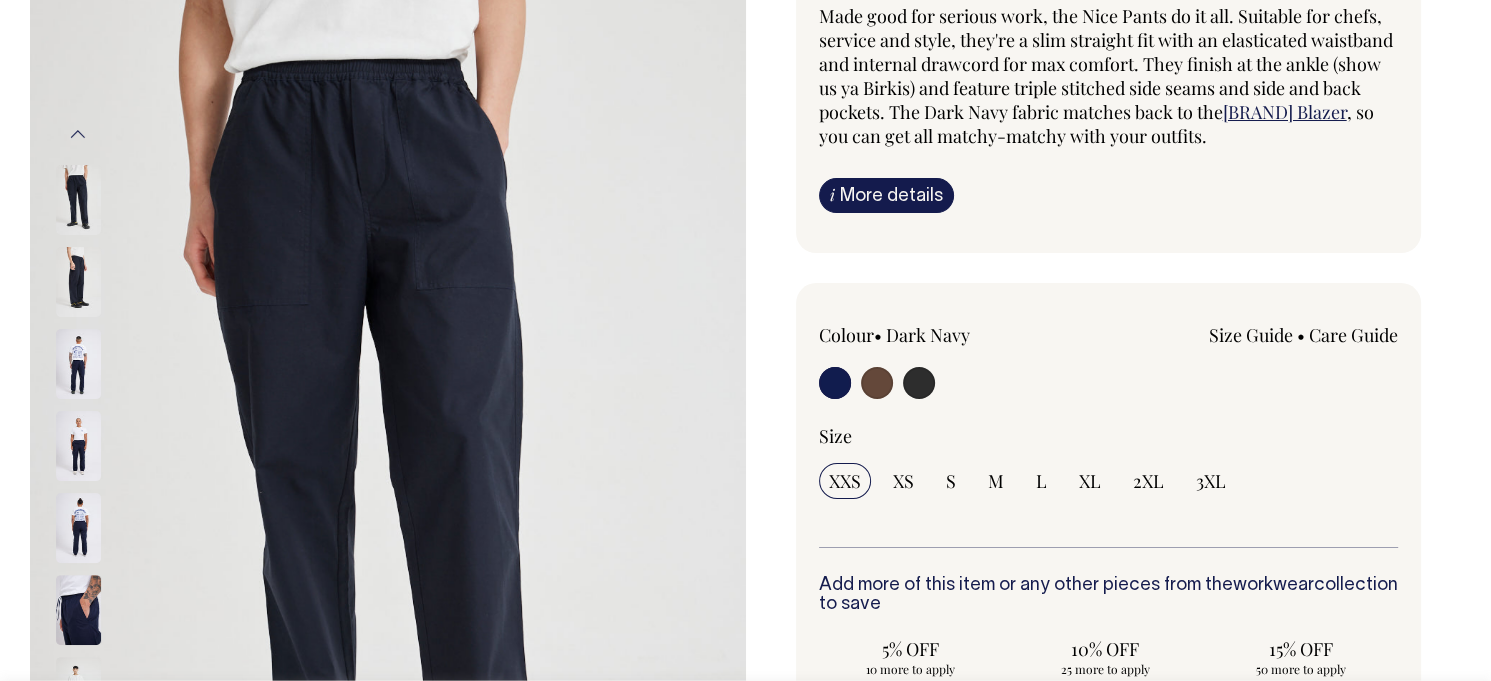 click at bounding box center (877, 383) 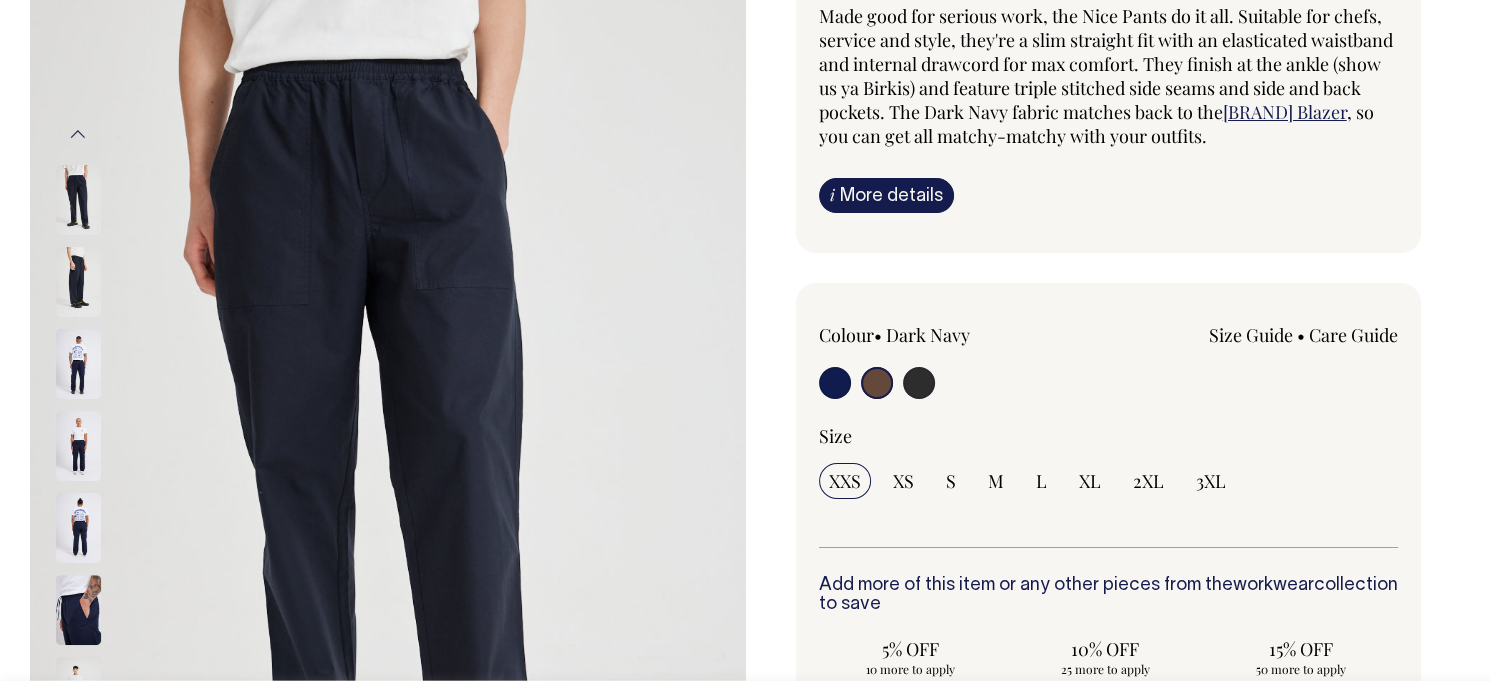 radio on "false" 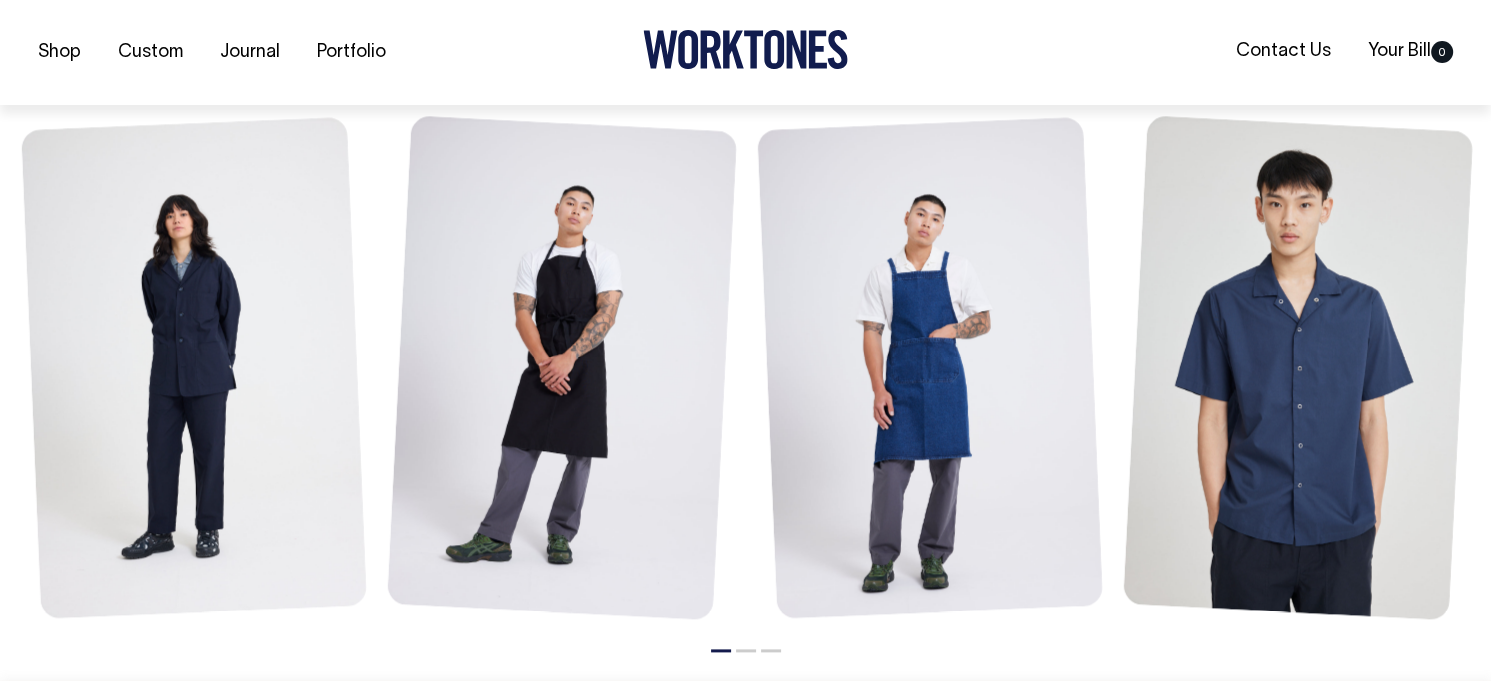 scroll, scrollTop: 2300, scrollLeft: 0, axis: vertical 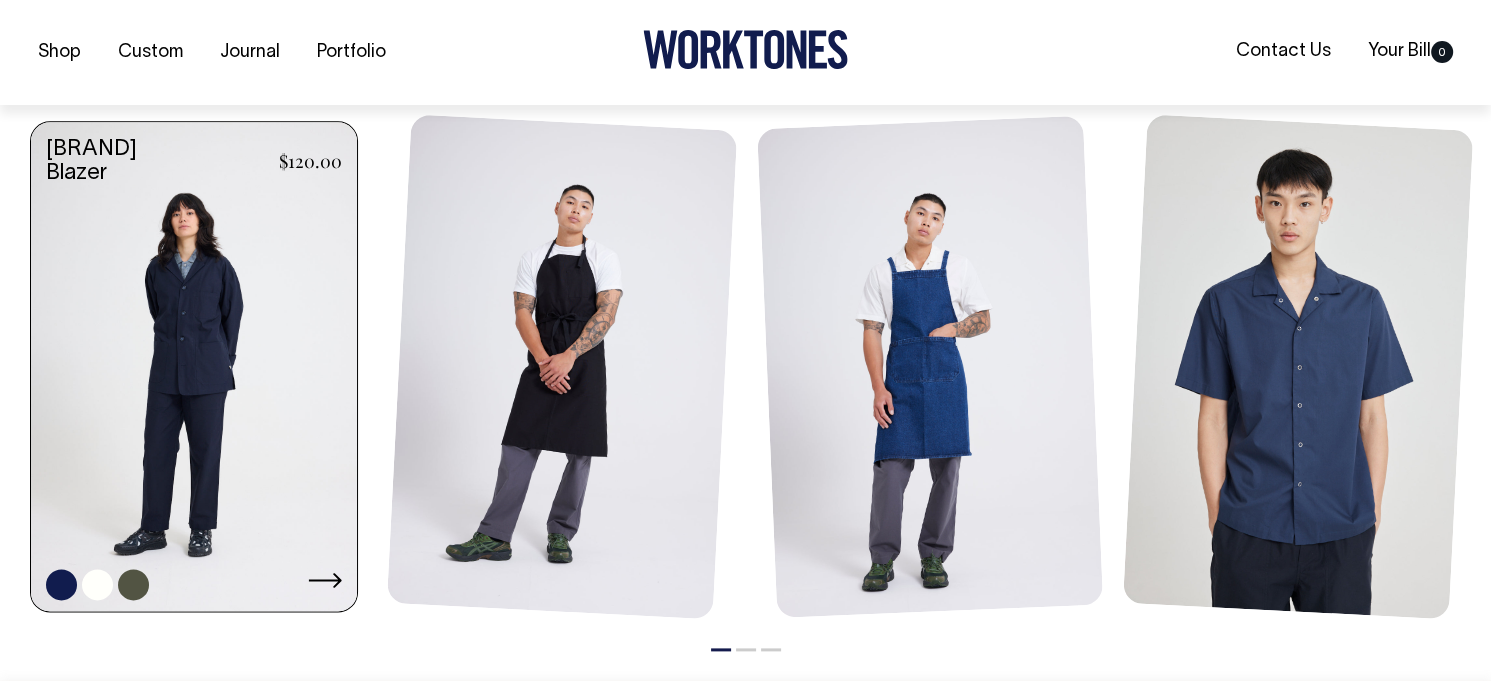 click at bounding box center [194, 368] 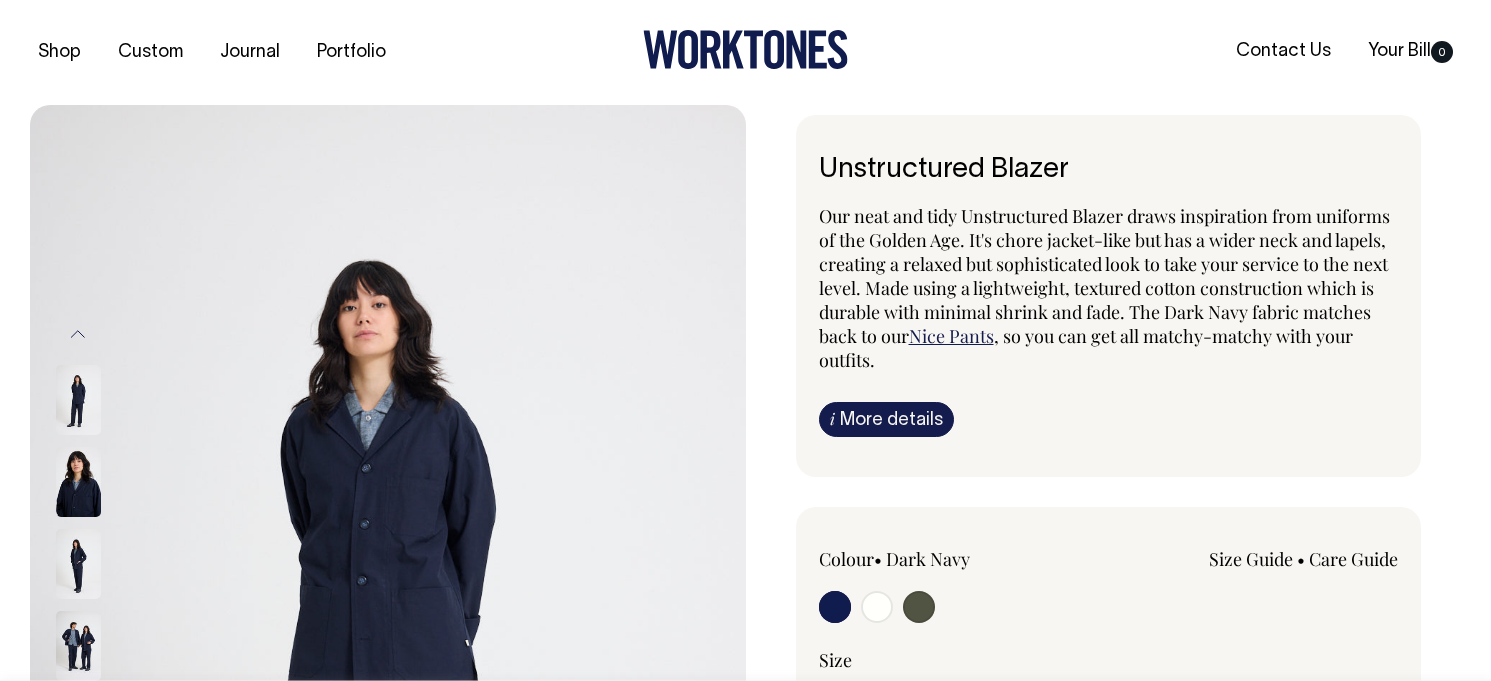 scroll, scrollTop: 0, scrollLeft: 0, axis: both 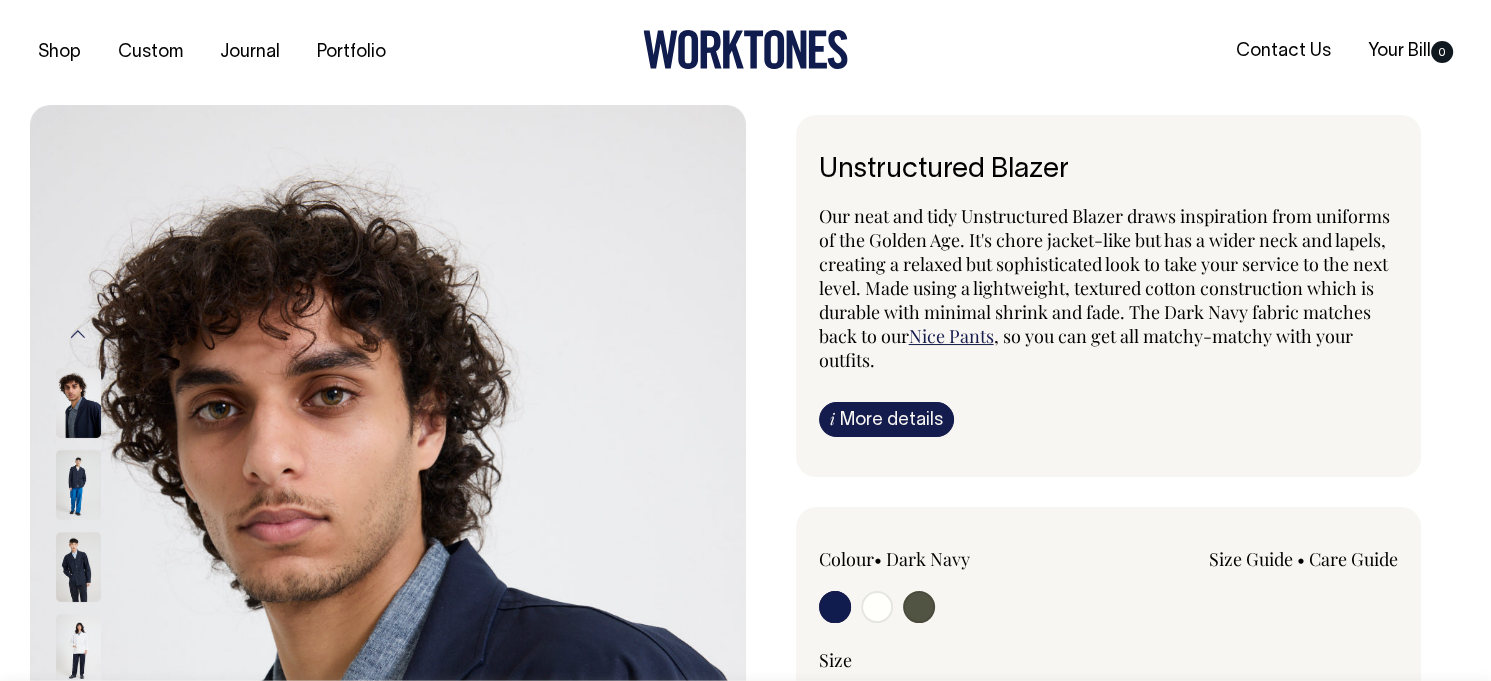 click at bounding box center (919, 607) 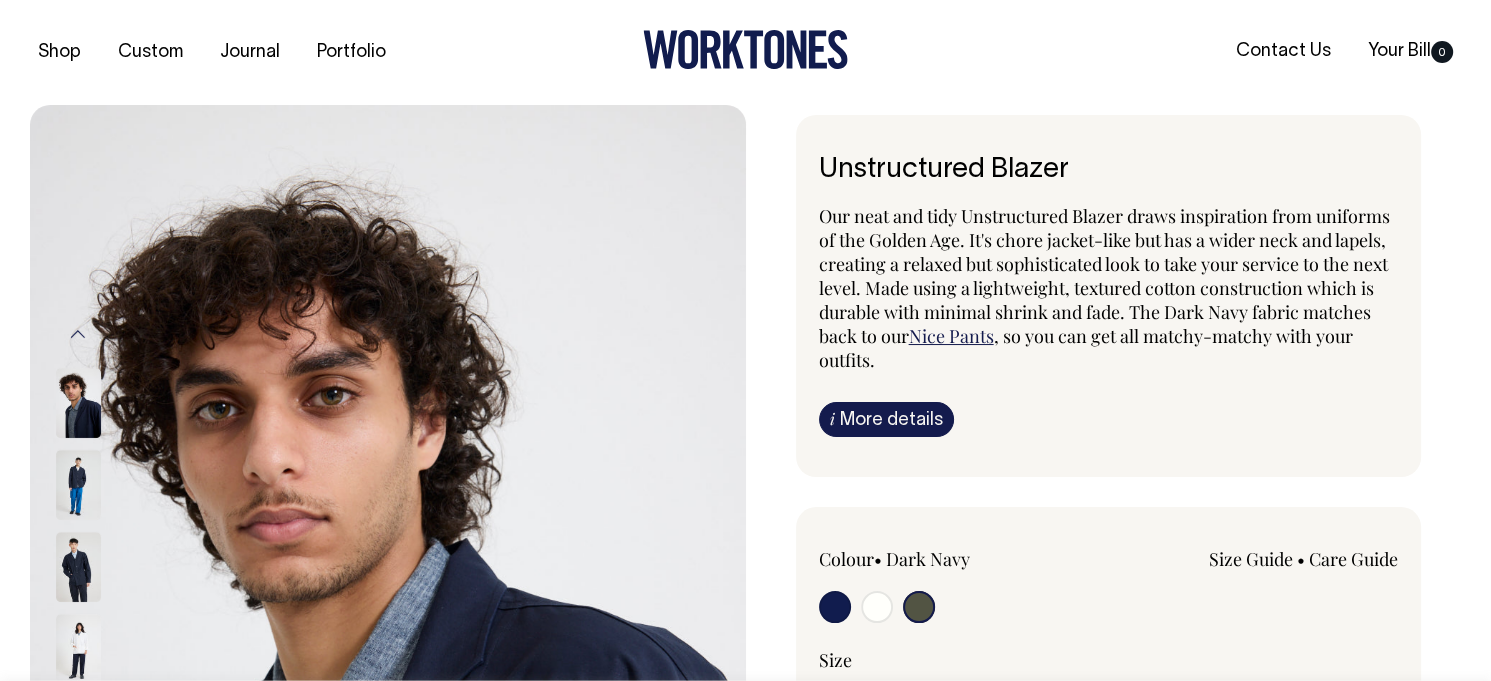 radio on "false" 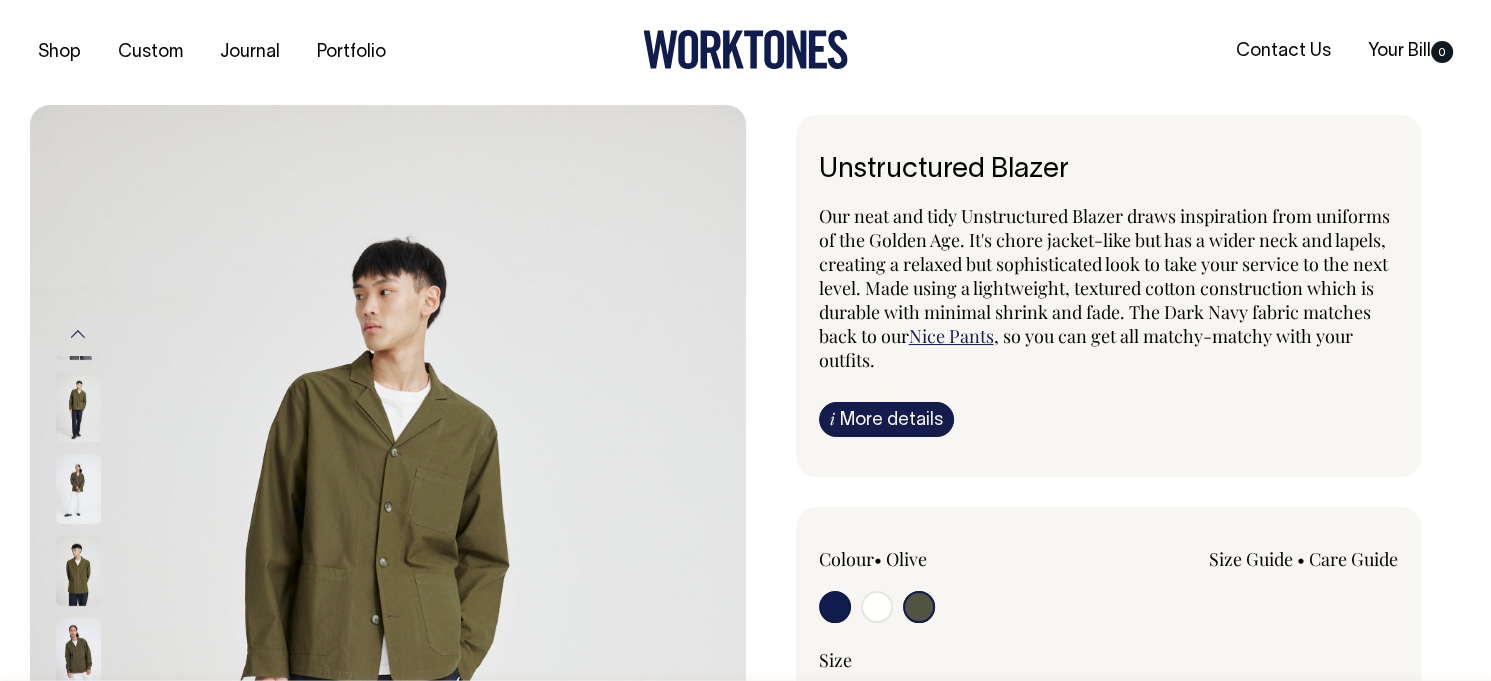 click at bounding box center [835, 607] 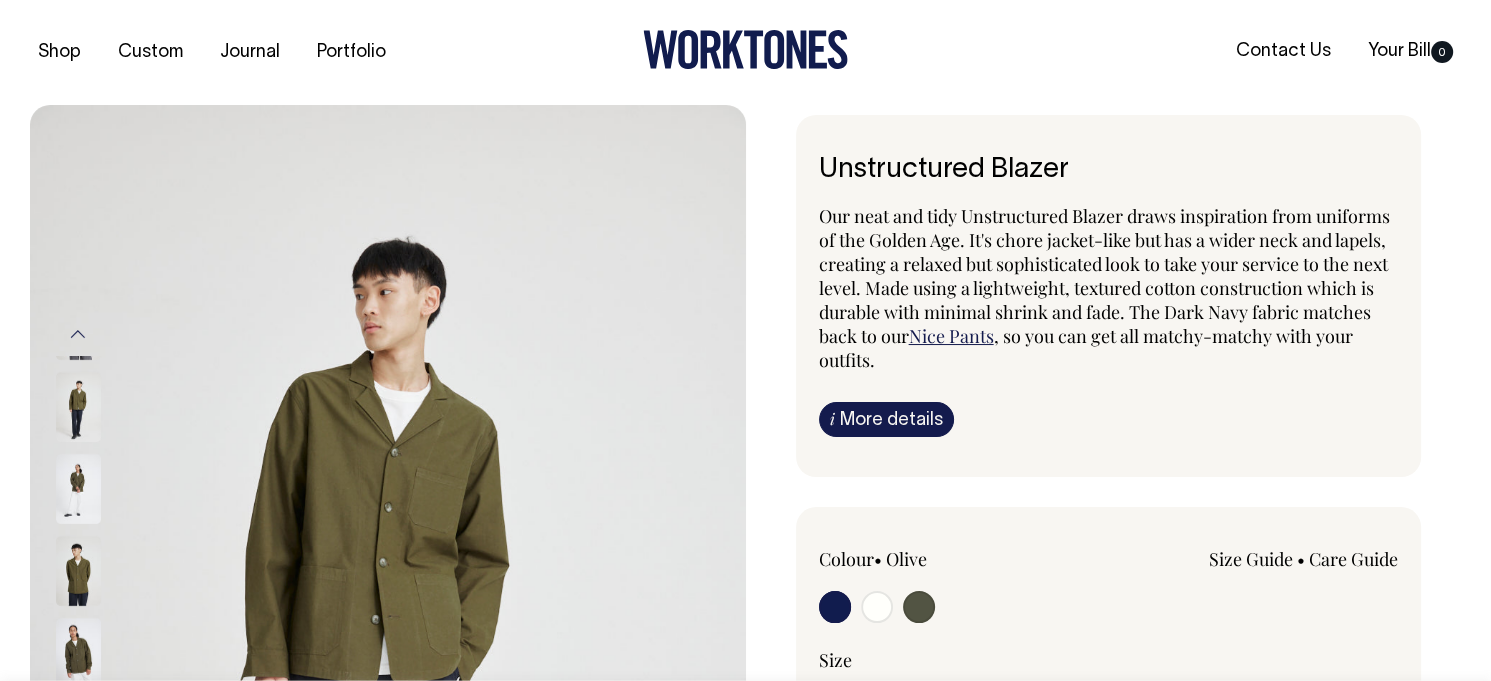 radio on "true" 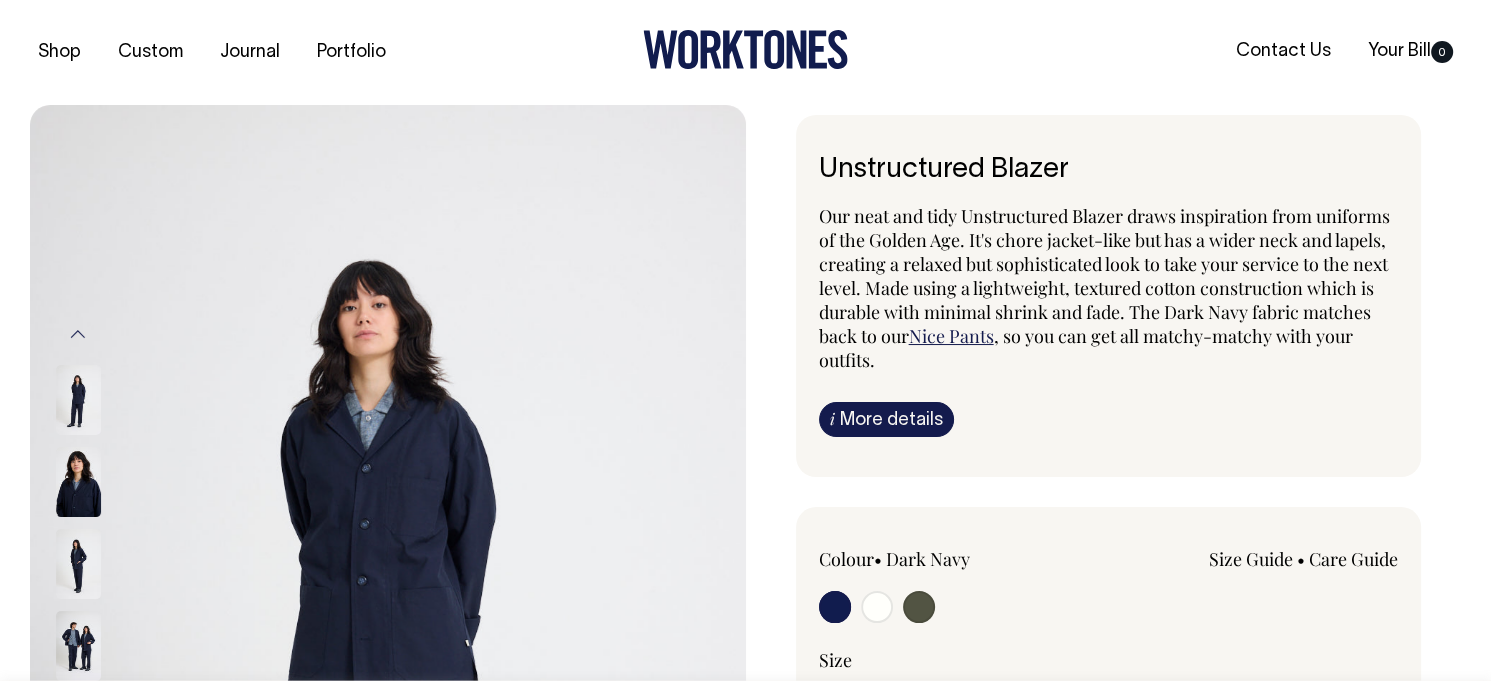 click at bounding box center (877, 607) 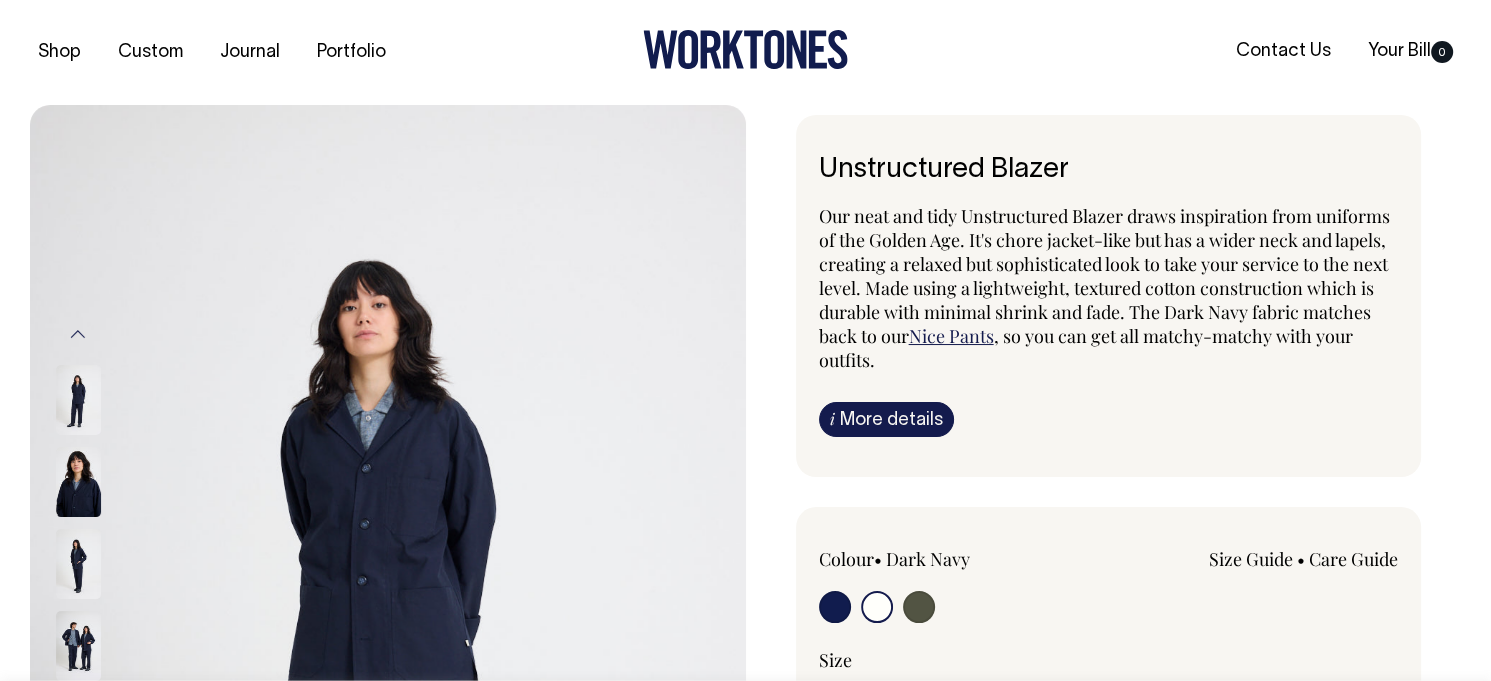 radio on "false" 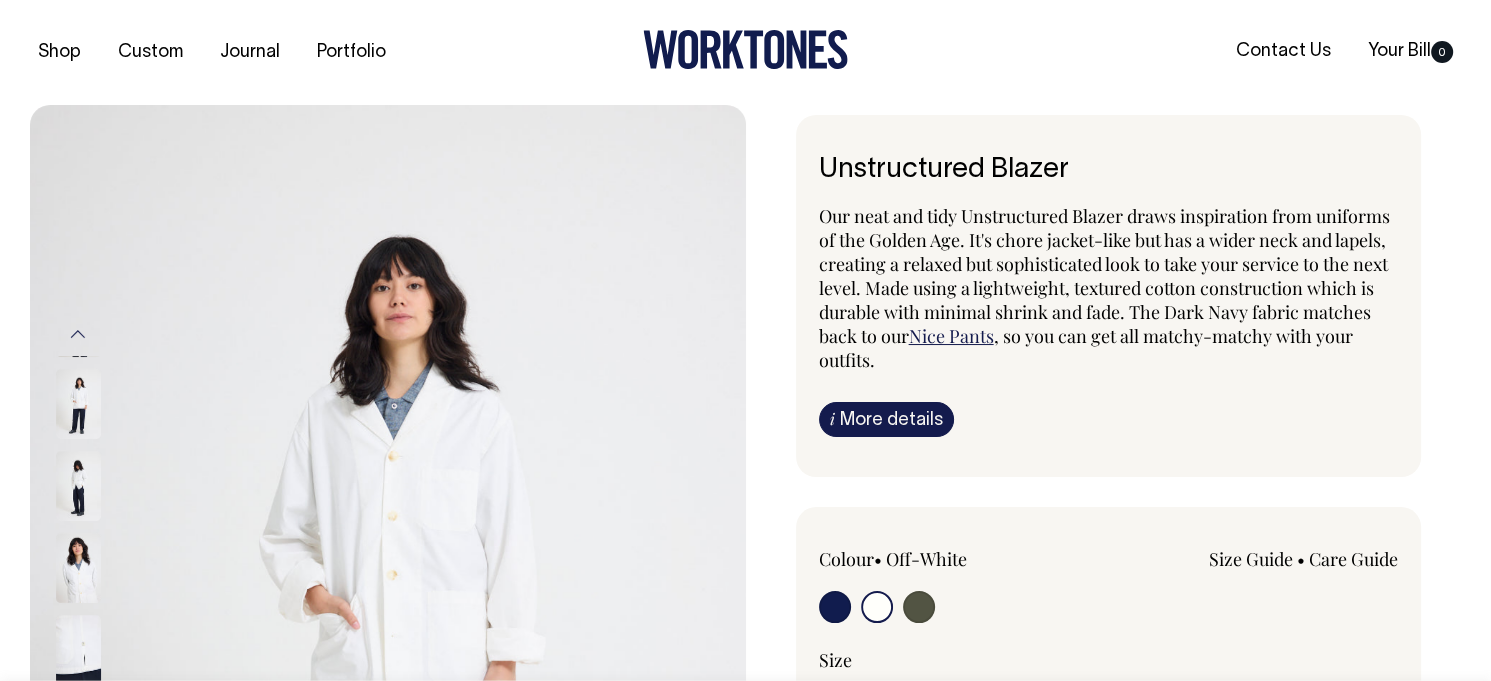 click at bounding box center [919, 607] 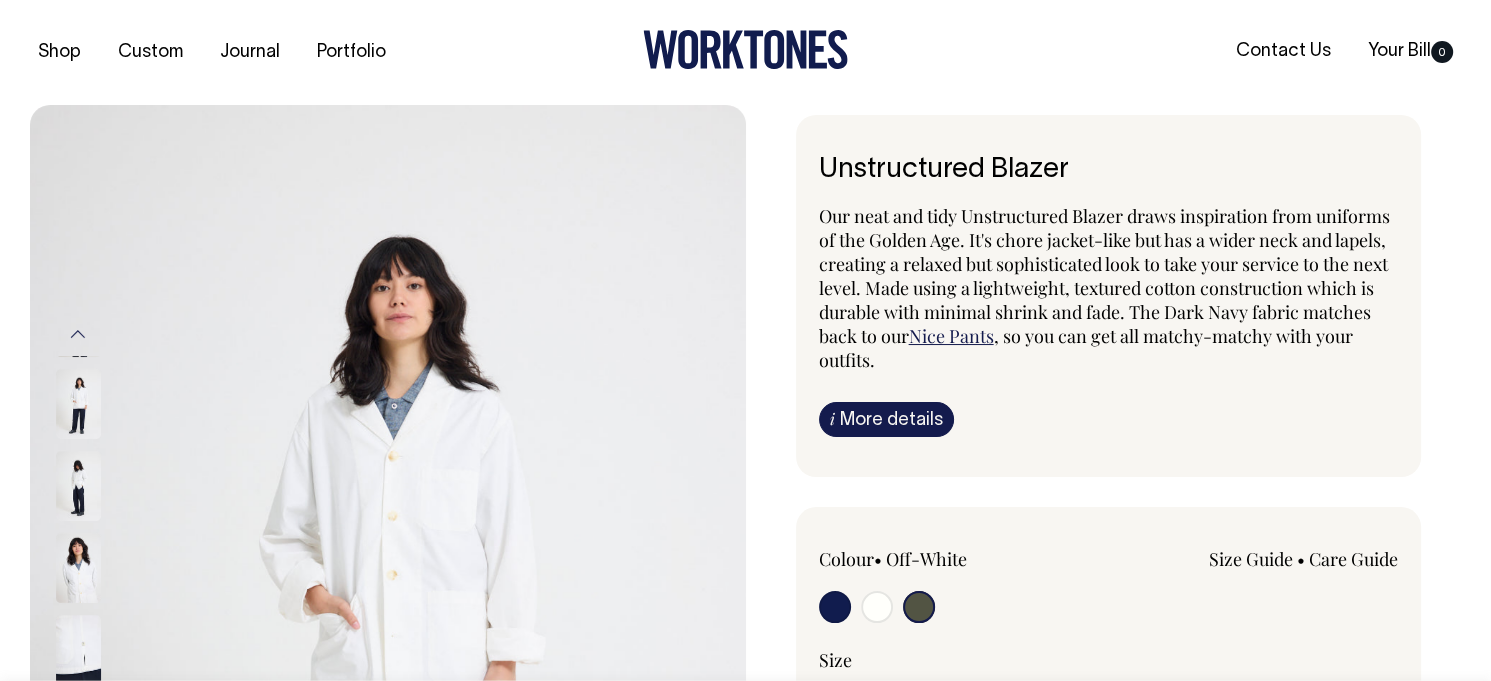 radio on "false" 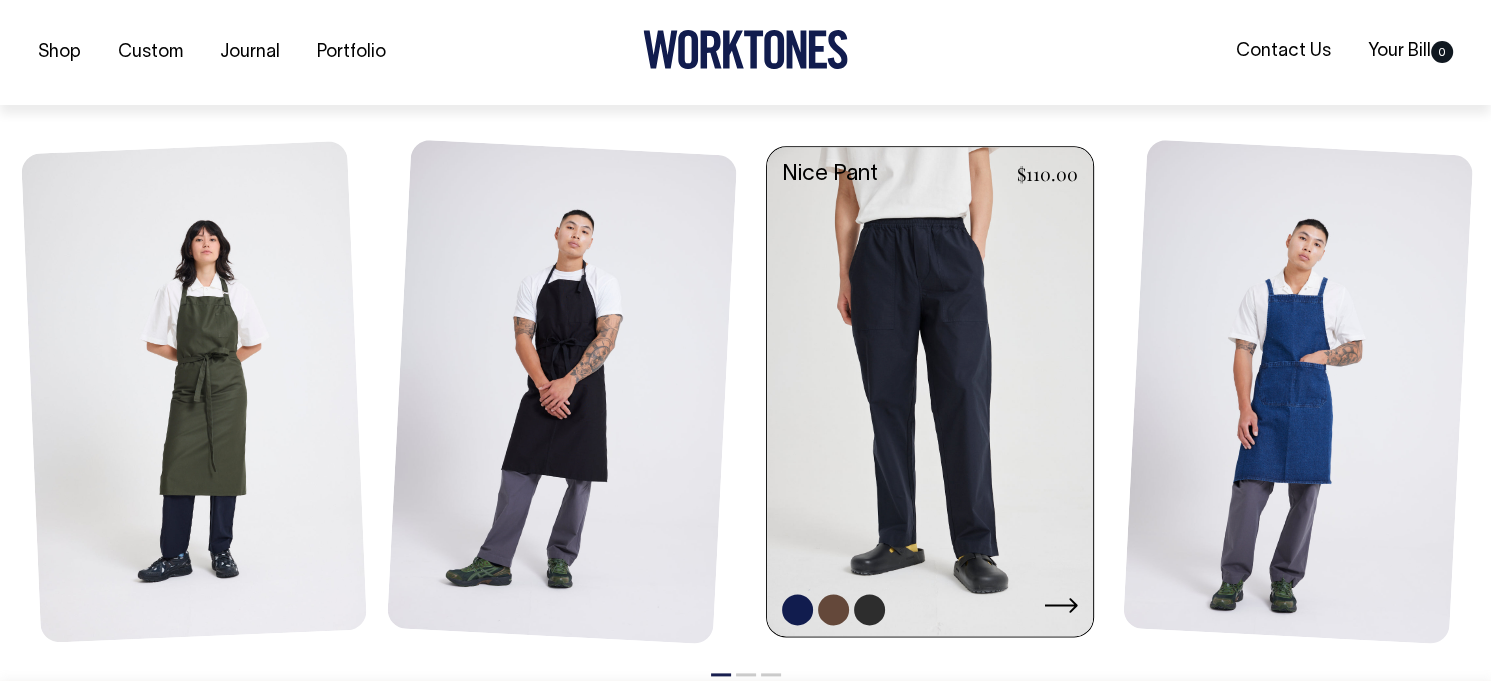 scroll, scrollTop: 2300, scrollLeft: 0, axis: vertical 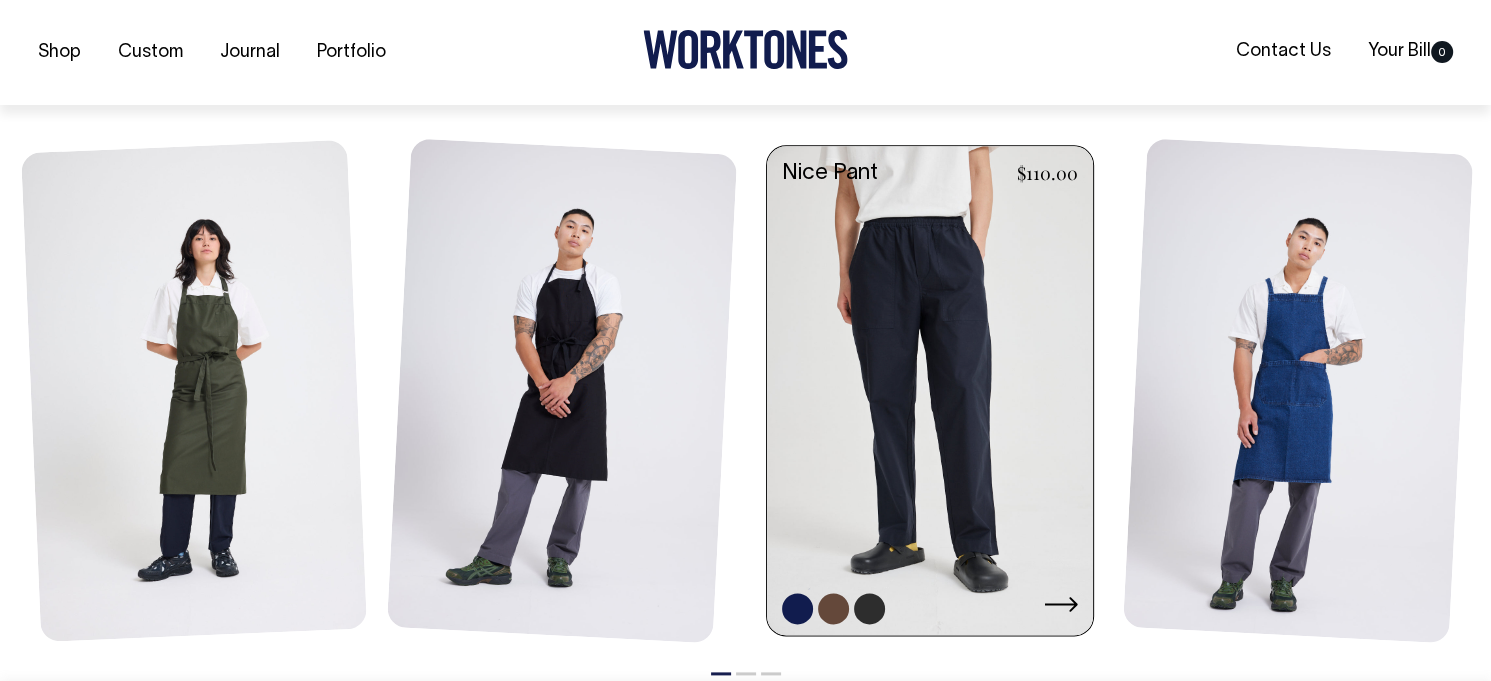 click at bounding box center (930, 392) 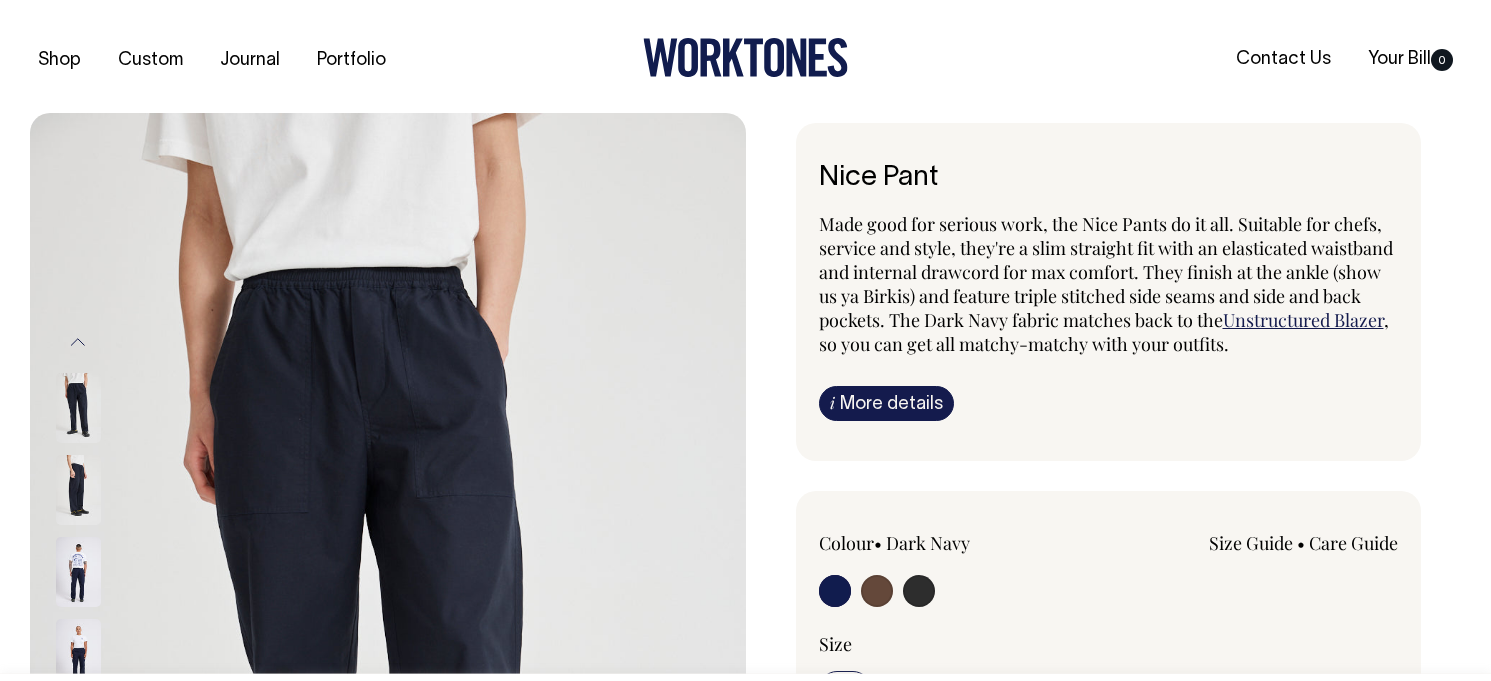 scroll, scrollTop: 0, scrollLeft: 0, axis: both 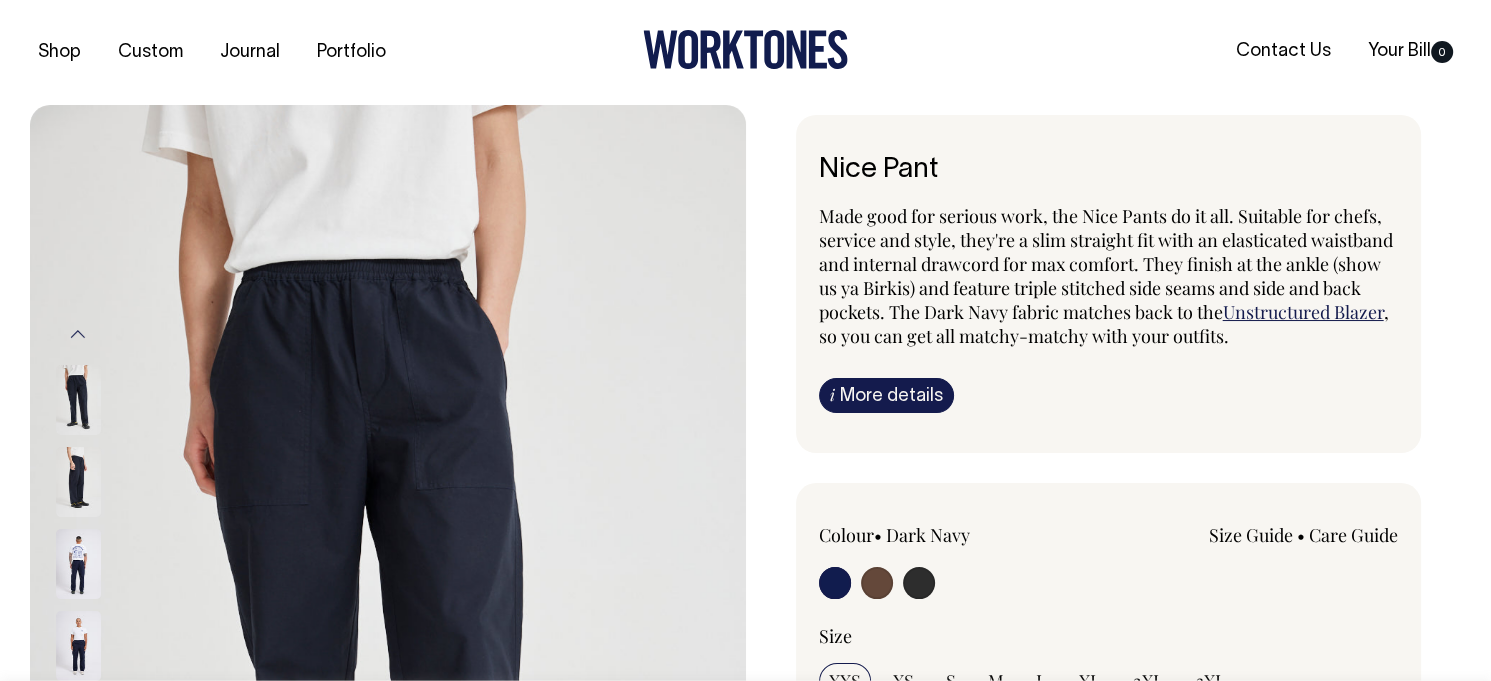 click at bounding box center (877, 583) 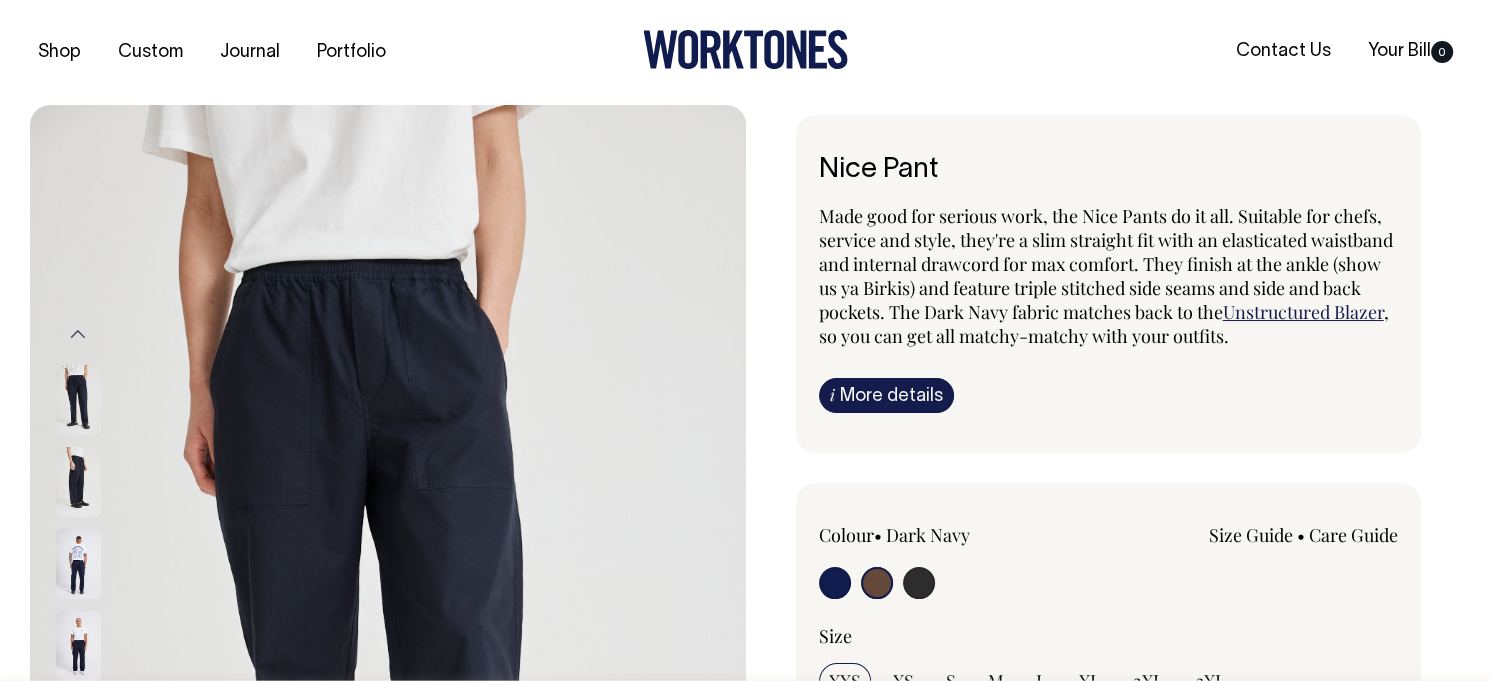 radio on "false" 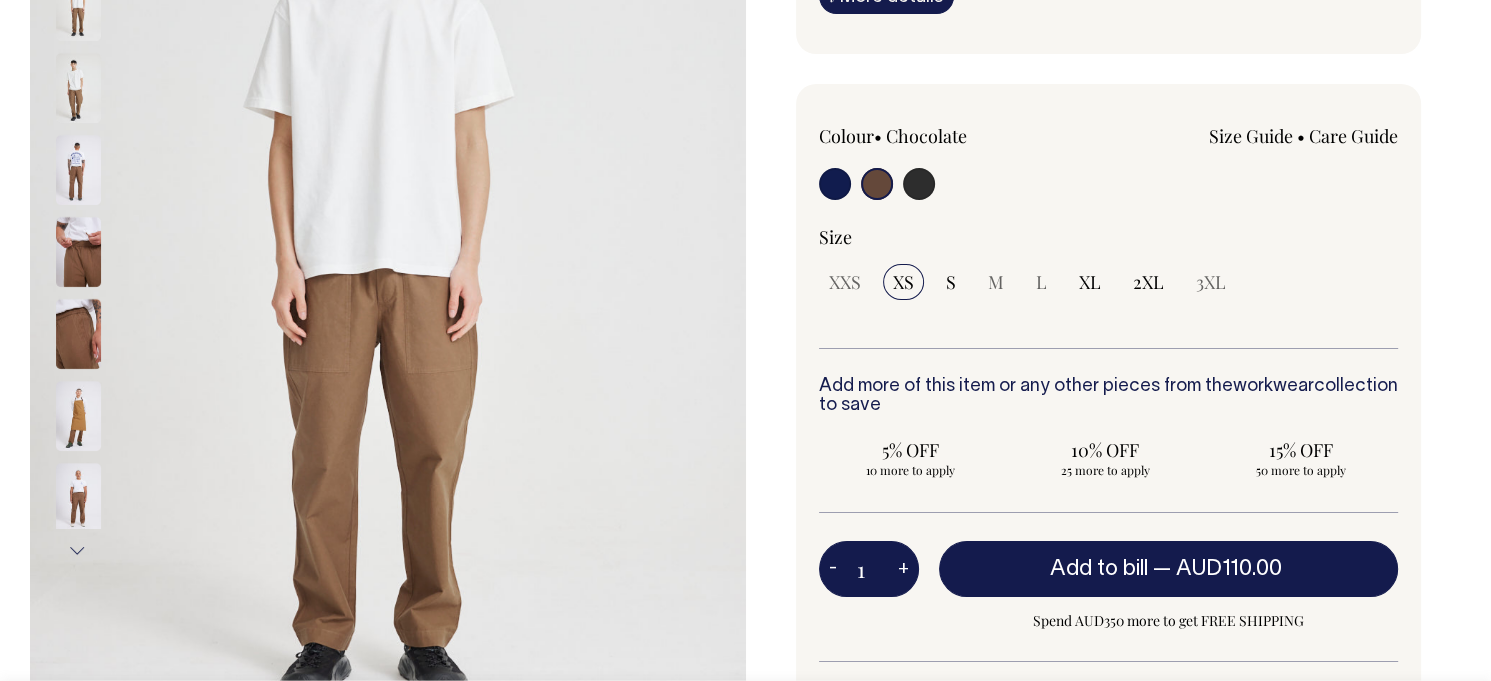 scroll, scrollTop: 400, scrollLeft: 0, axis: vertical 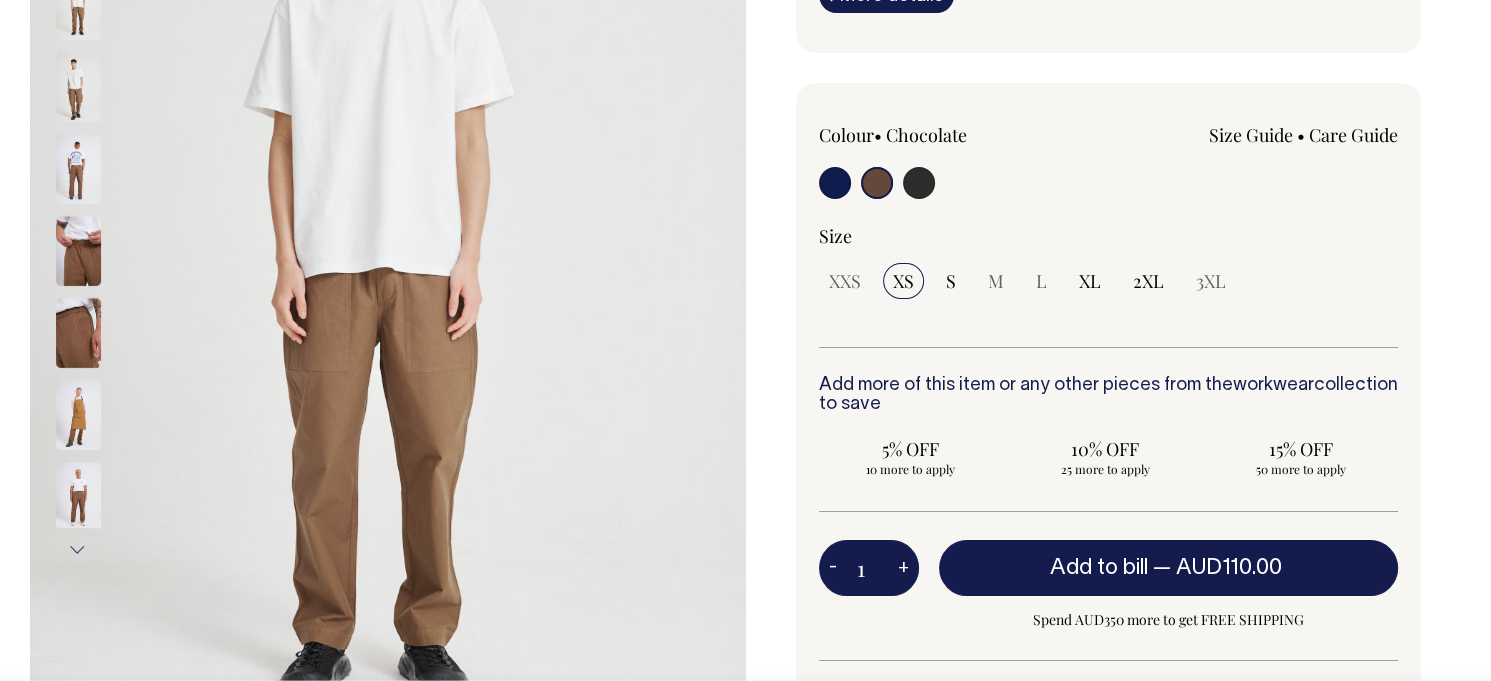 click on "Size Guide" at bounding box center [1251, 135] 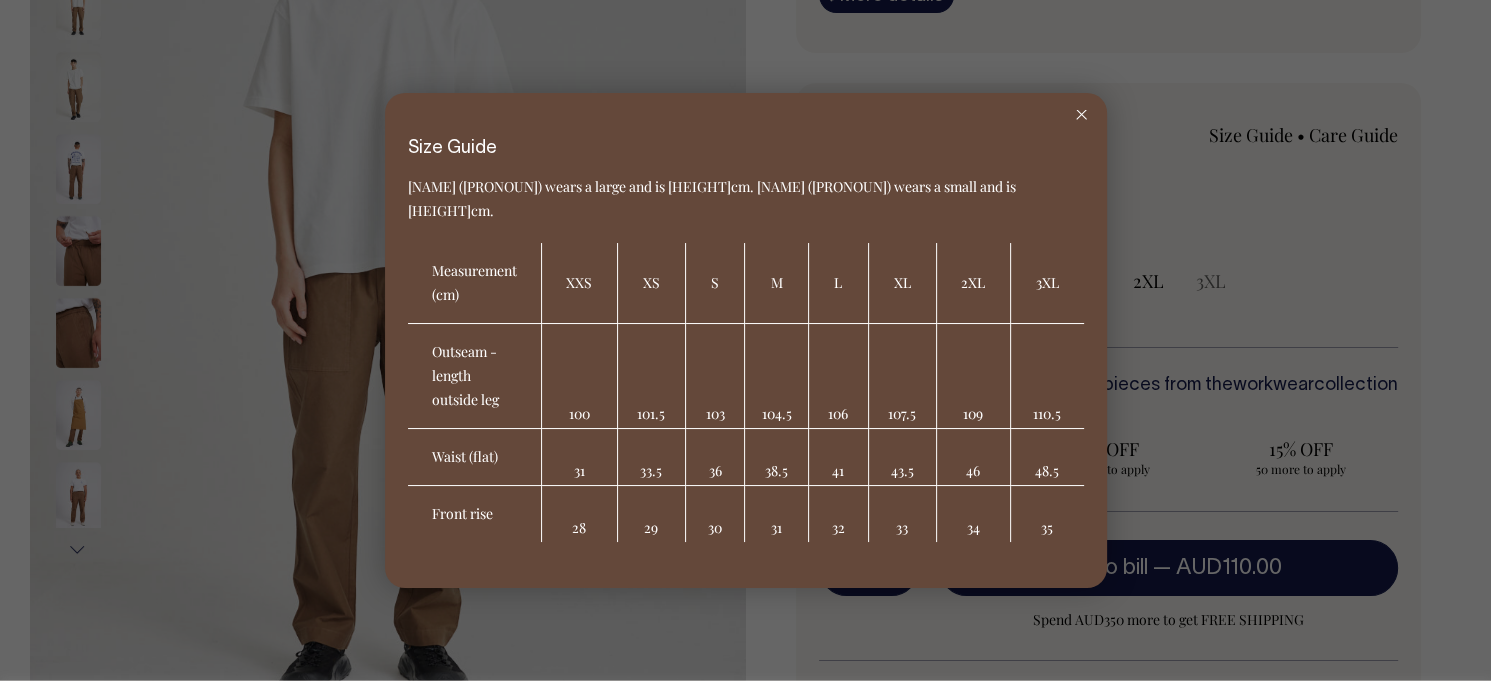 click 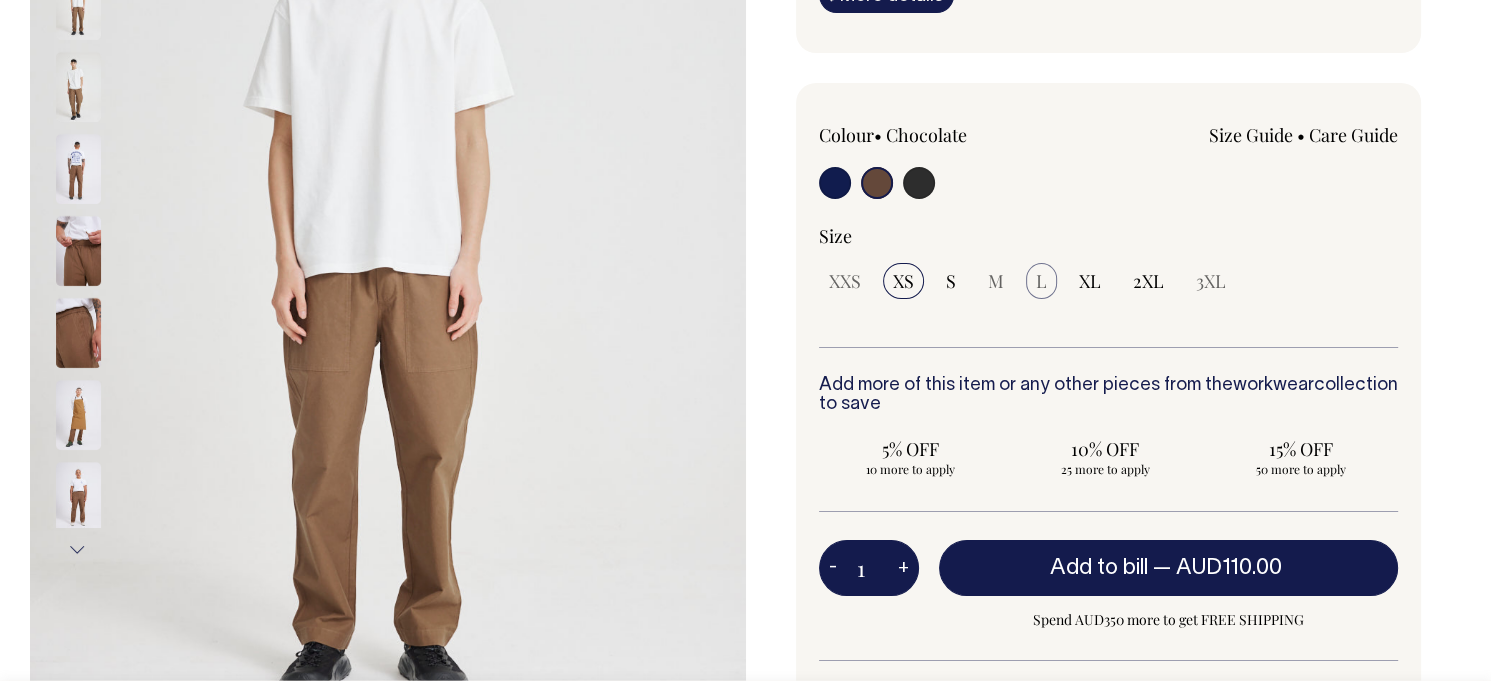 click on "L" at bounding box center [1041, 281] 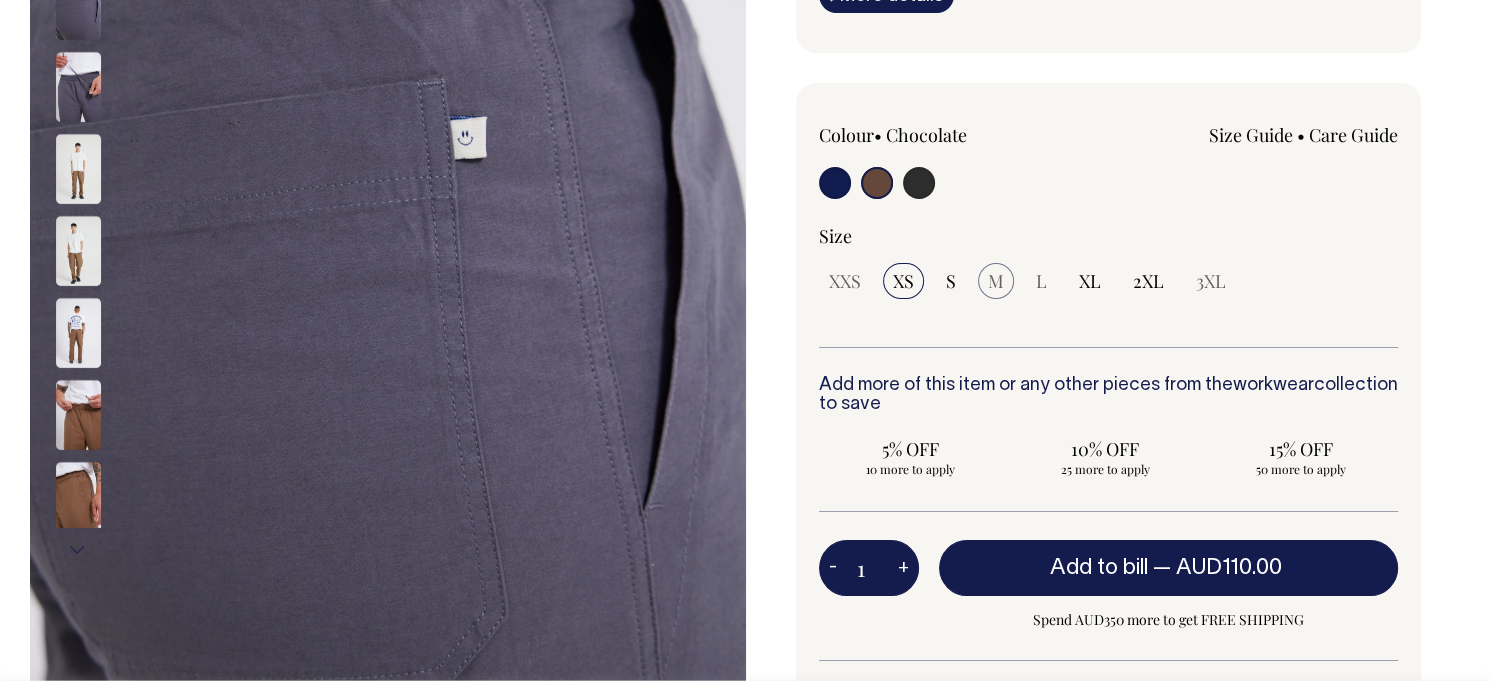 click on "M" at bounding box center [996, 281] 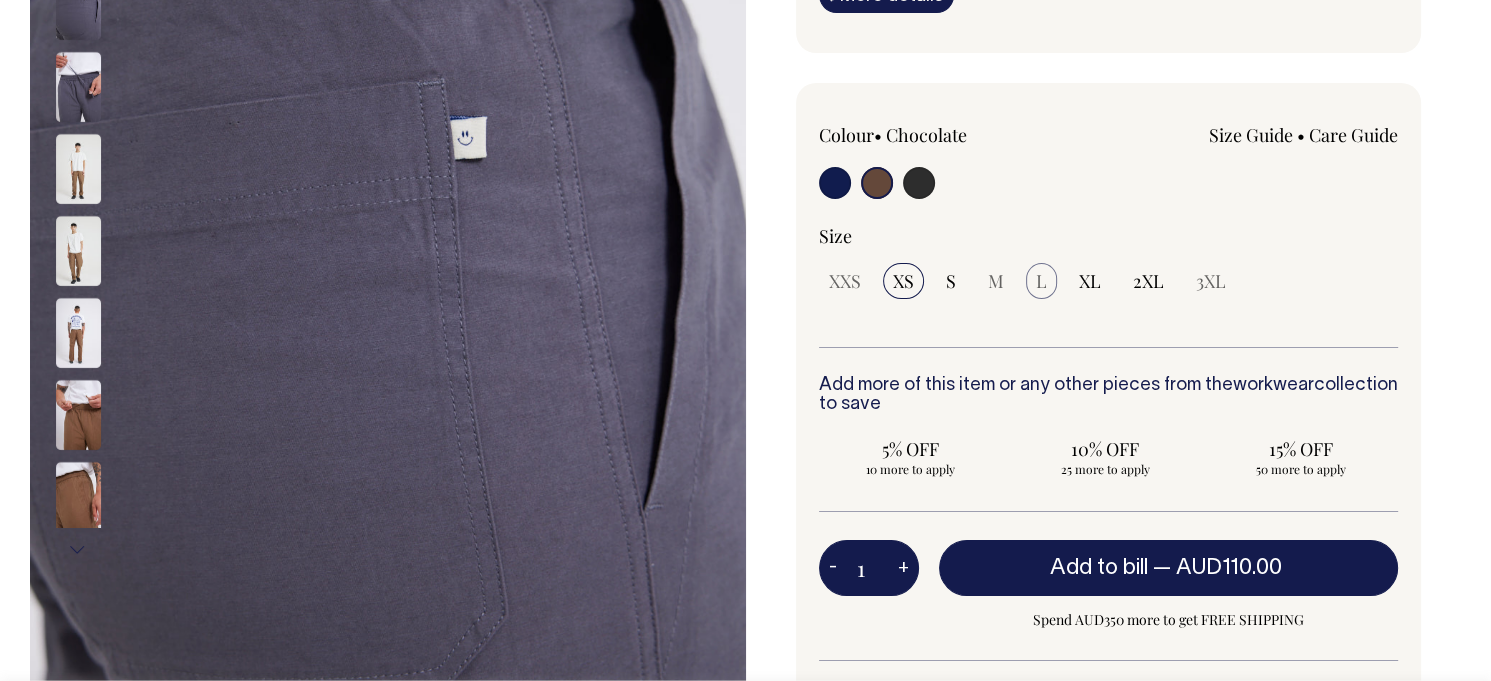 click on "L" at bounding box center [1041, 281] 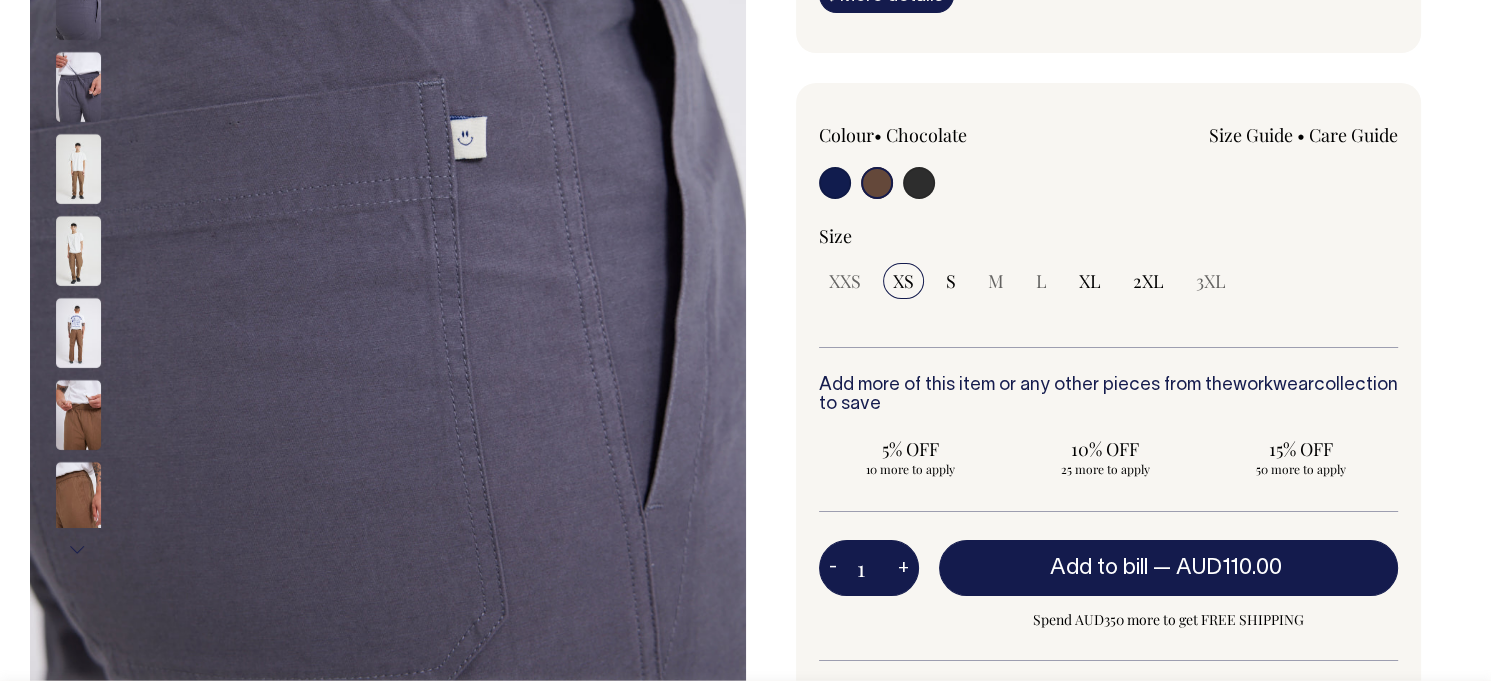 click at bounding box center (877, 183) 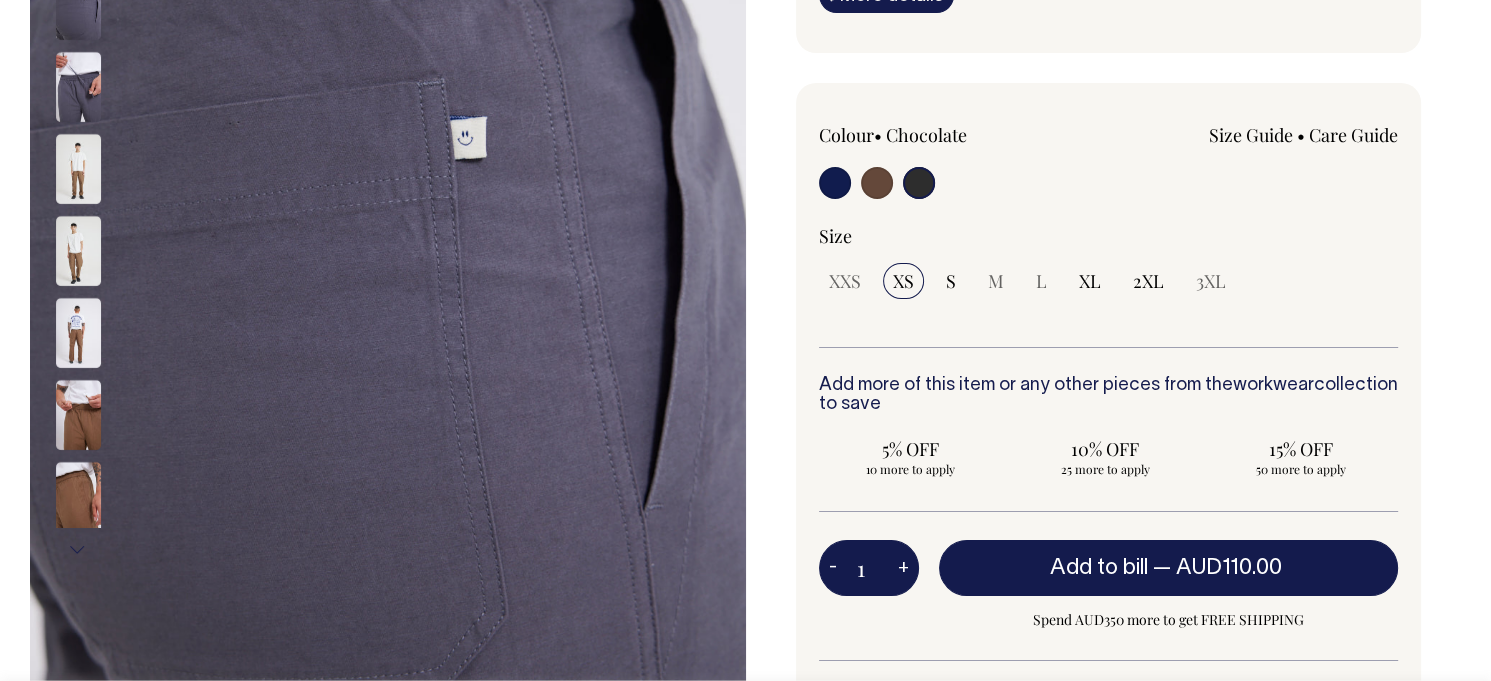 radio on "true" 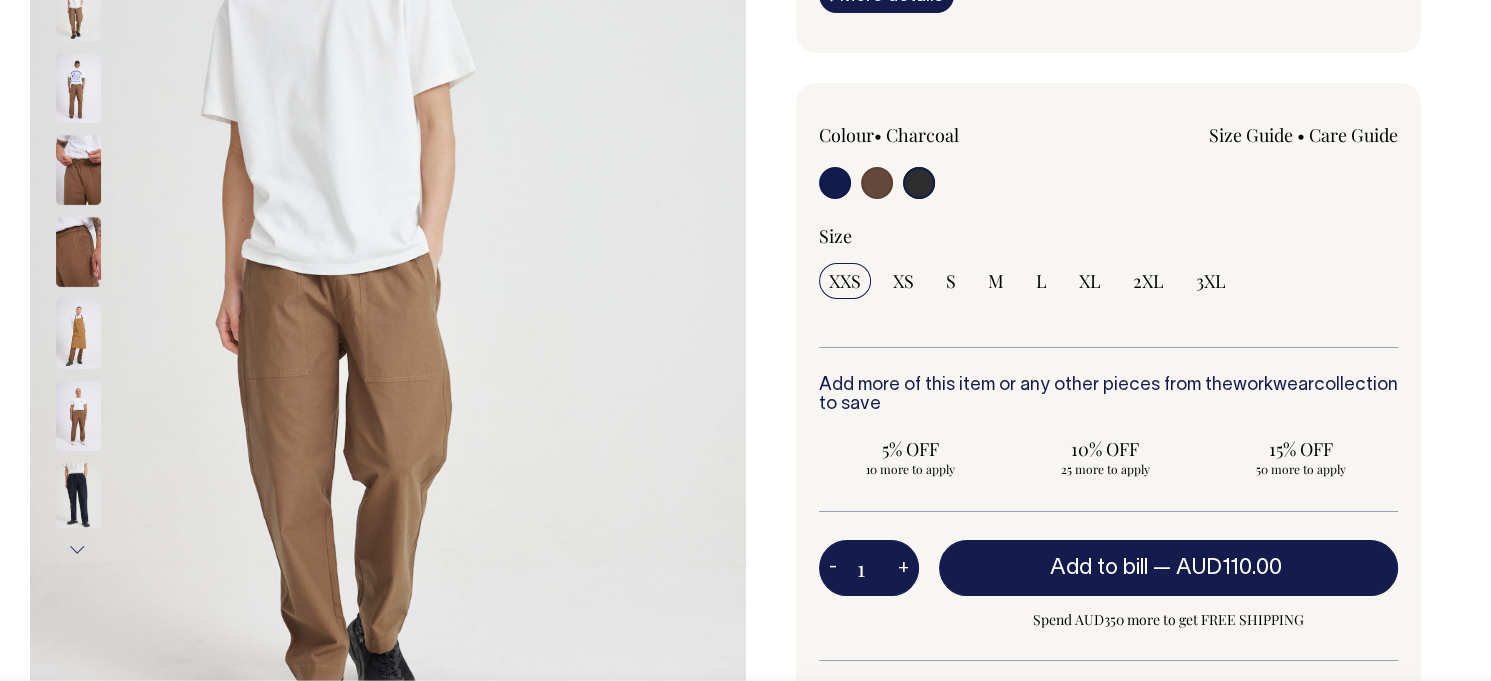 click at bounding box center [835, 183] 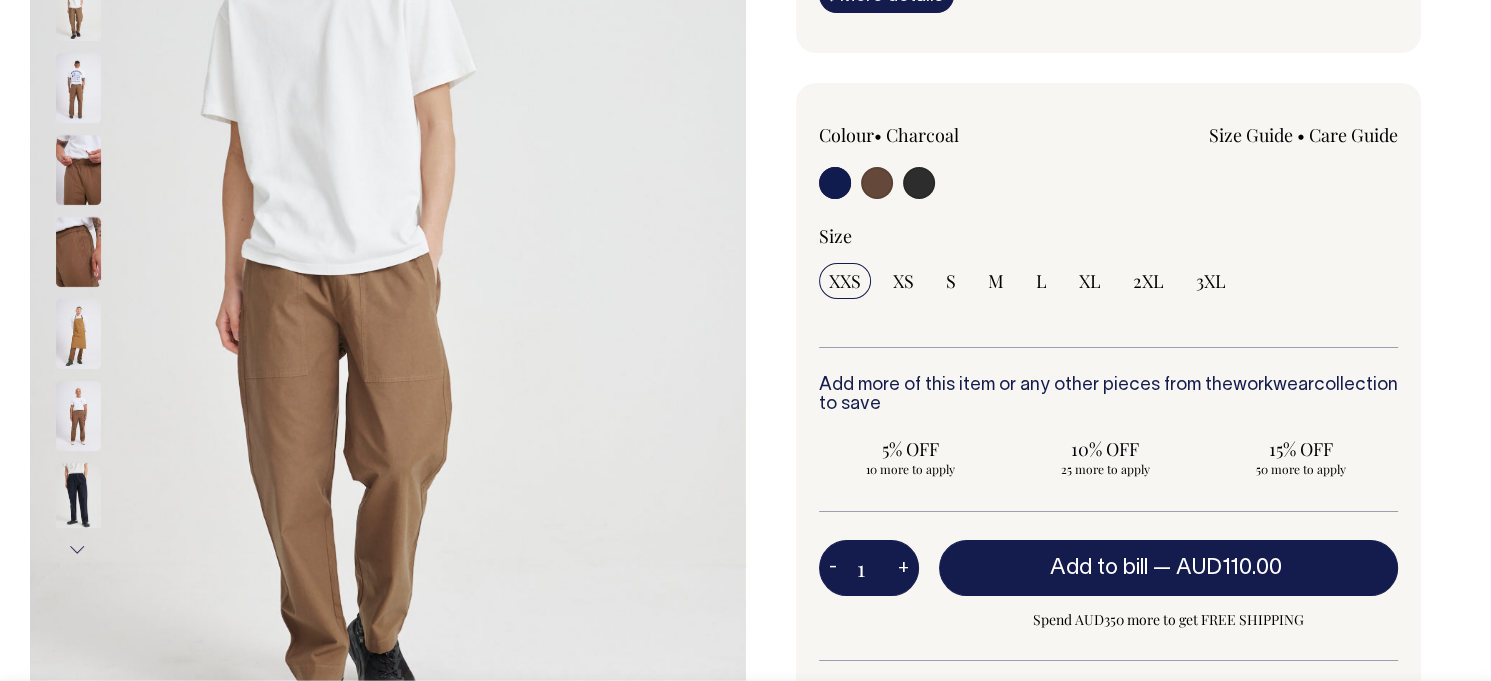 radio on "true" 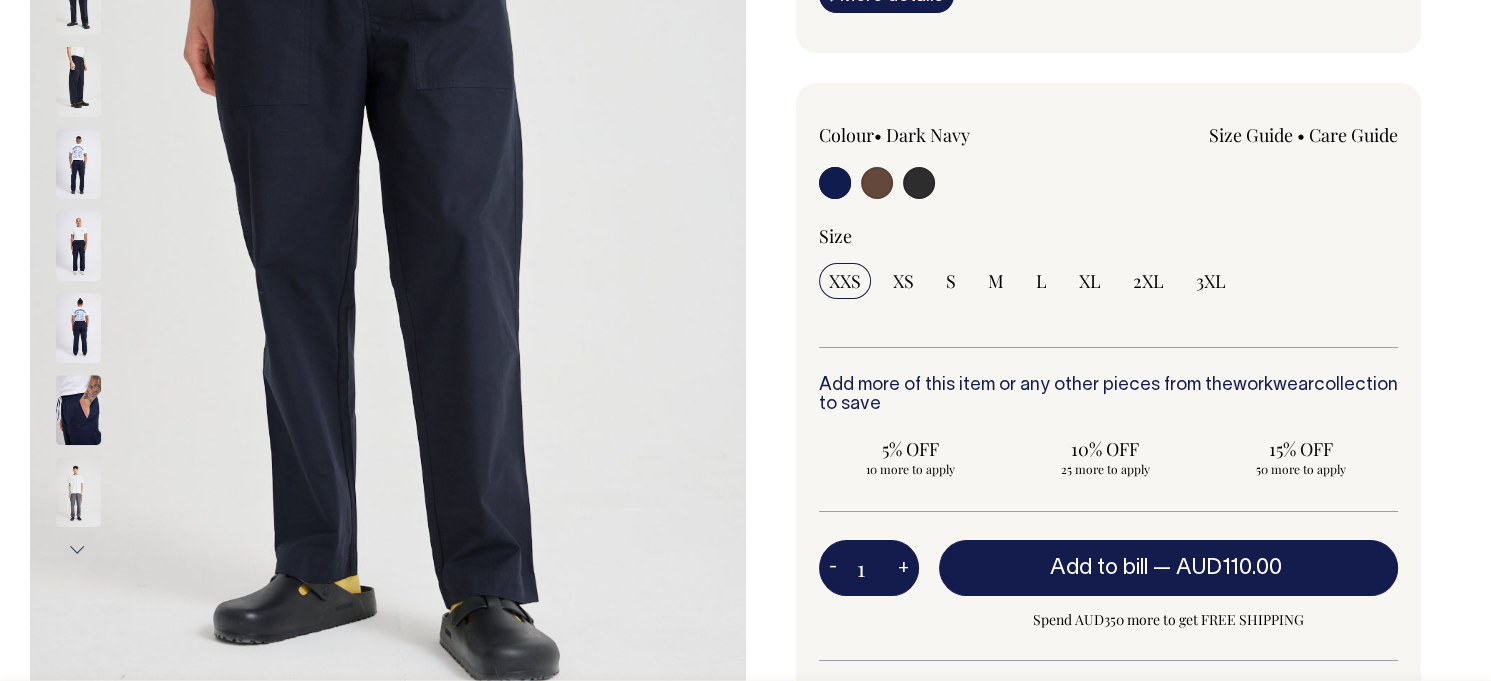 click at bounding box center [877, 183] 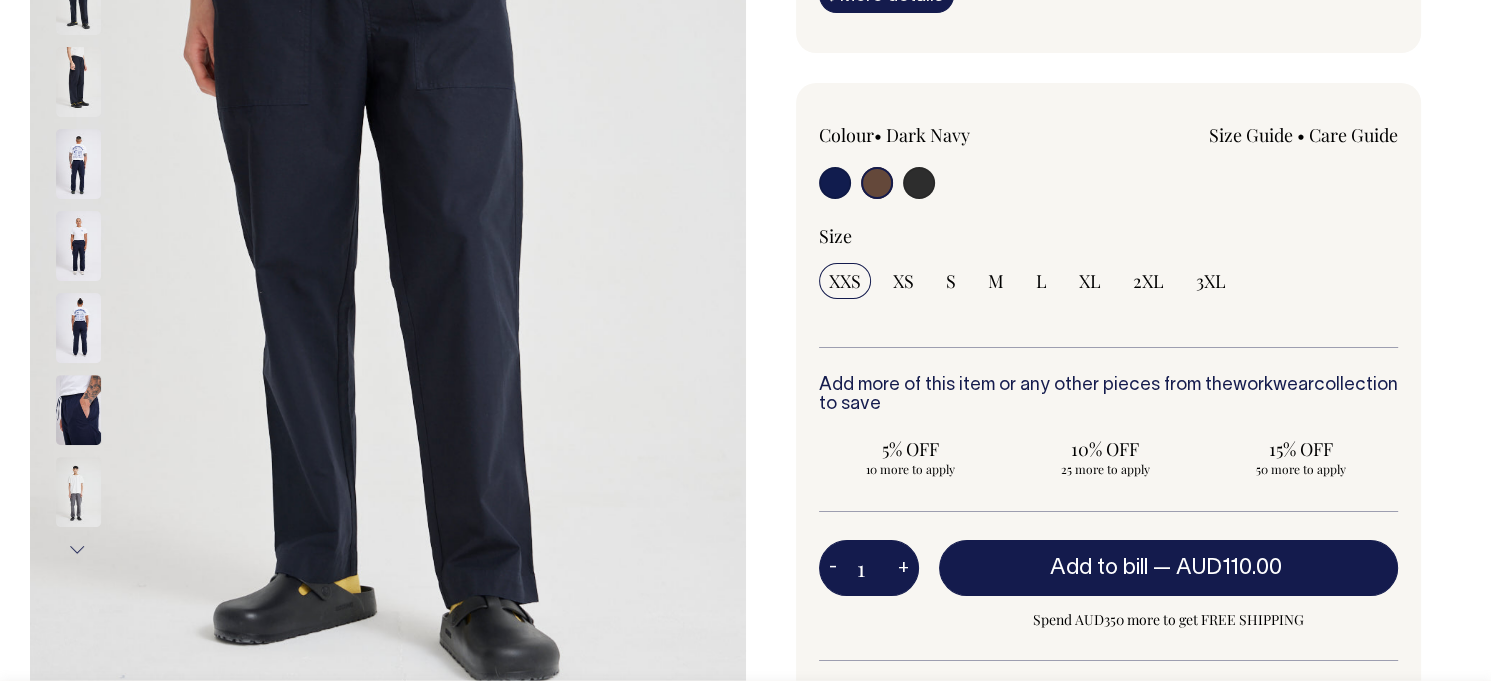 radio on "false" 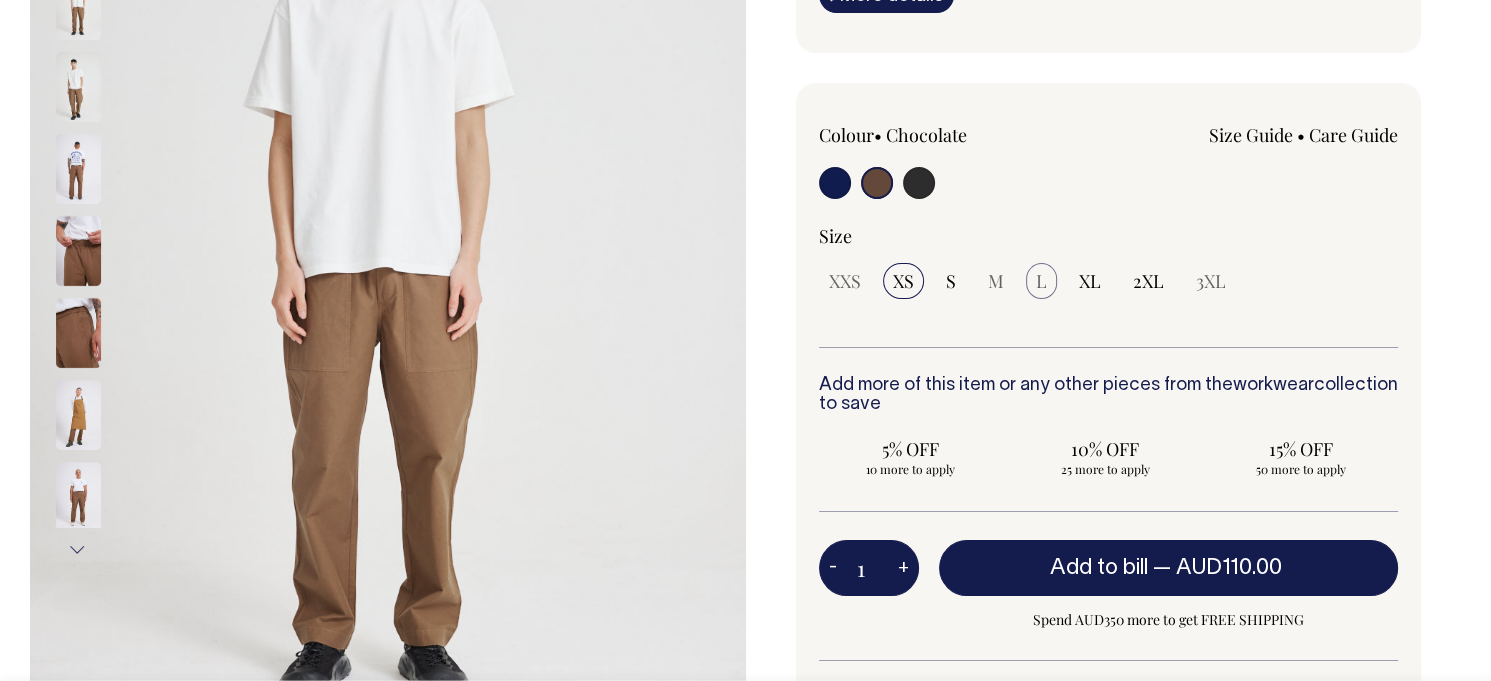 click on "L" at bounding box center [1041, 281] 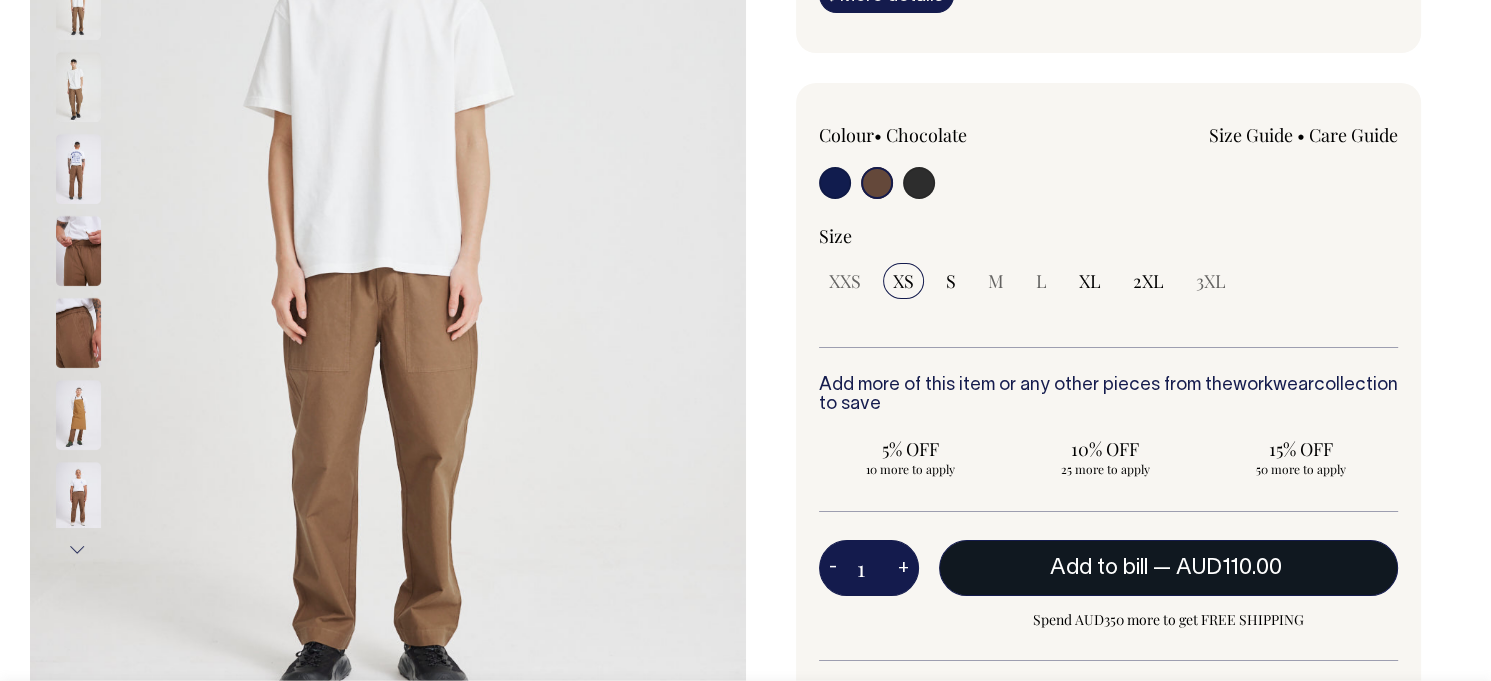 click on "Add to bill" at bounding box center [1099, 568] 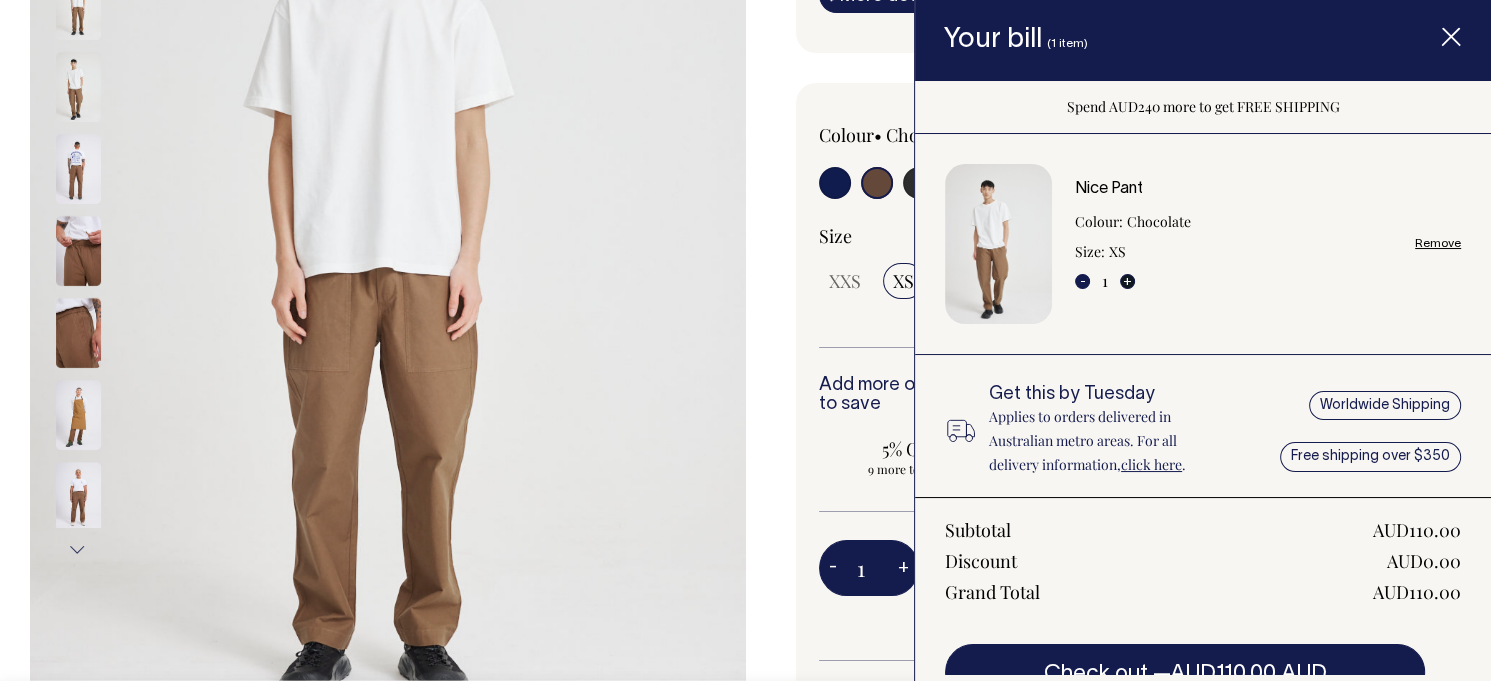 click on "+" at bounding box center (1127, 281) 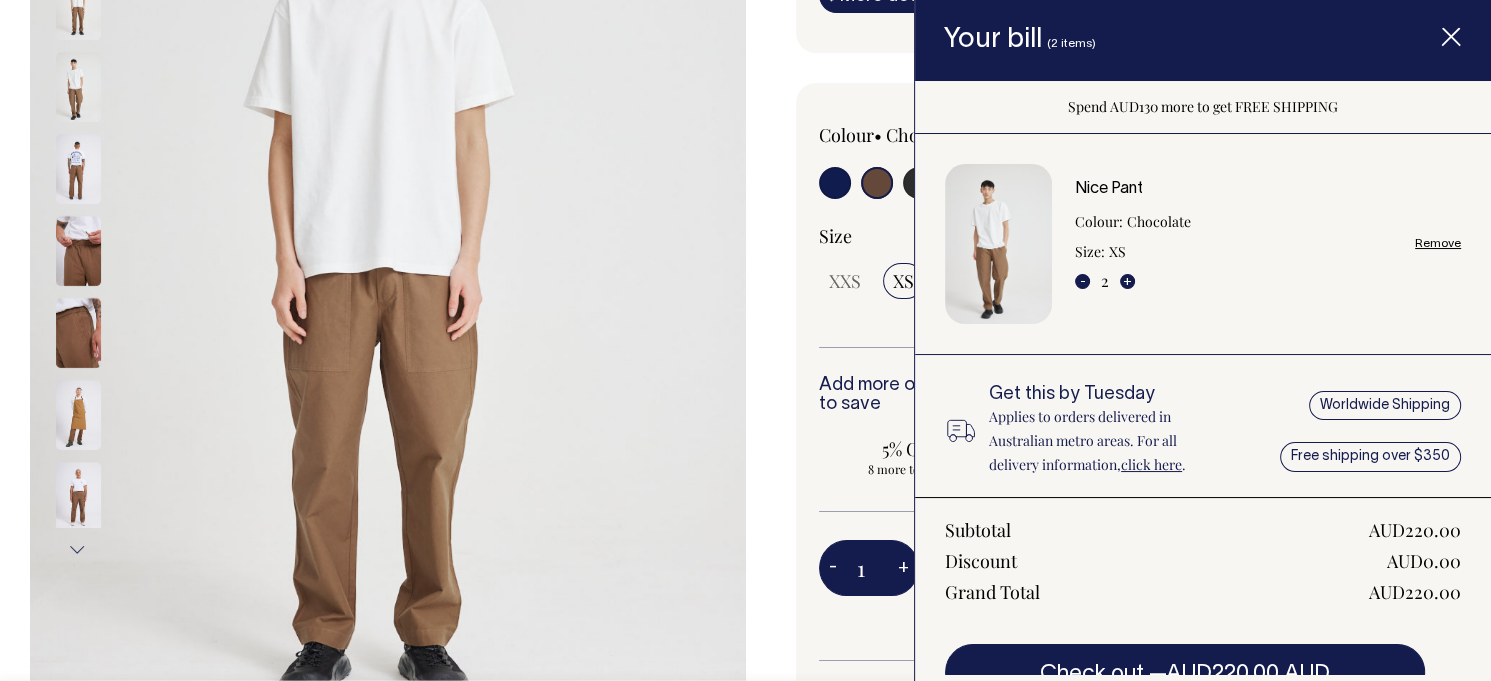 click on "+" at bounding box center (1127, 281) 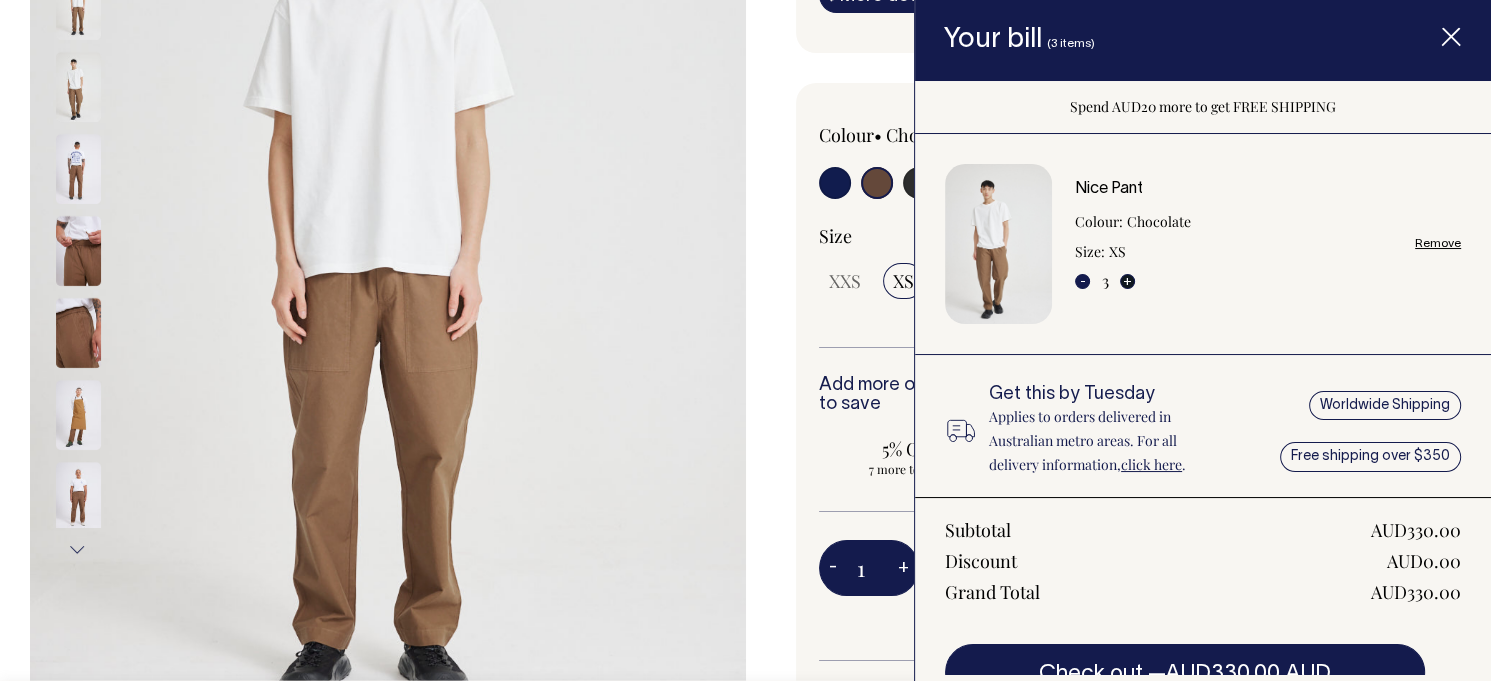 click on "+" at bounding box center (1127, 281) 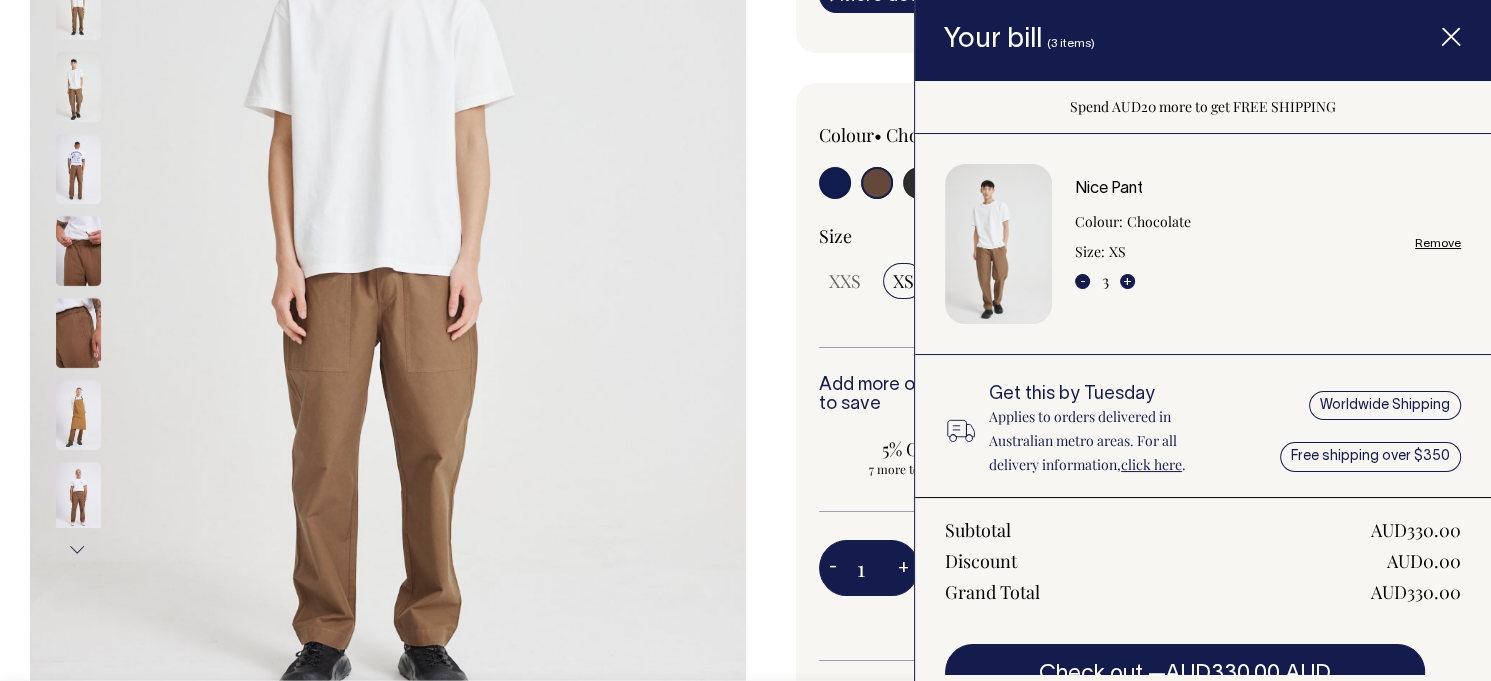 type on "4" 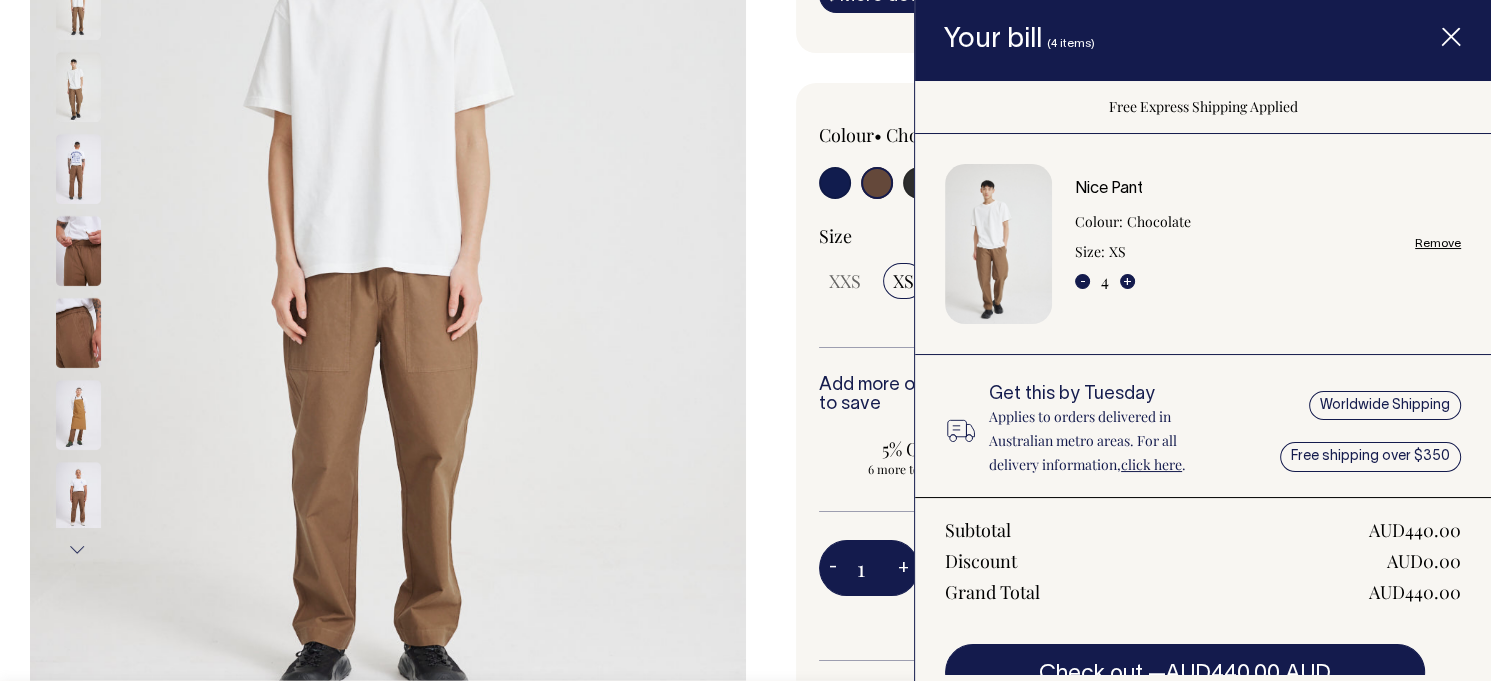 click on "-" at bounding box center (1082, 281) 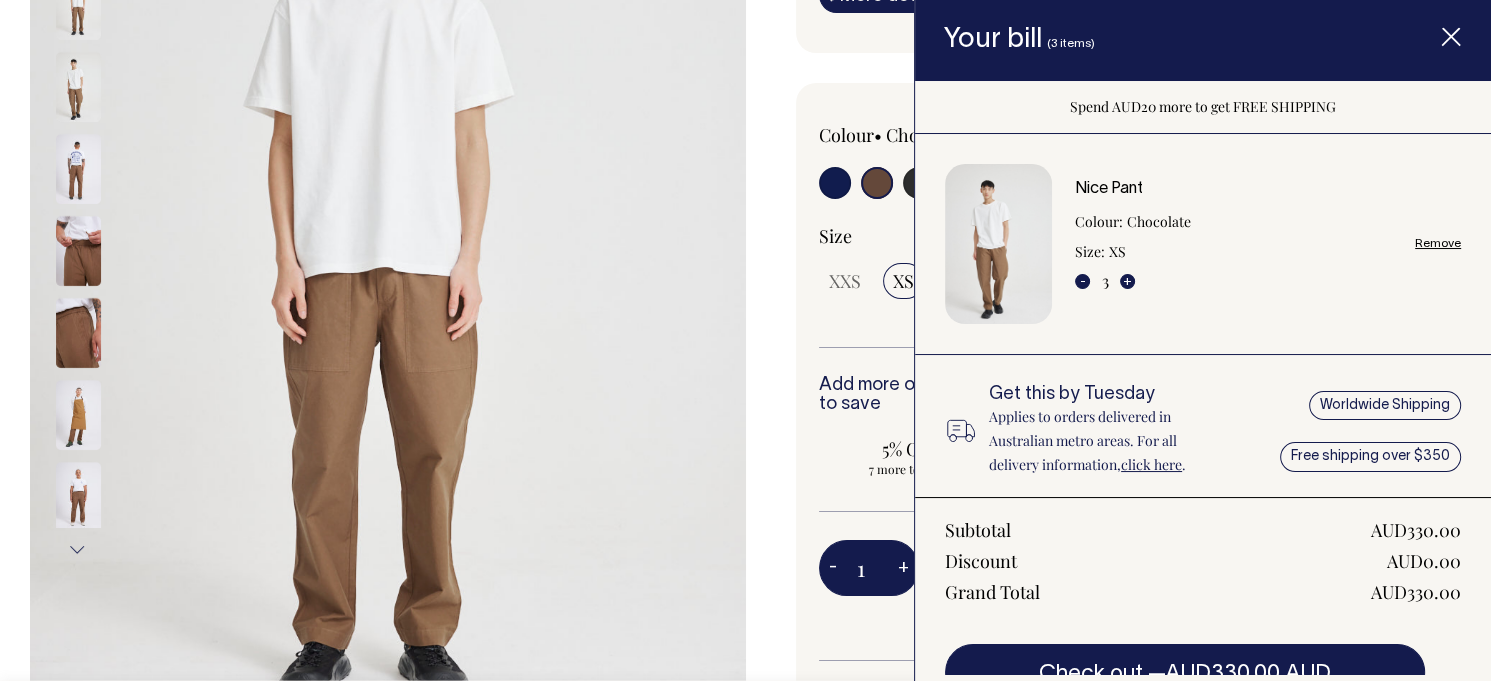 click on "Remove" at bounding box center [1438, 243] 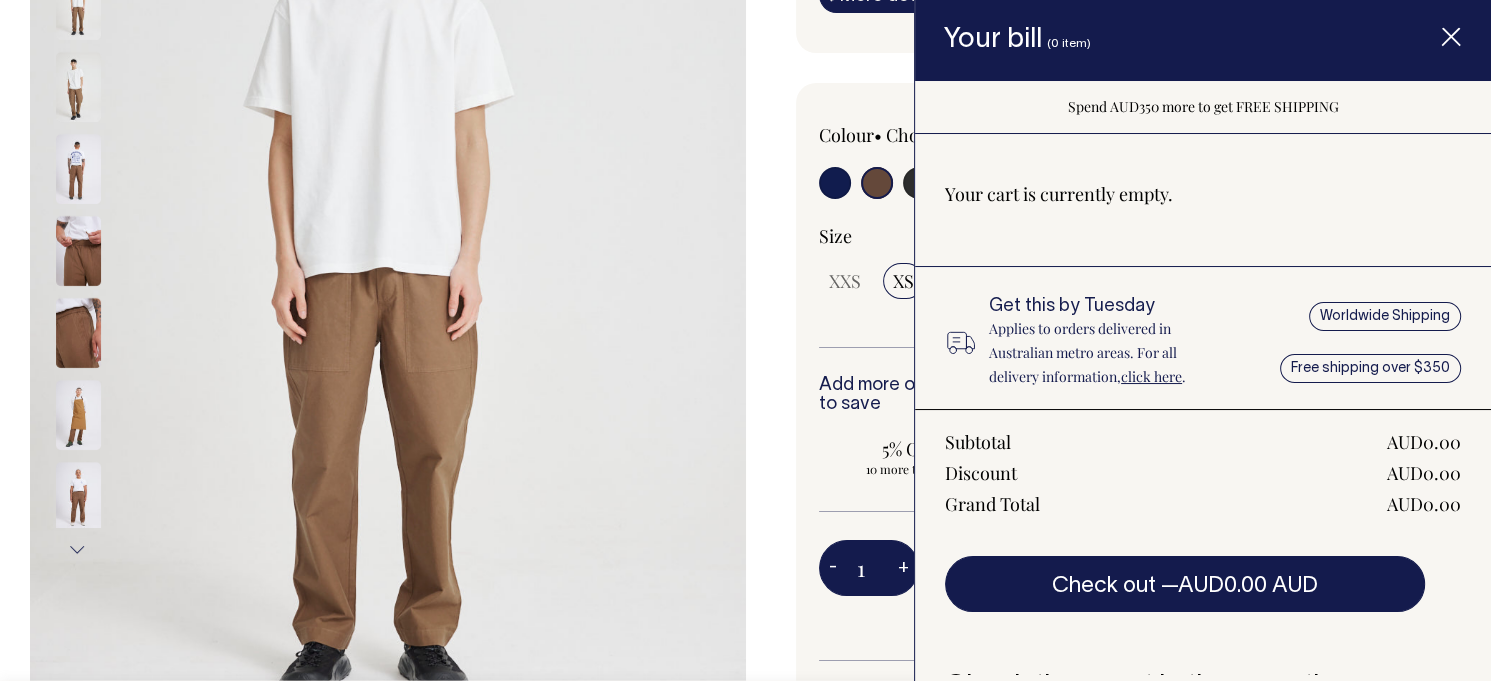 click 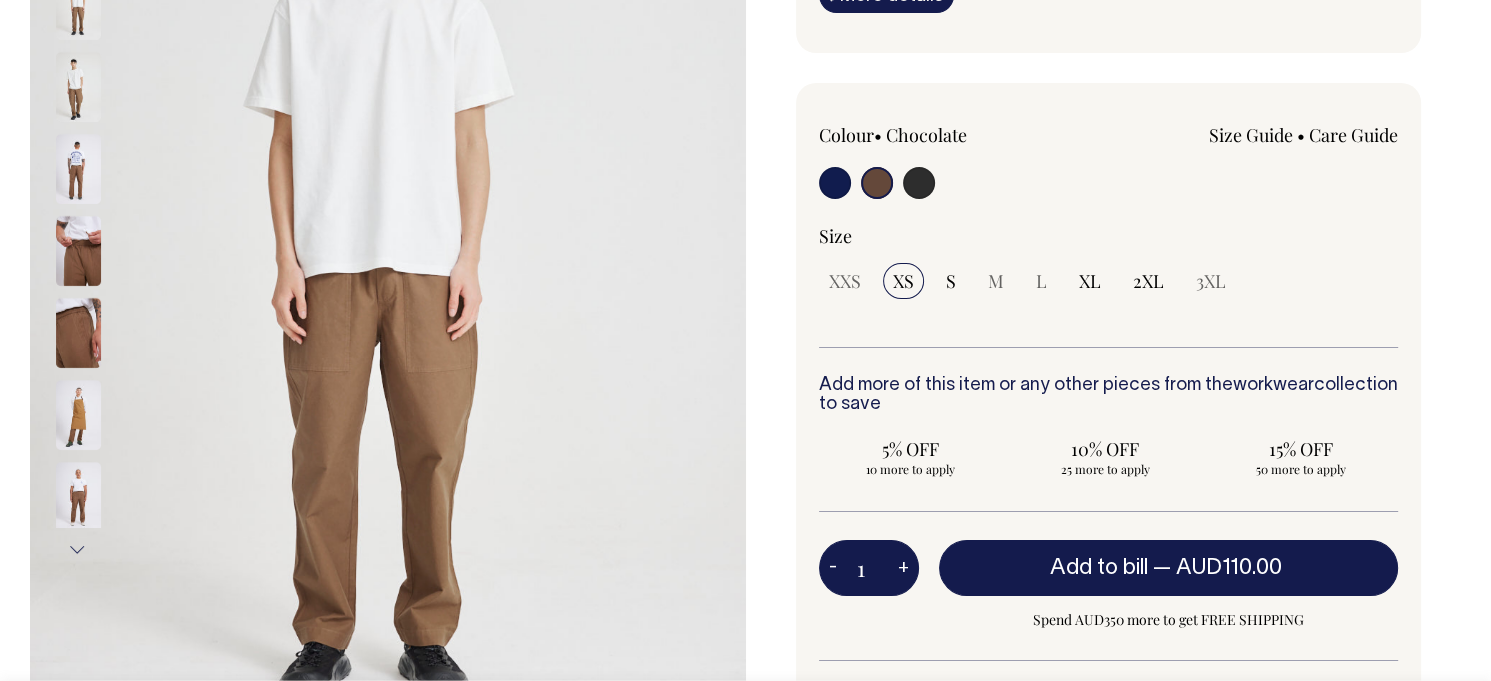 scroll, scrollTop: 0, scrollLeft: 0, axis: both 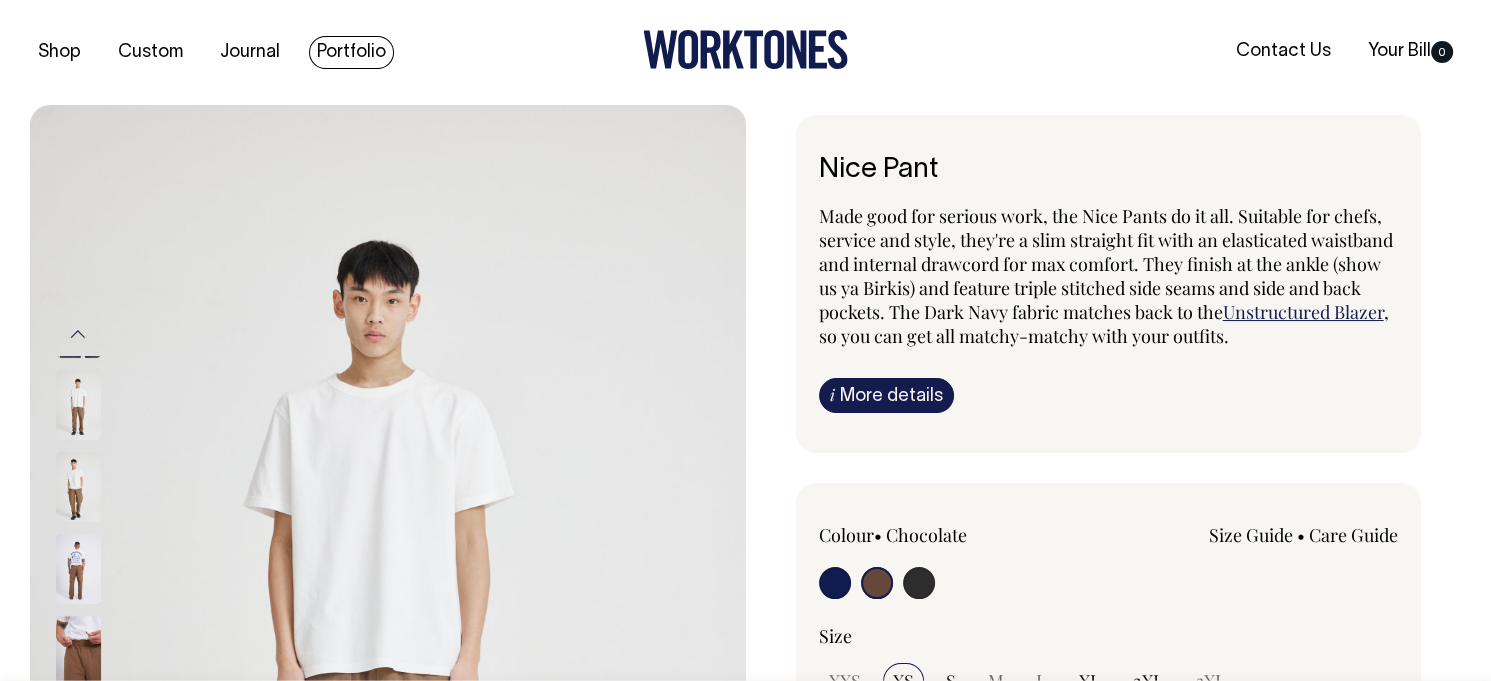 click on "Portfolio" at bounding box center (351, 52) 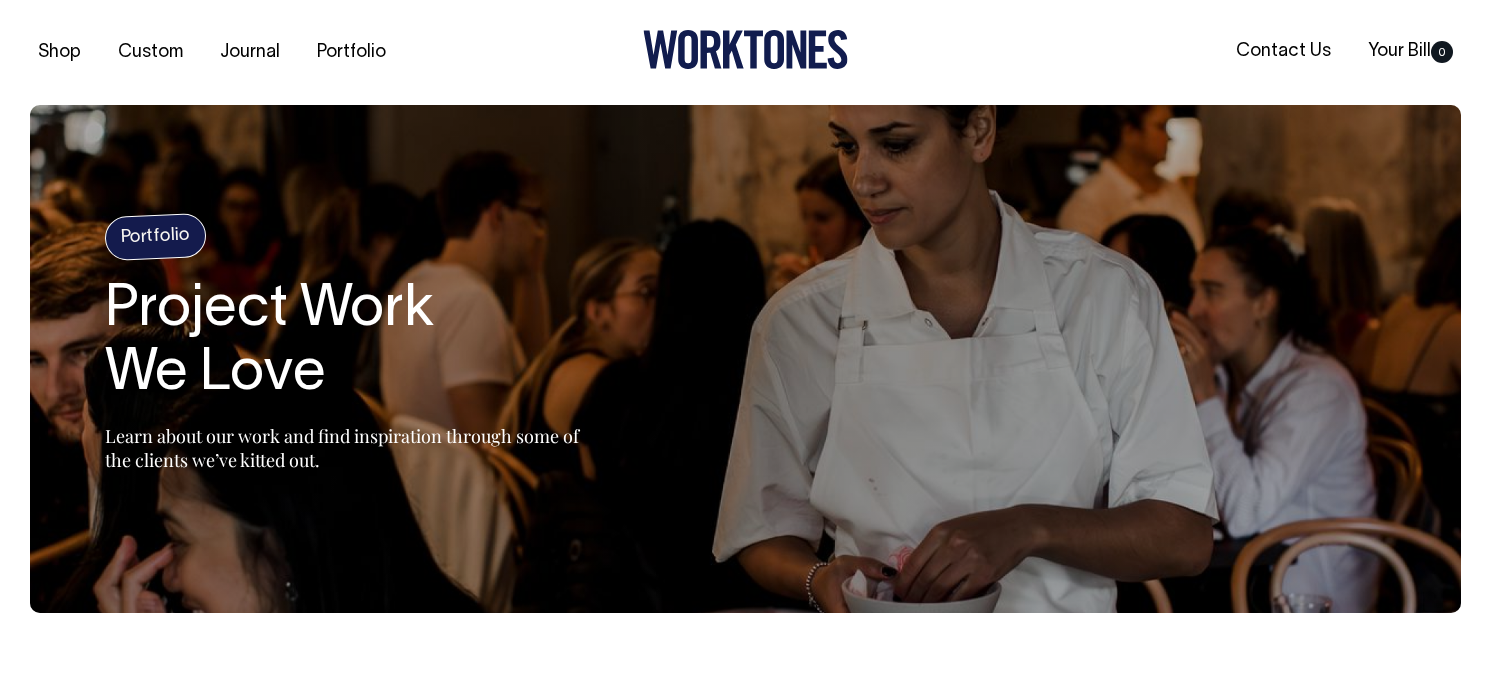 scroll, scrollTop: 0, scrollLeft: 0, axis: both 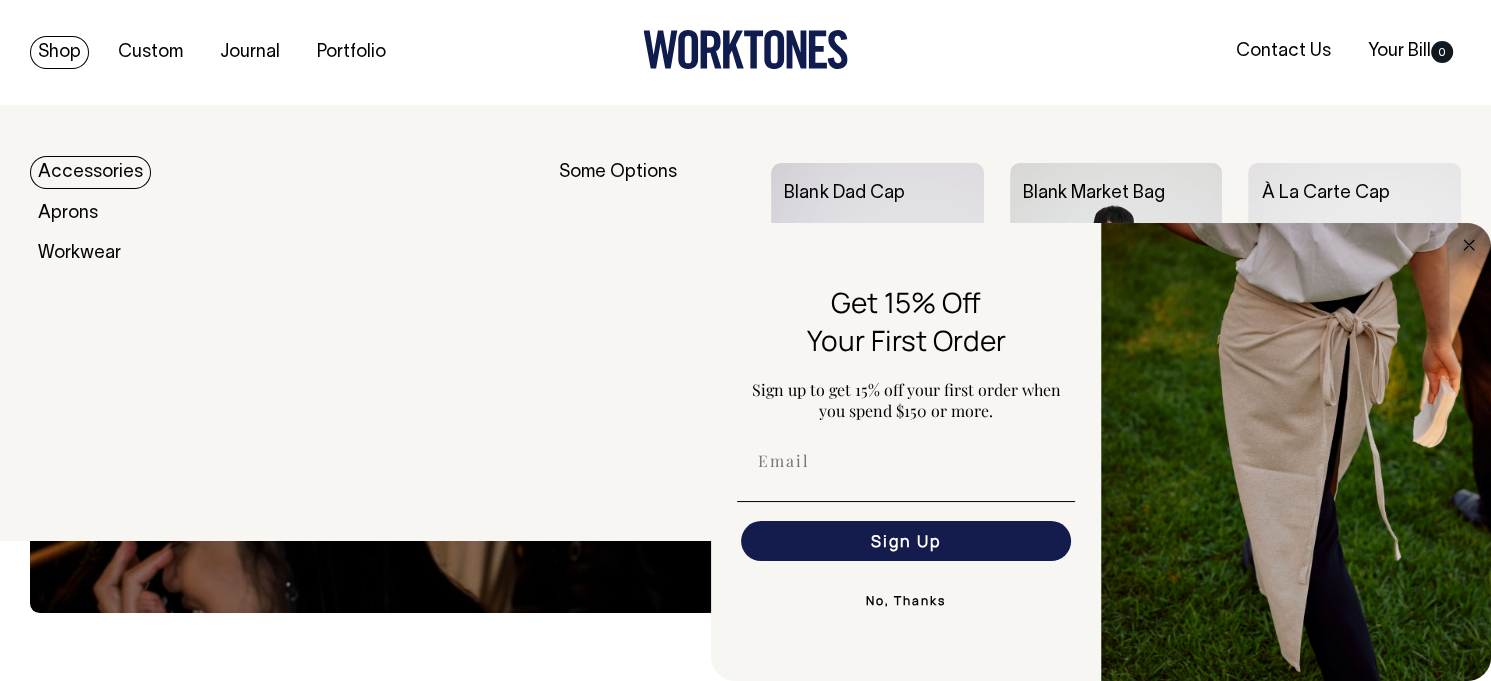 click on "Shop" at bounding box center [59, 52] 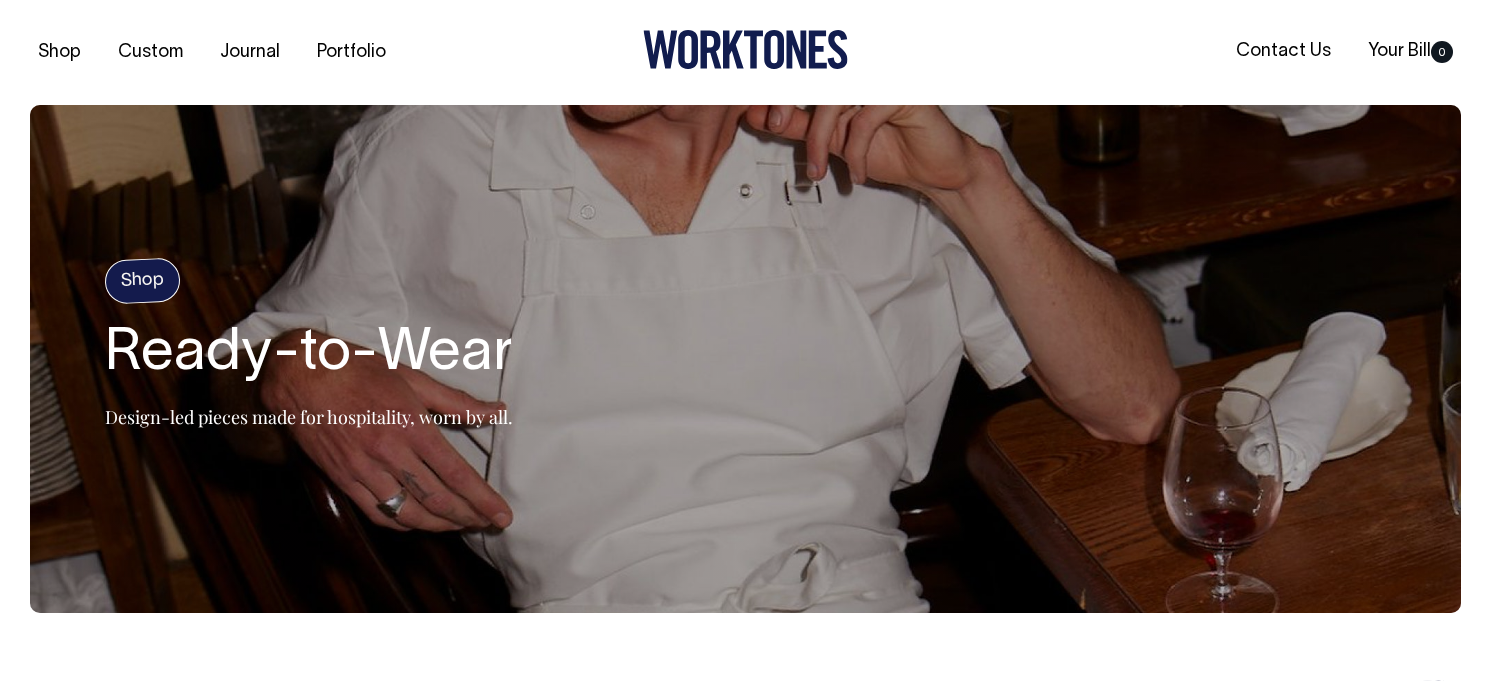 scroll, scrollTop: 0, scrollLeft: 0, axis: both 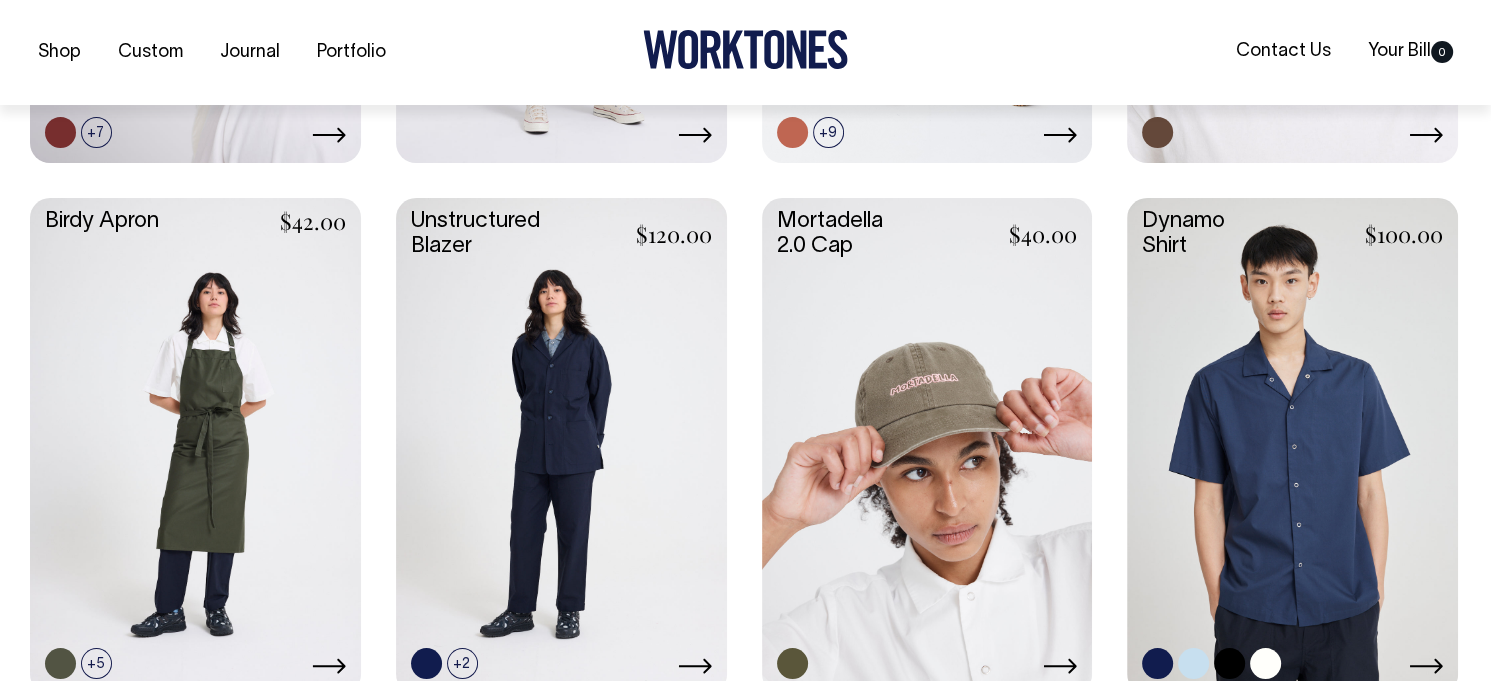 click at bounding box center [1292, 444] 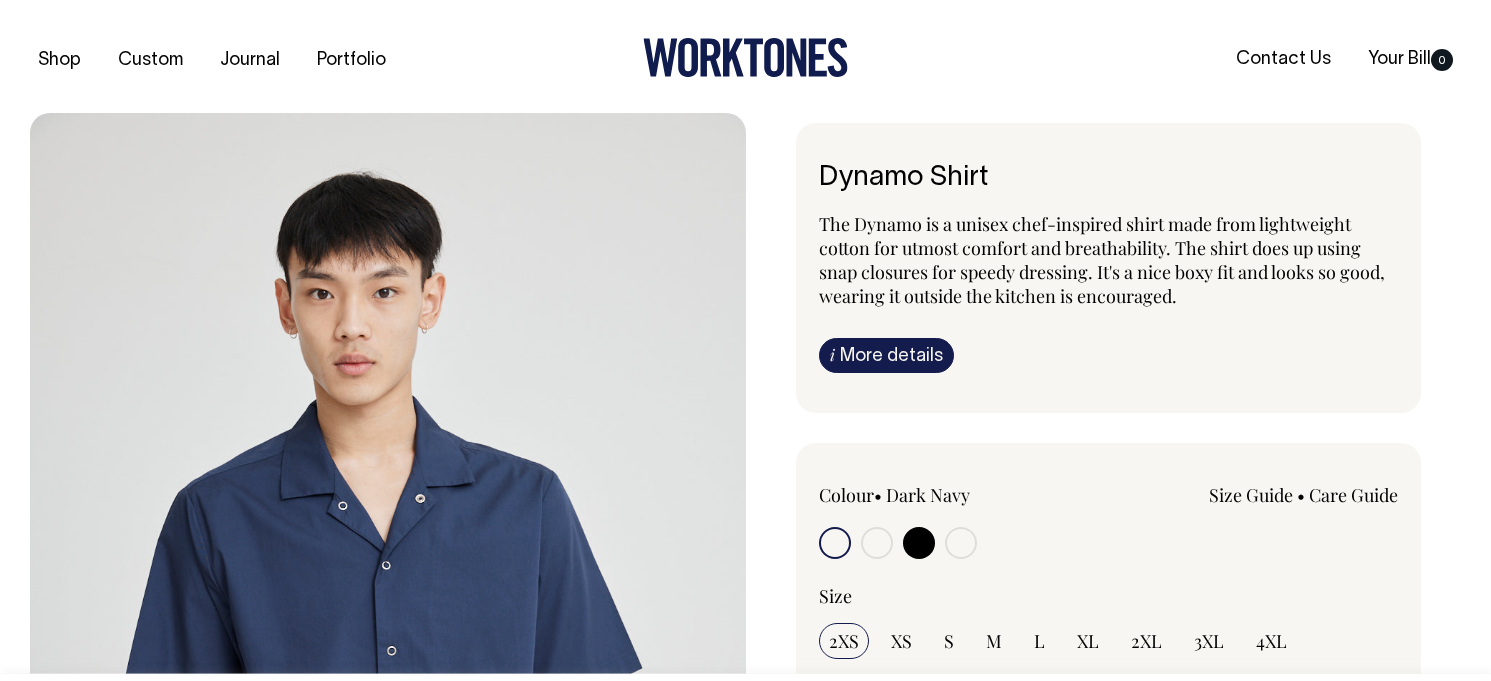 scroll, scrollTop: 0, scrollLeft: 0, axis: both 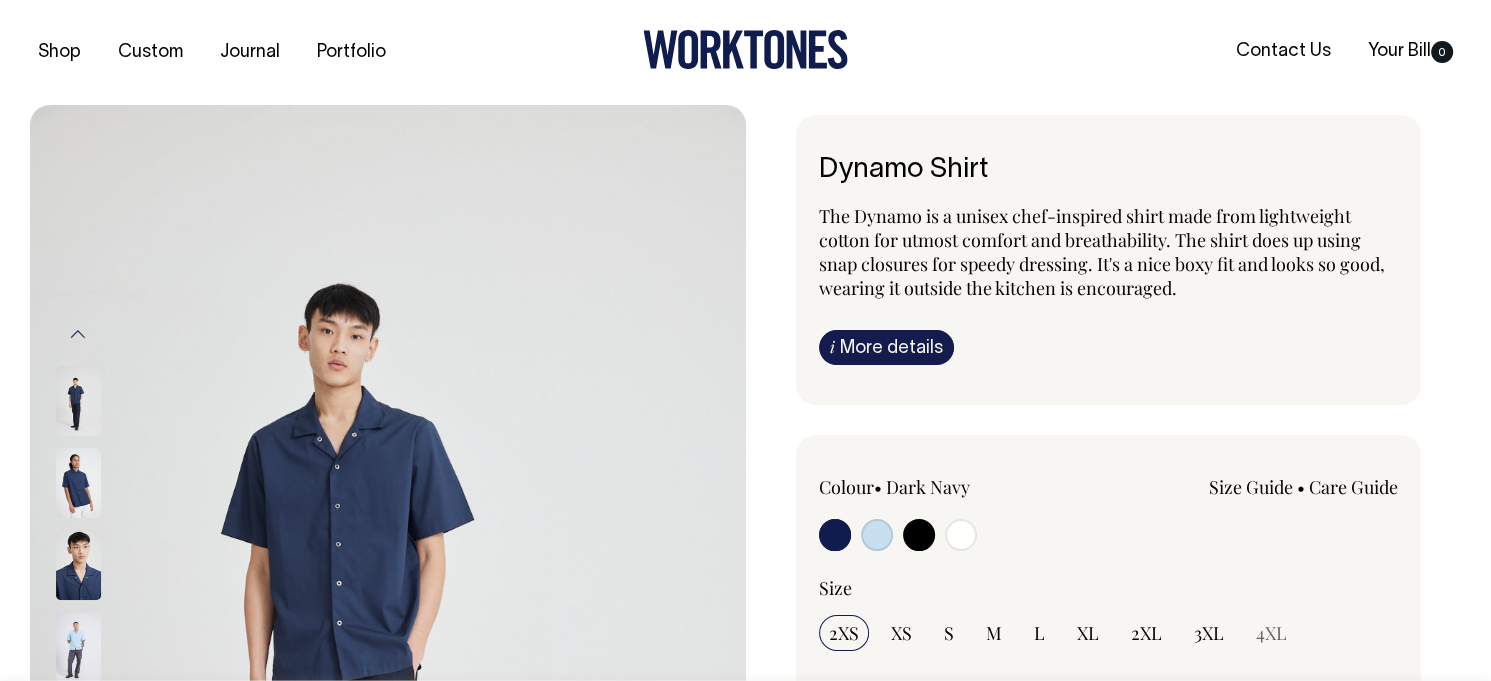 click at bounding box center [877, 535] 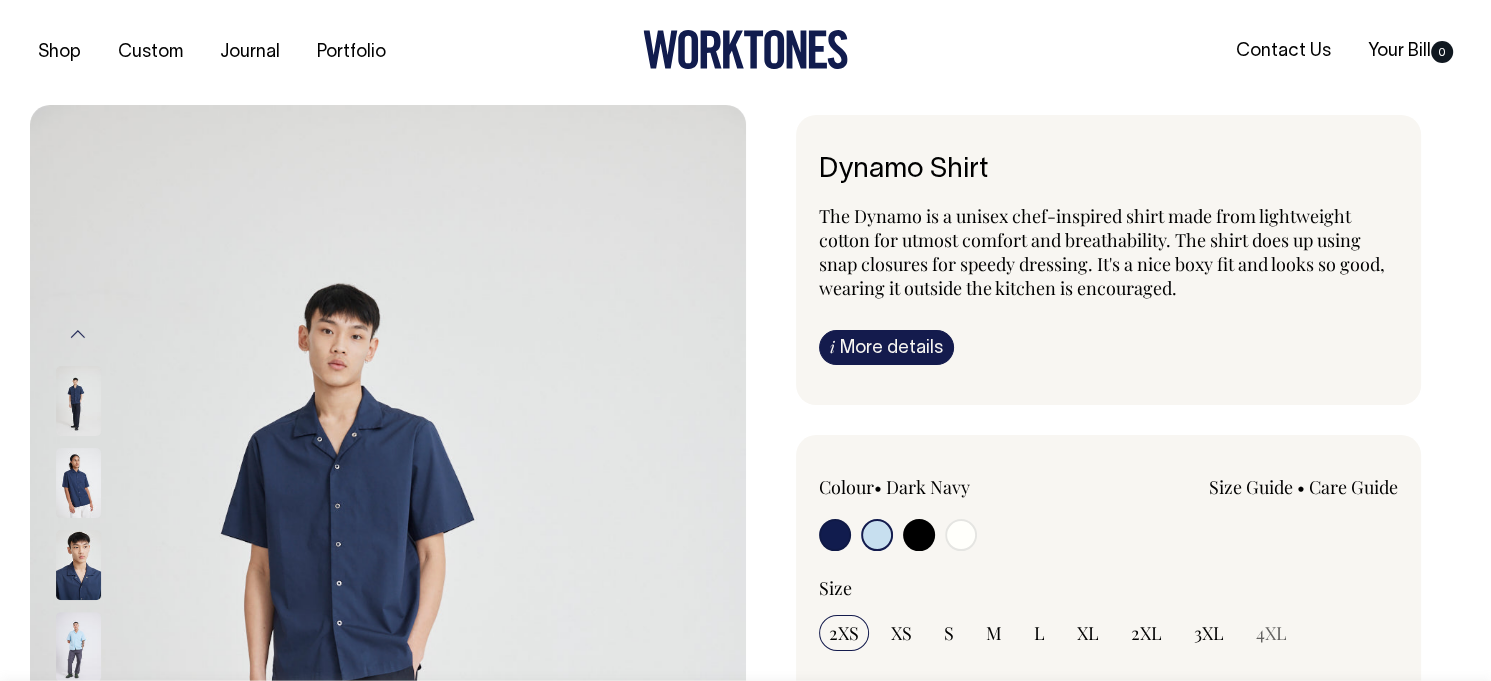 radio on "true" 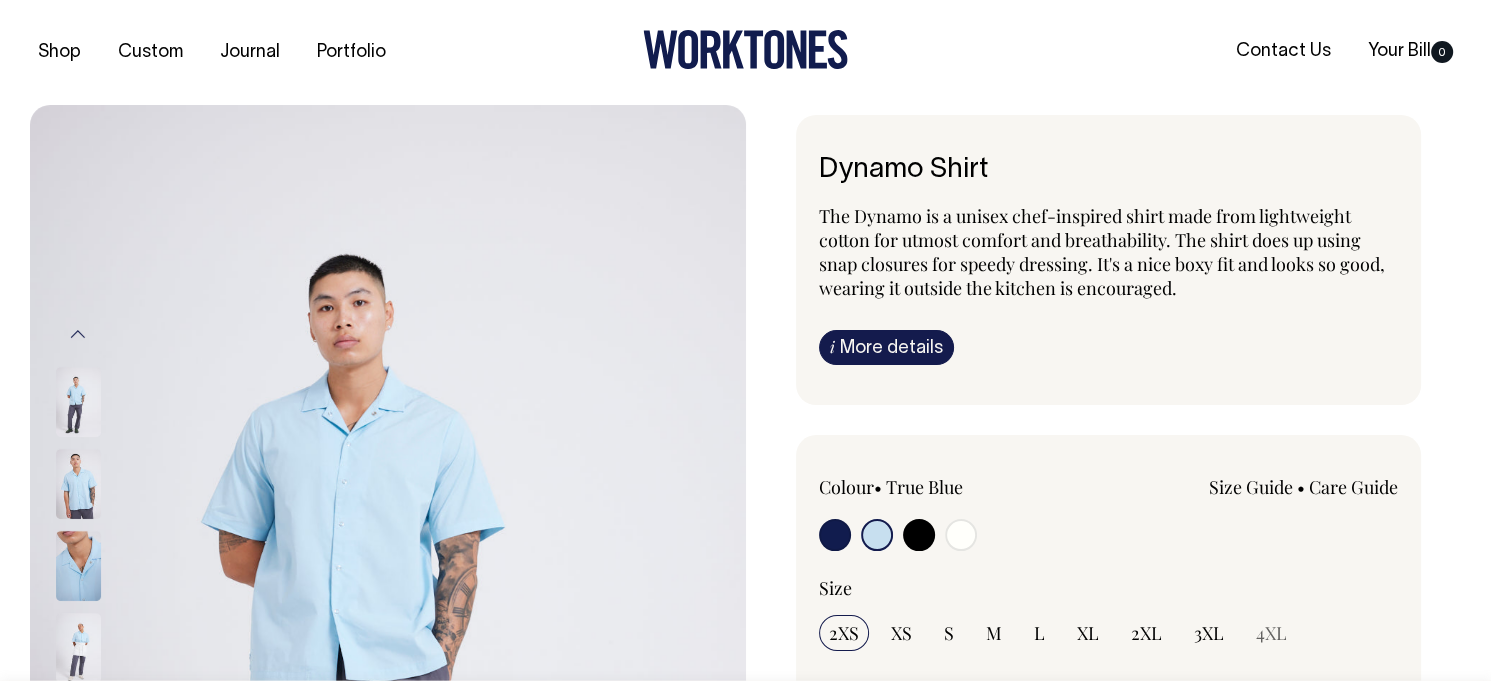 click at bounding box center [835, 535] 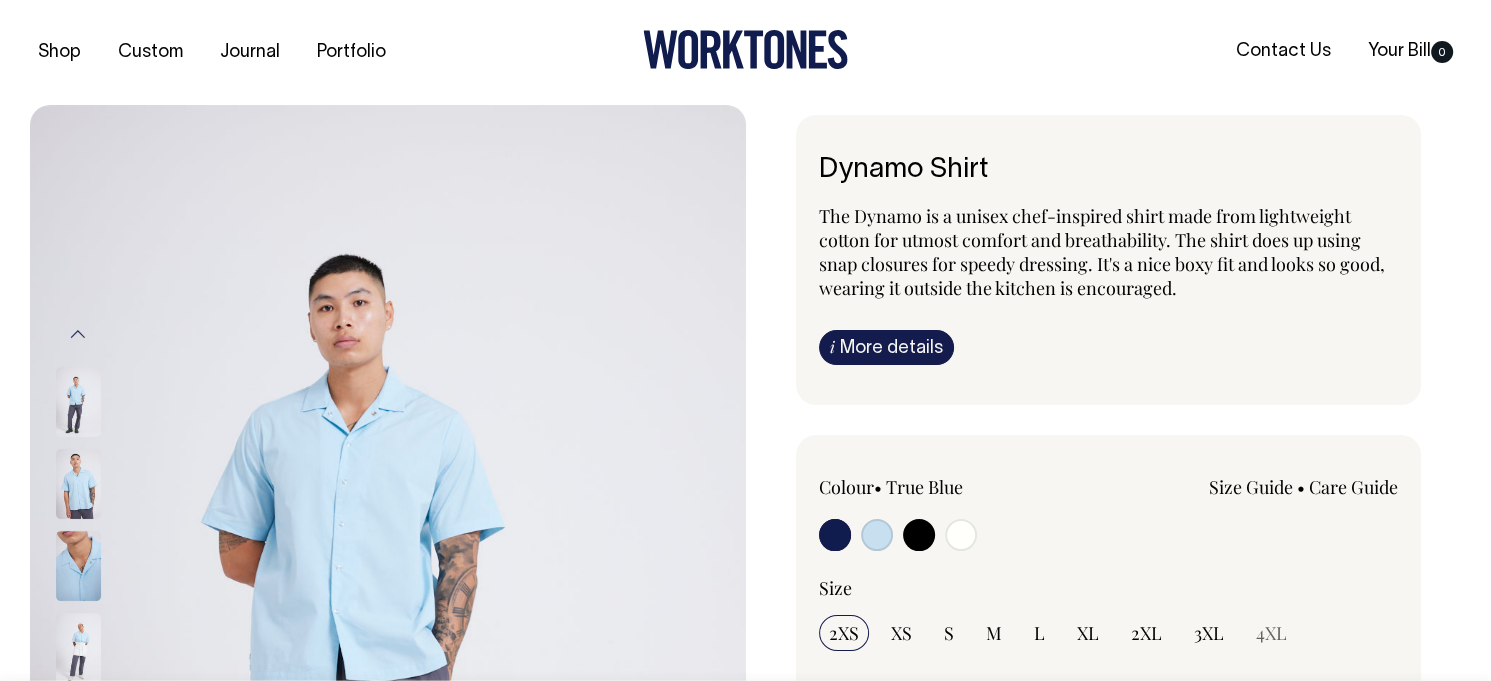 radio on "true" 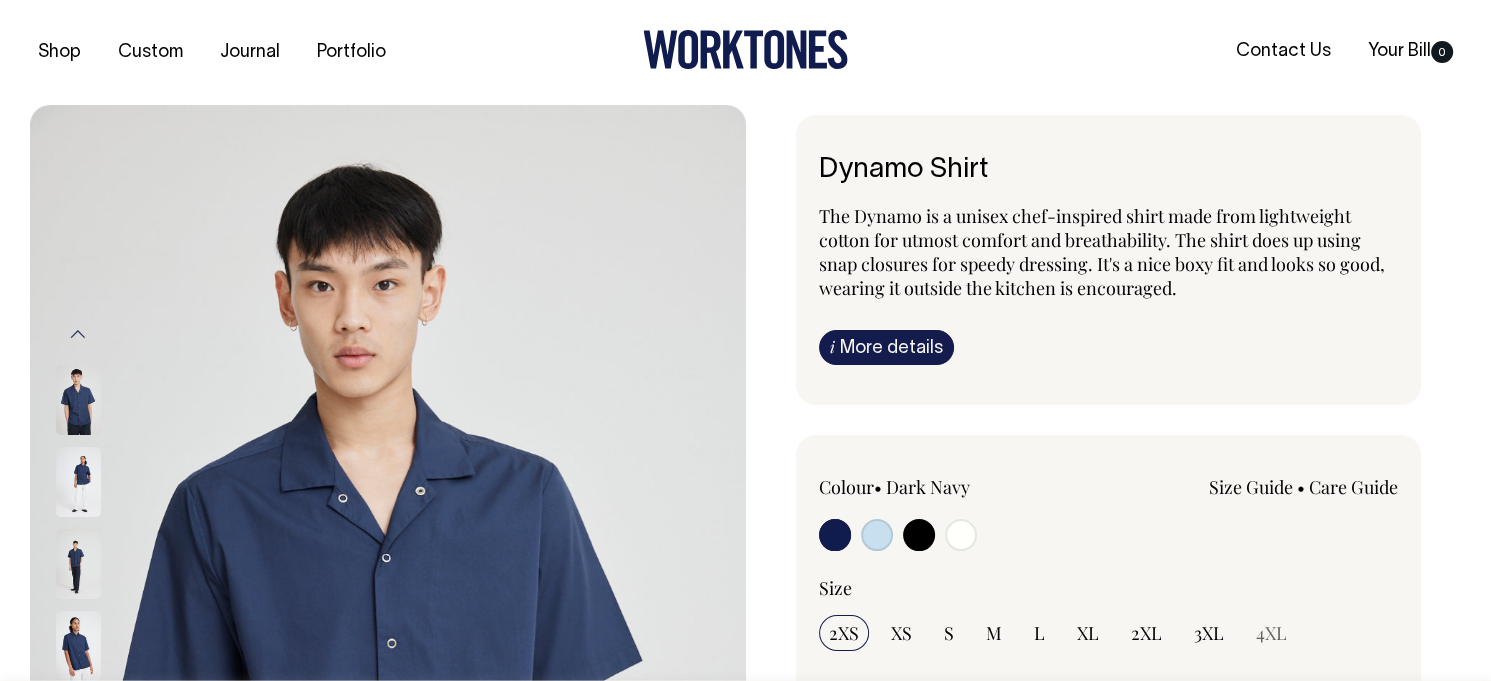 click at bounding box center (919, 535) 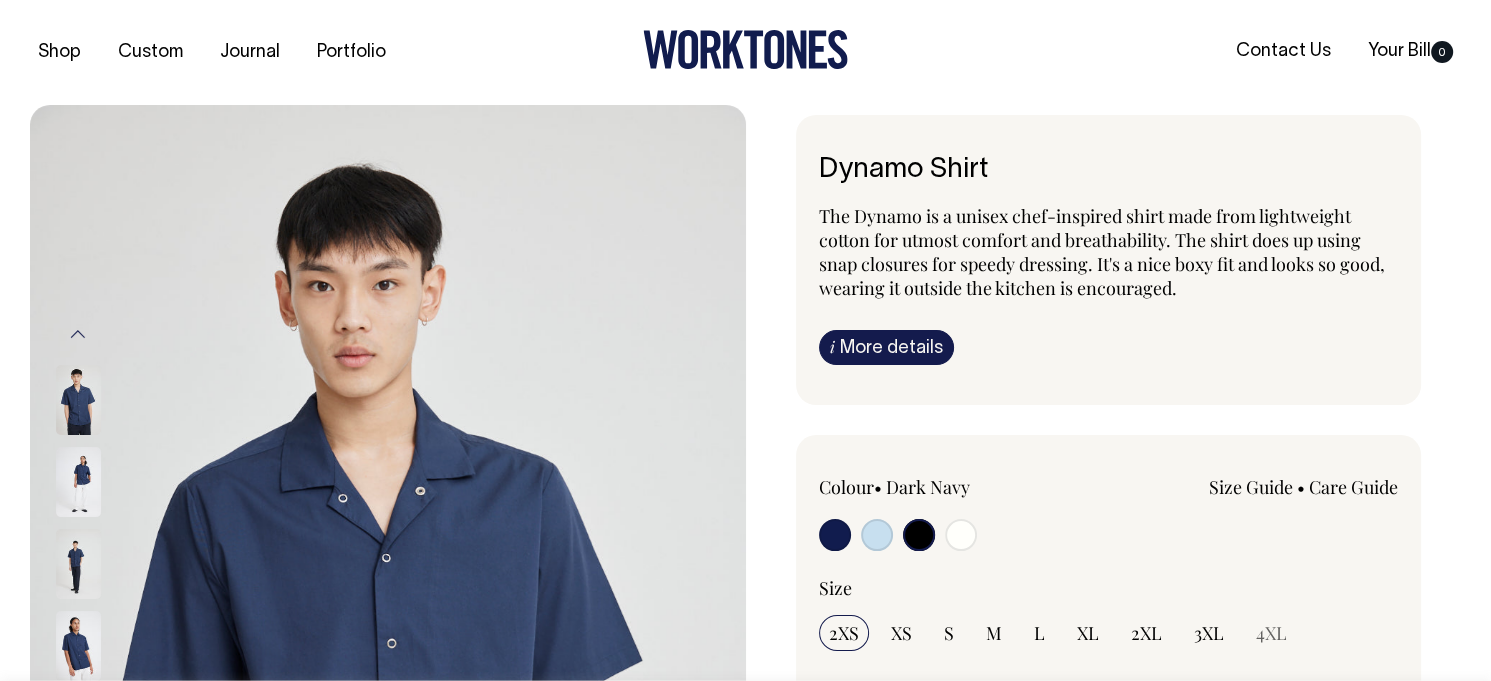 radio on "true" 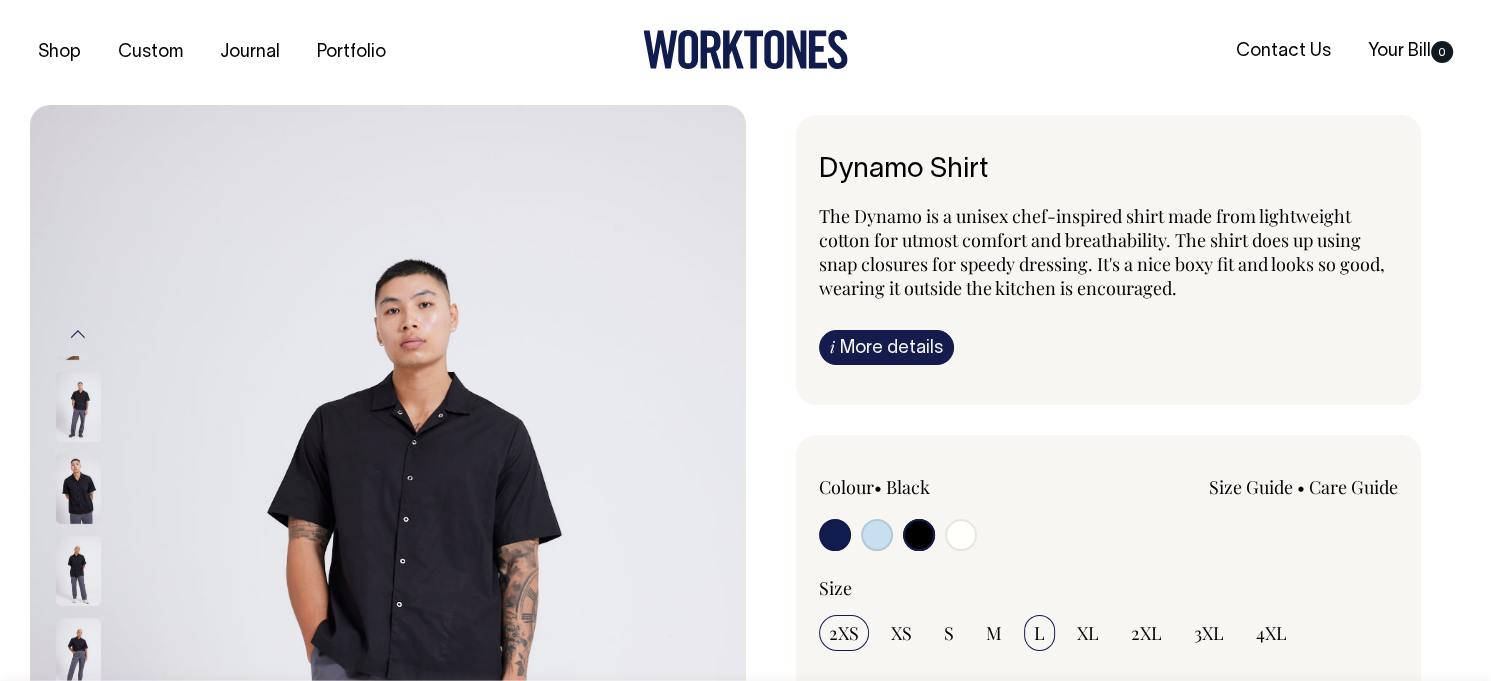click on "L" at bounding box center [1039, 633] 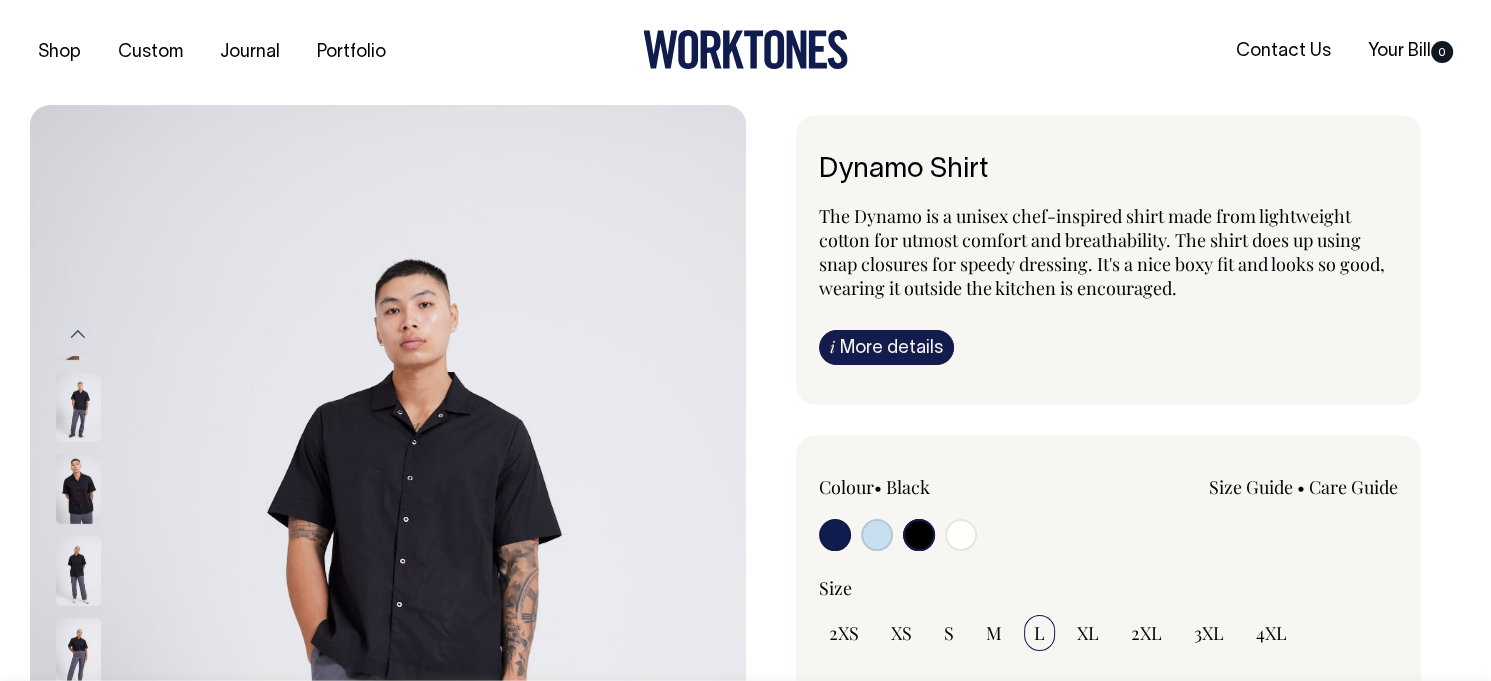 select on "L" 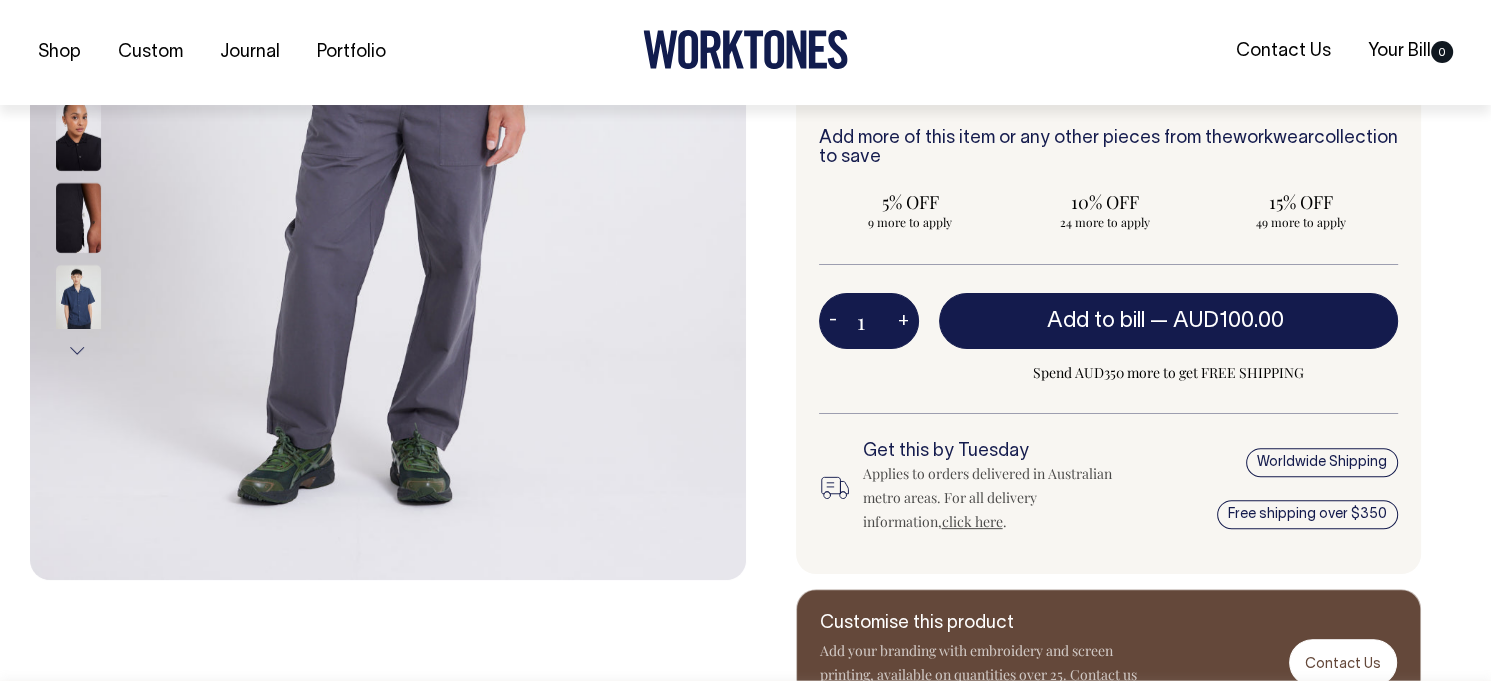 scroll, scrollTop: 600, scrollLeft: 0, axis: vertical 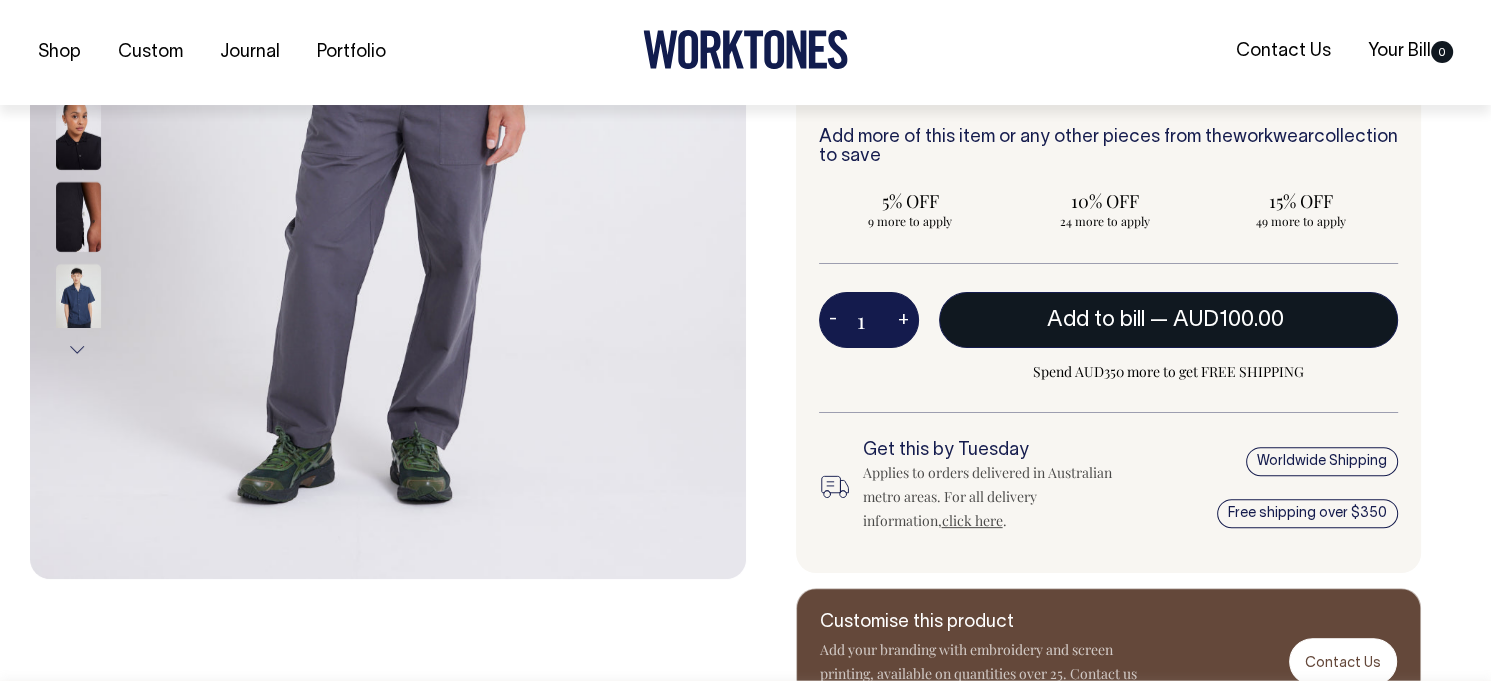click on "Add to bill
—  AUD100.00" at bounding box center [1169, 320] 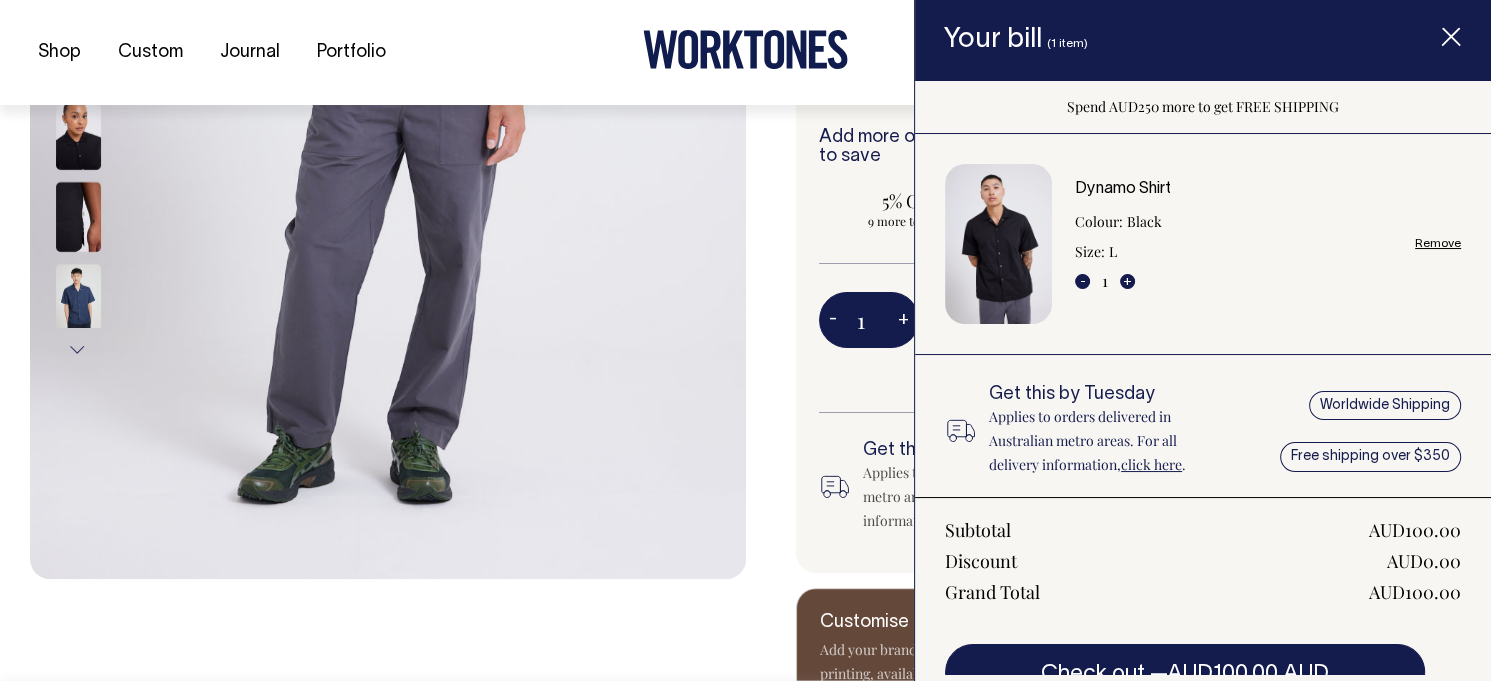 click 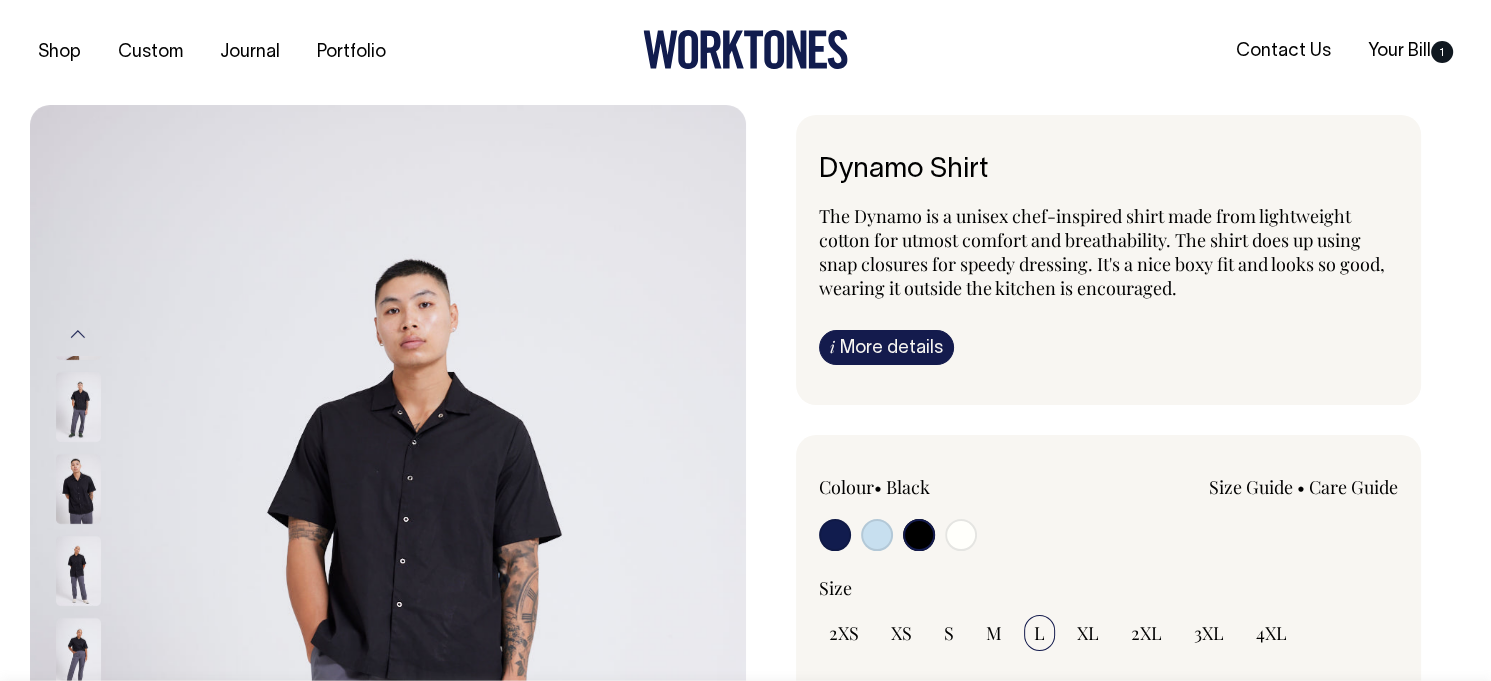 scroll, scrollTop: 0, scrollLeft: 0, axis: both 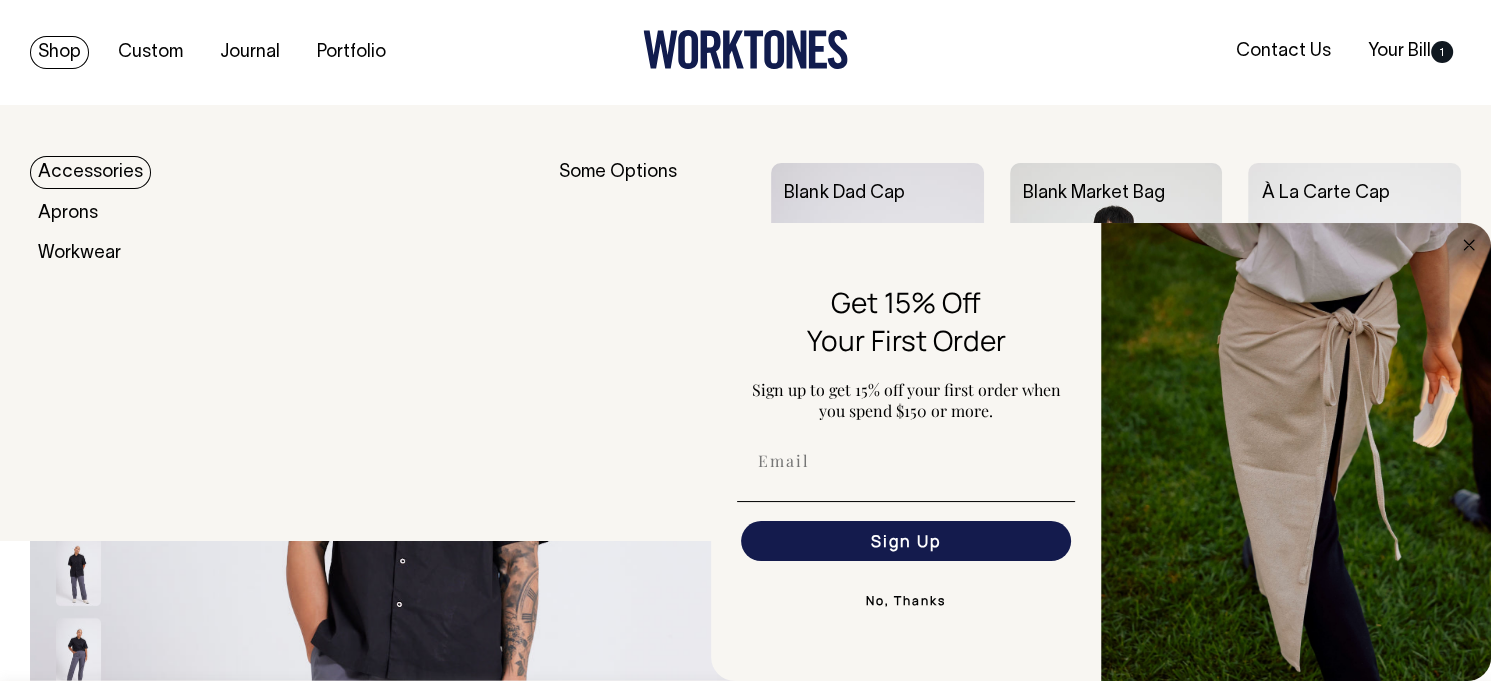 click on "Shop" at bounding box center (59, 52) 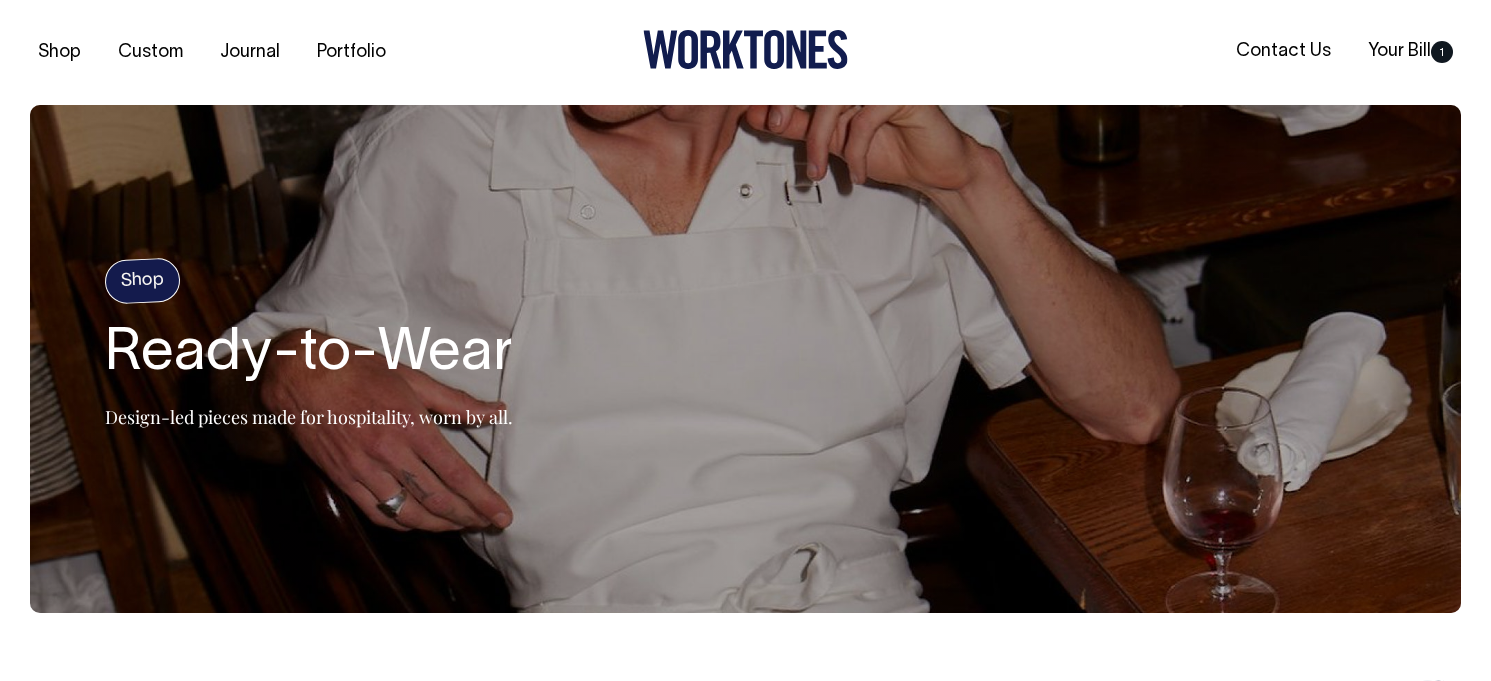 scroll, scrollTop: 0, scrollLeft: 0, axis: both 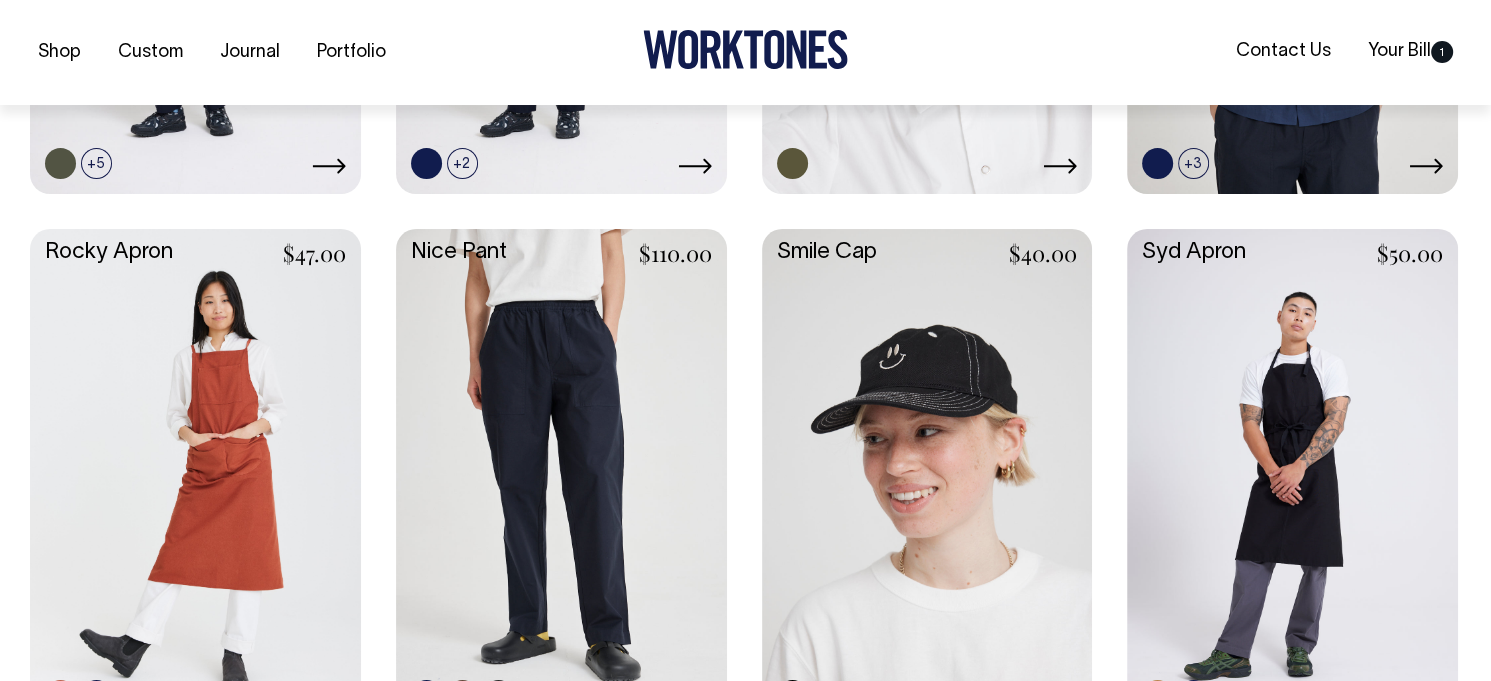 click at bounding box center (561, 475) 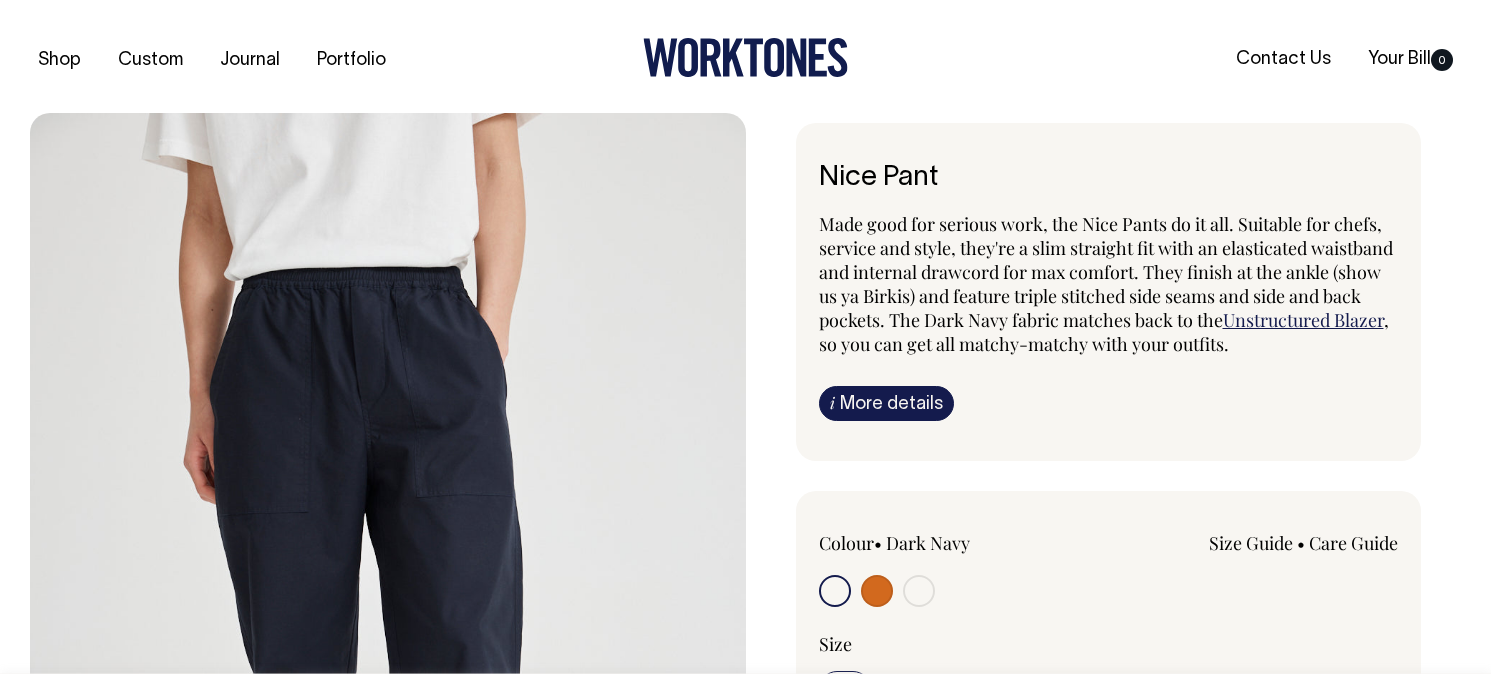 scroll, scrollTop: 0, scrollLeft: 0, axis: both 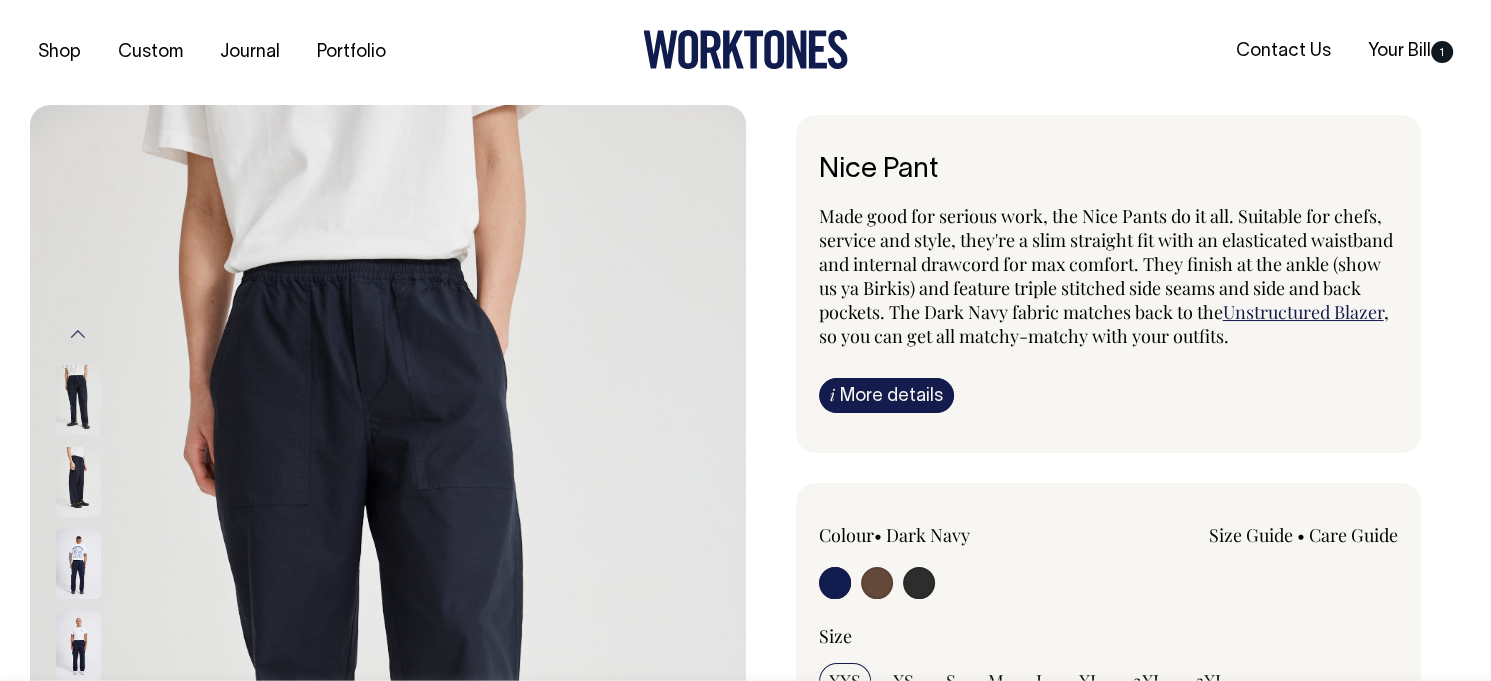 click at bounding box center (919, 583) 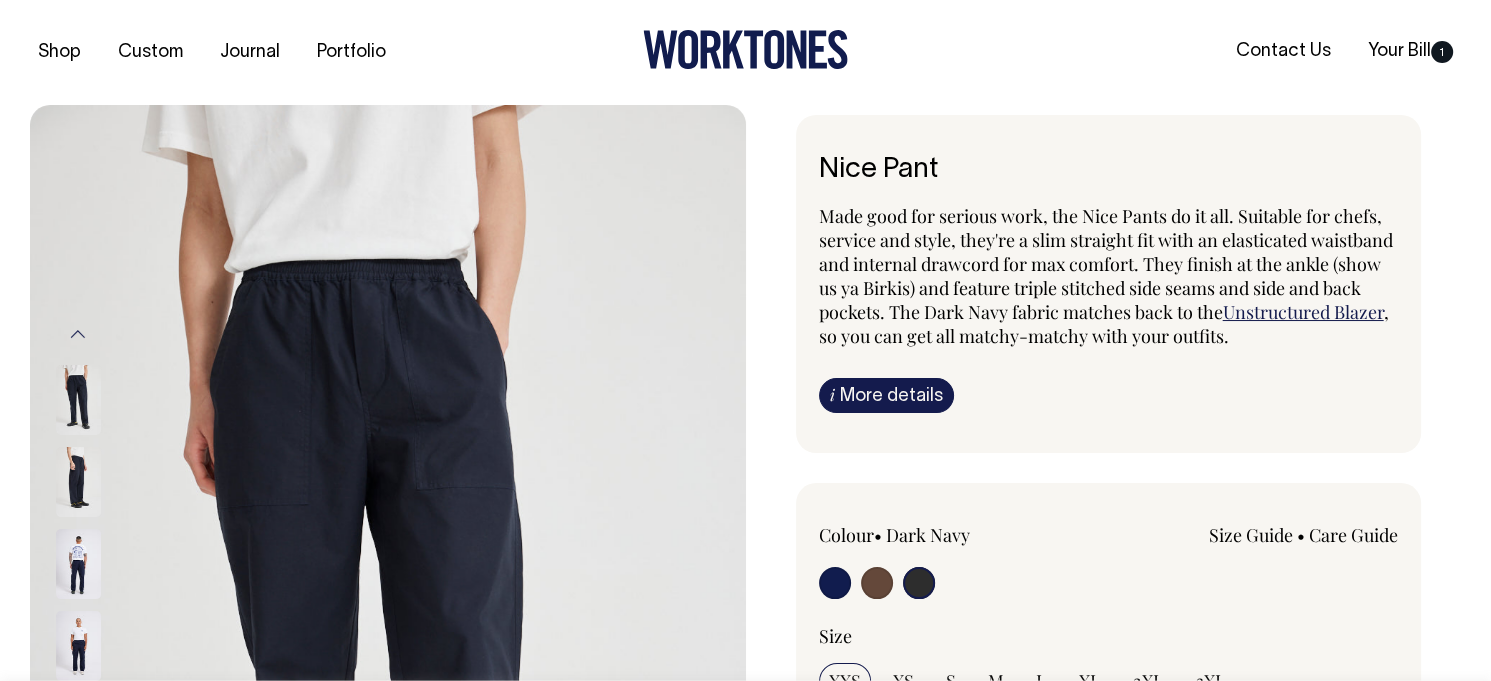 radio on "true" 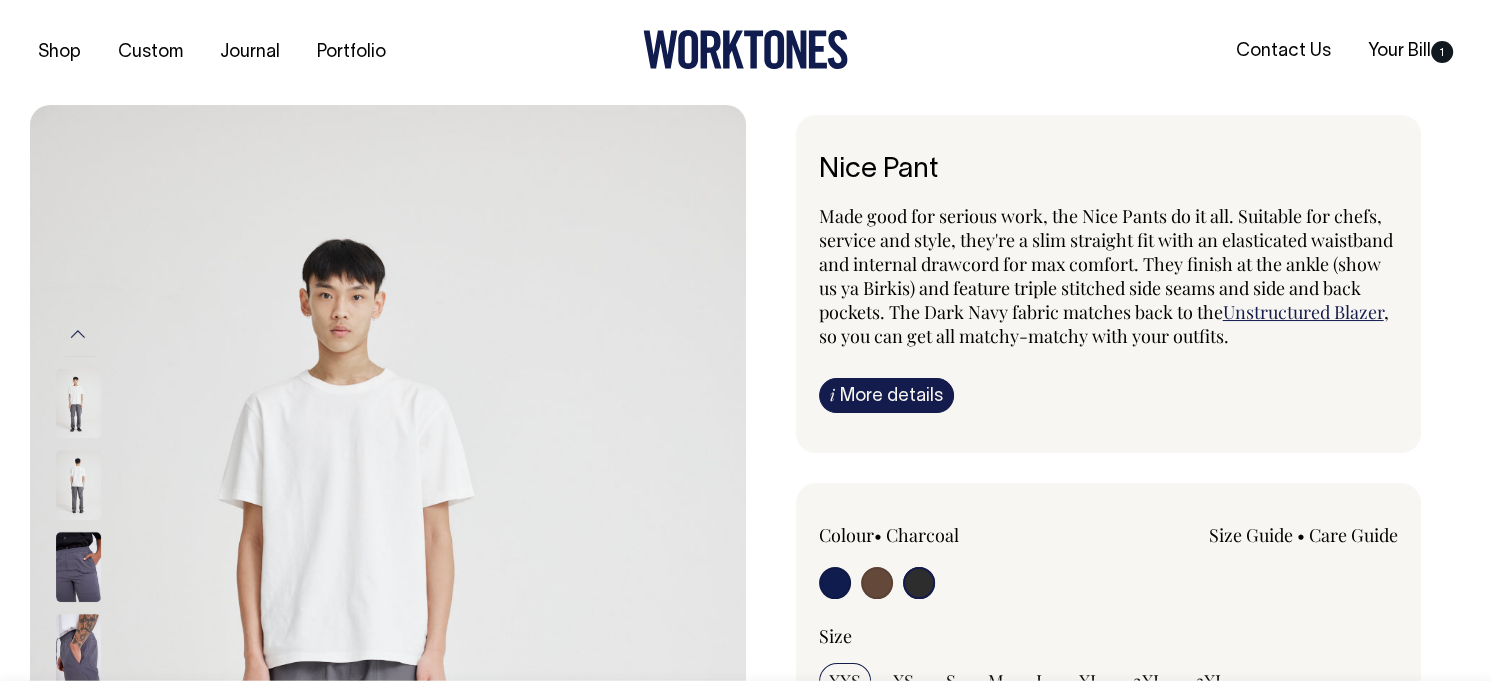click at bounding box center (877, 583) 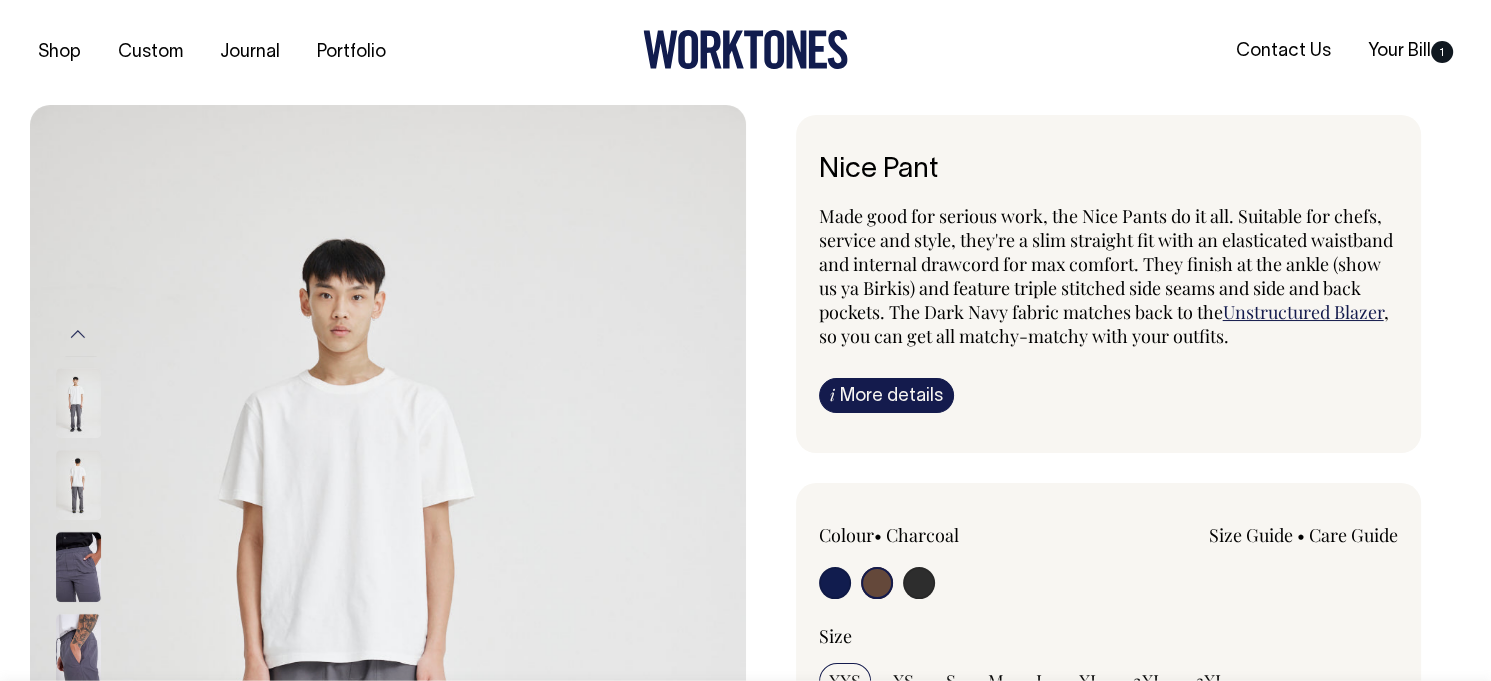 radio on "false" 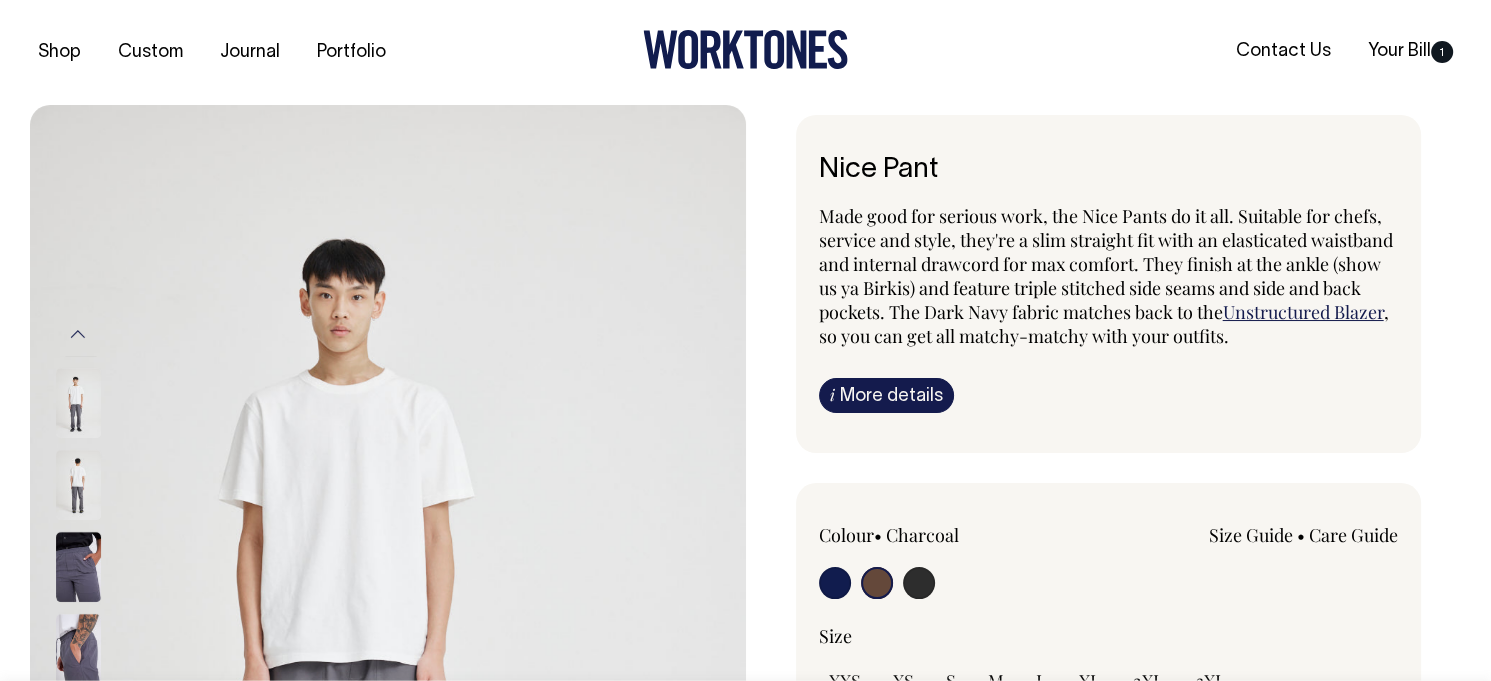radio on "true" 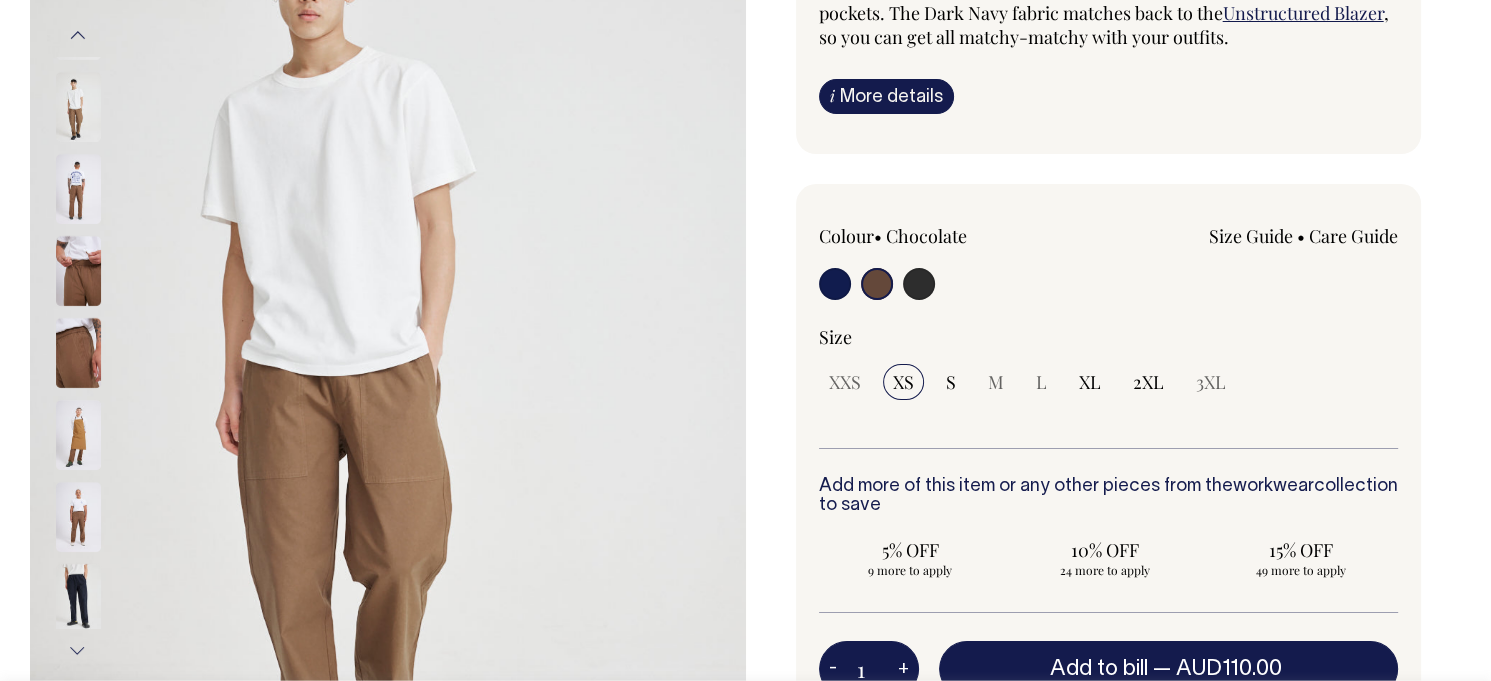 scroll, scrollTop: 300, scrollLeft: 0, axis: vertical 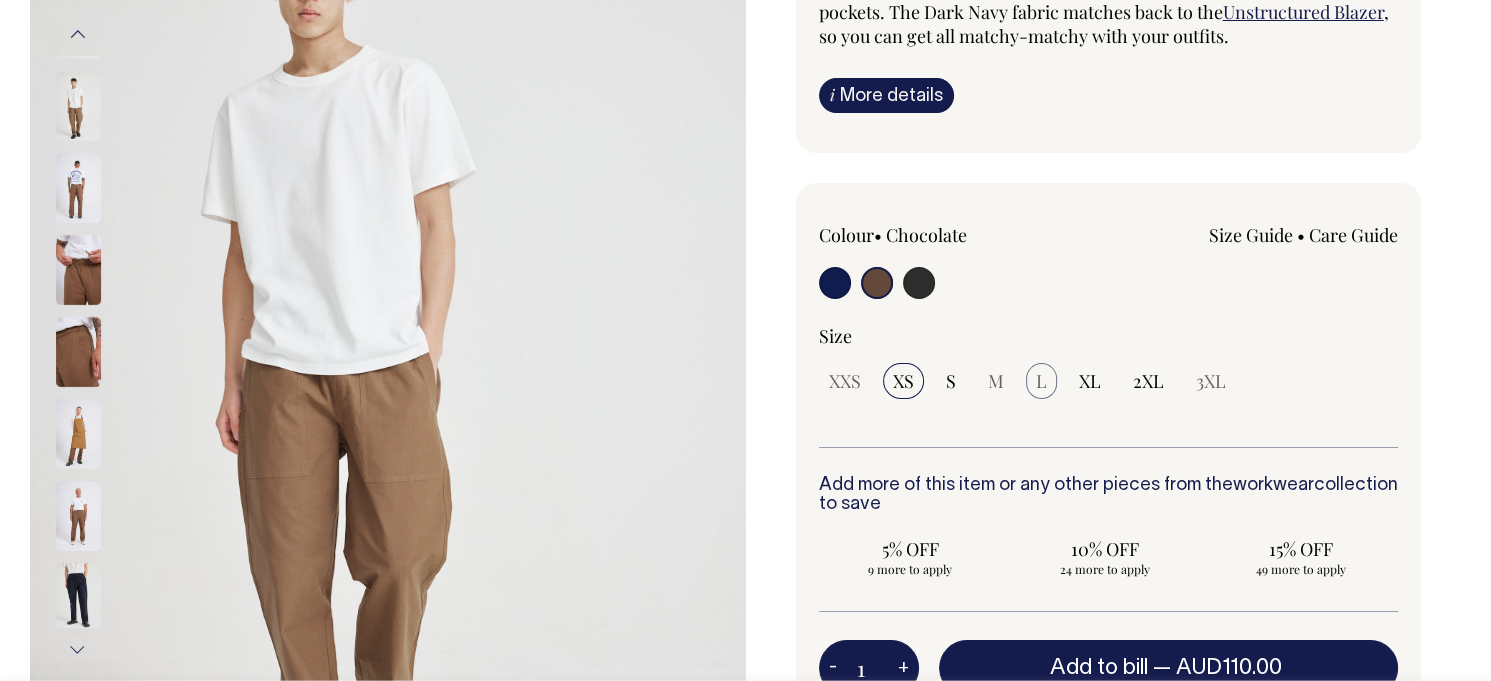 click on "L" at bounding box center (1041, 381) 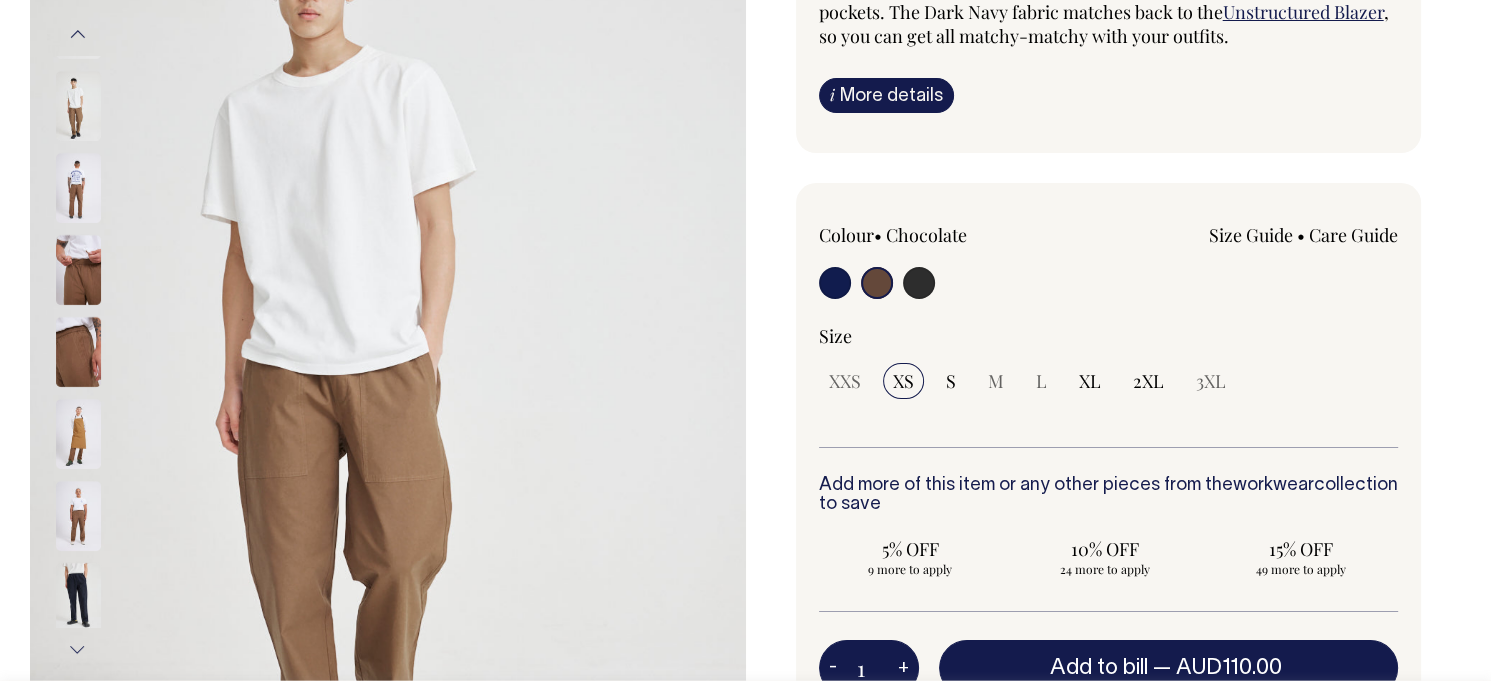 click at bounding box center [877, 283] 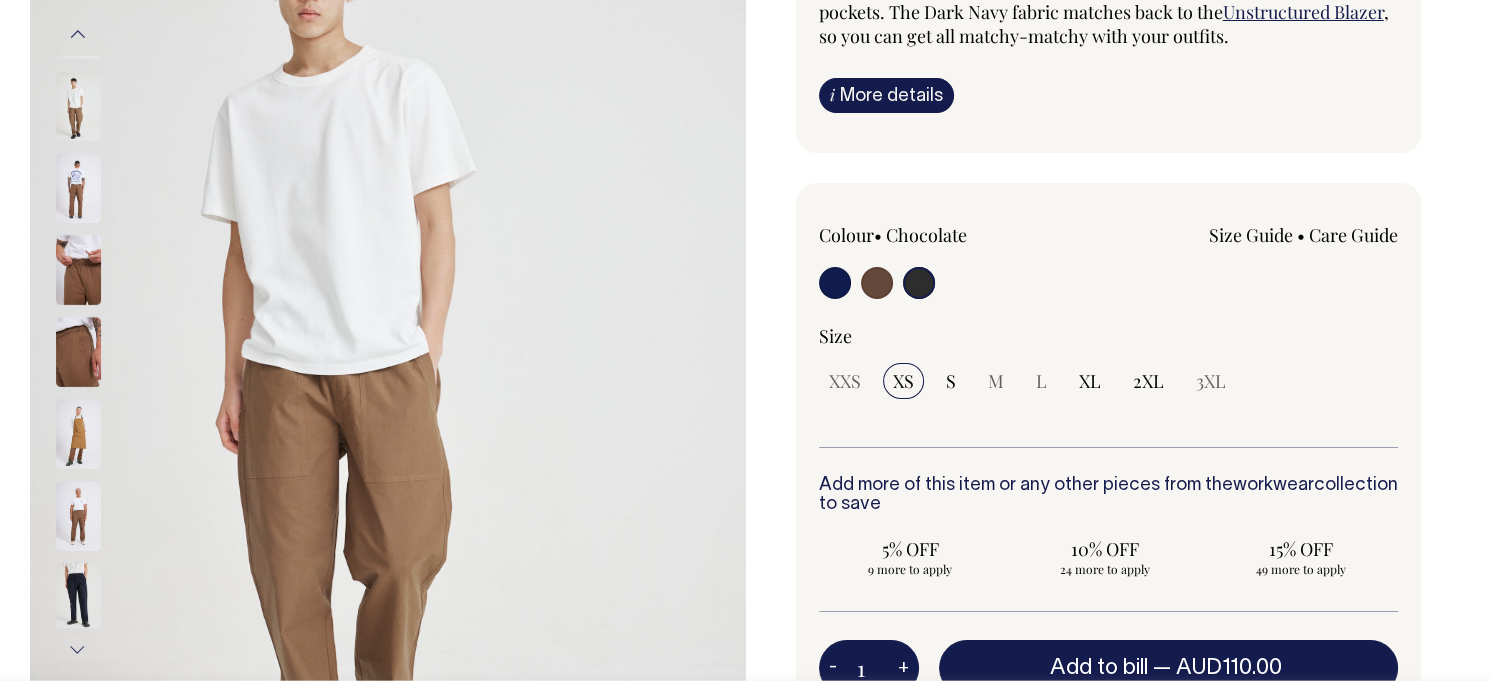 radio on "true" 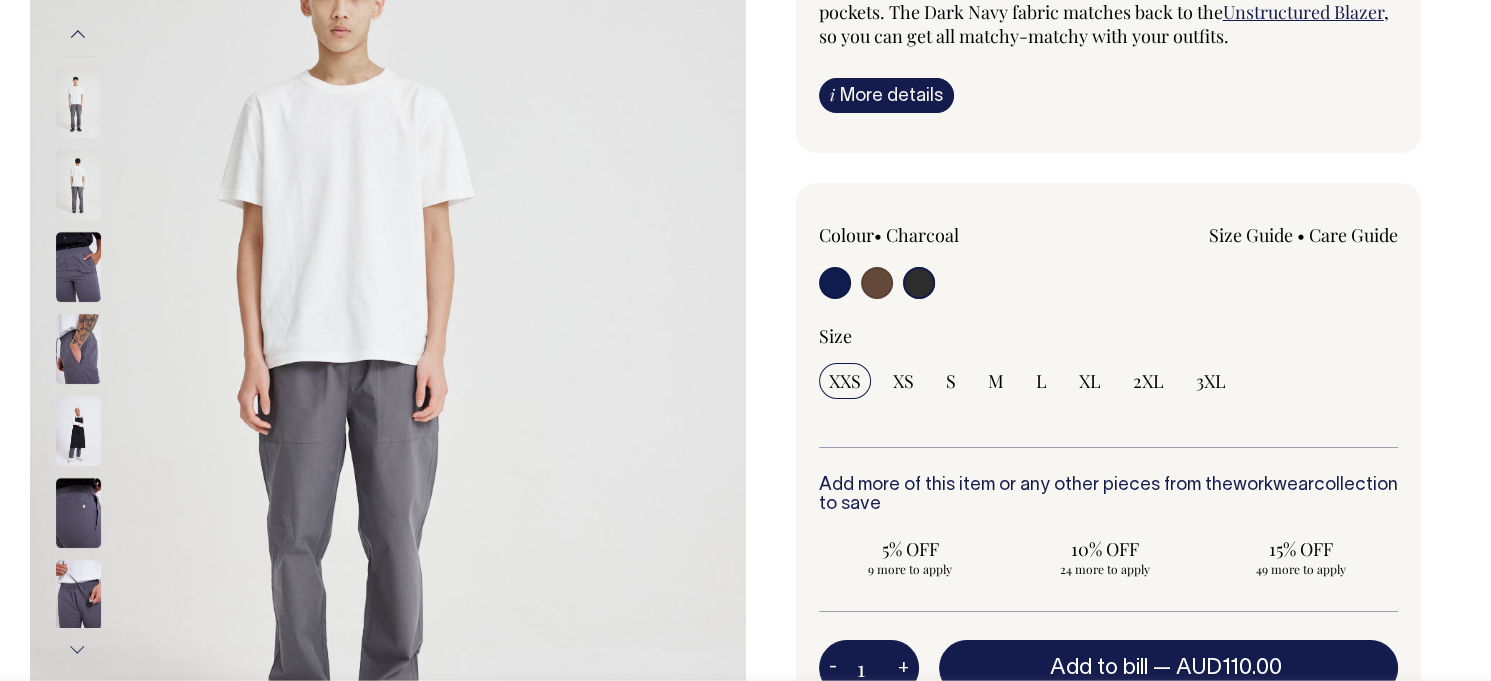 click at bounding box center [877, 283] 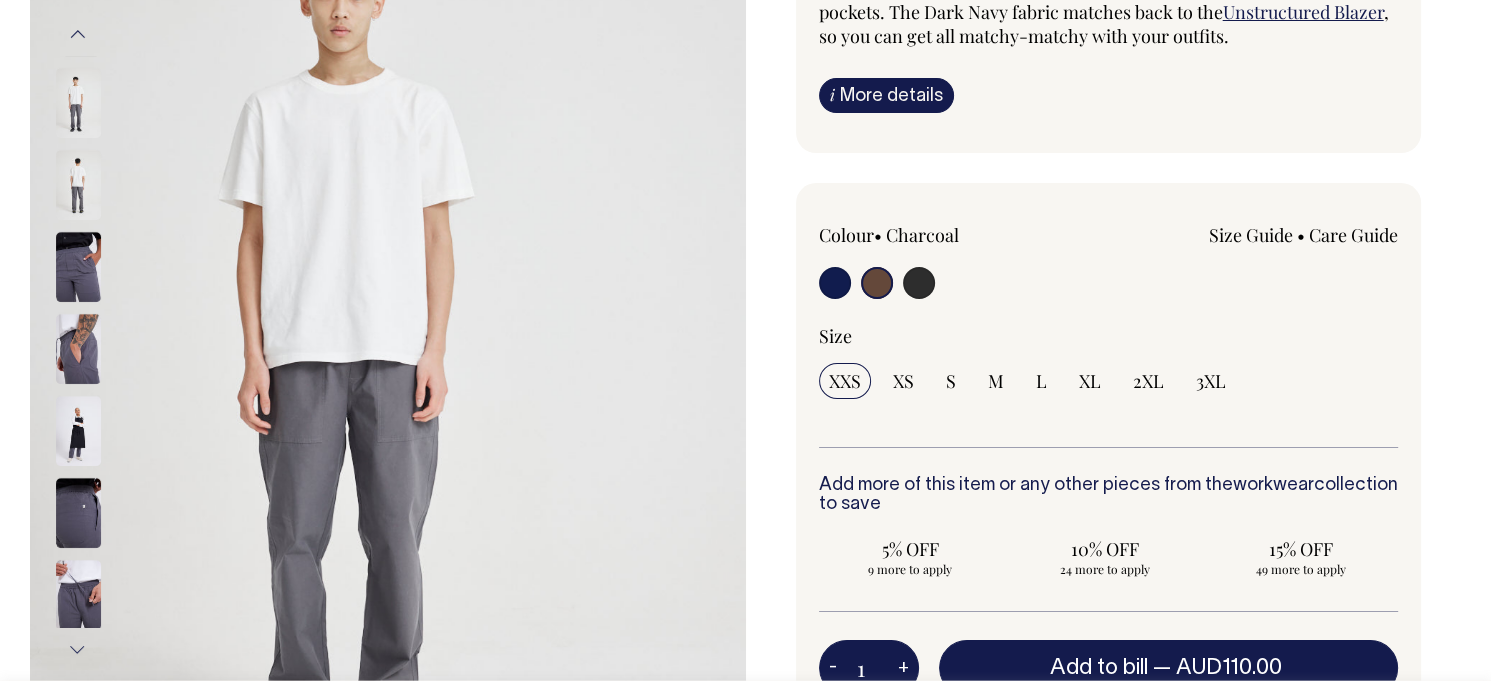 radio on "false" 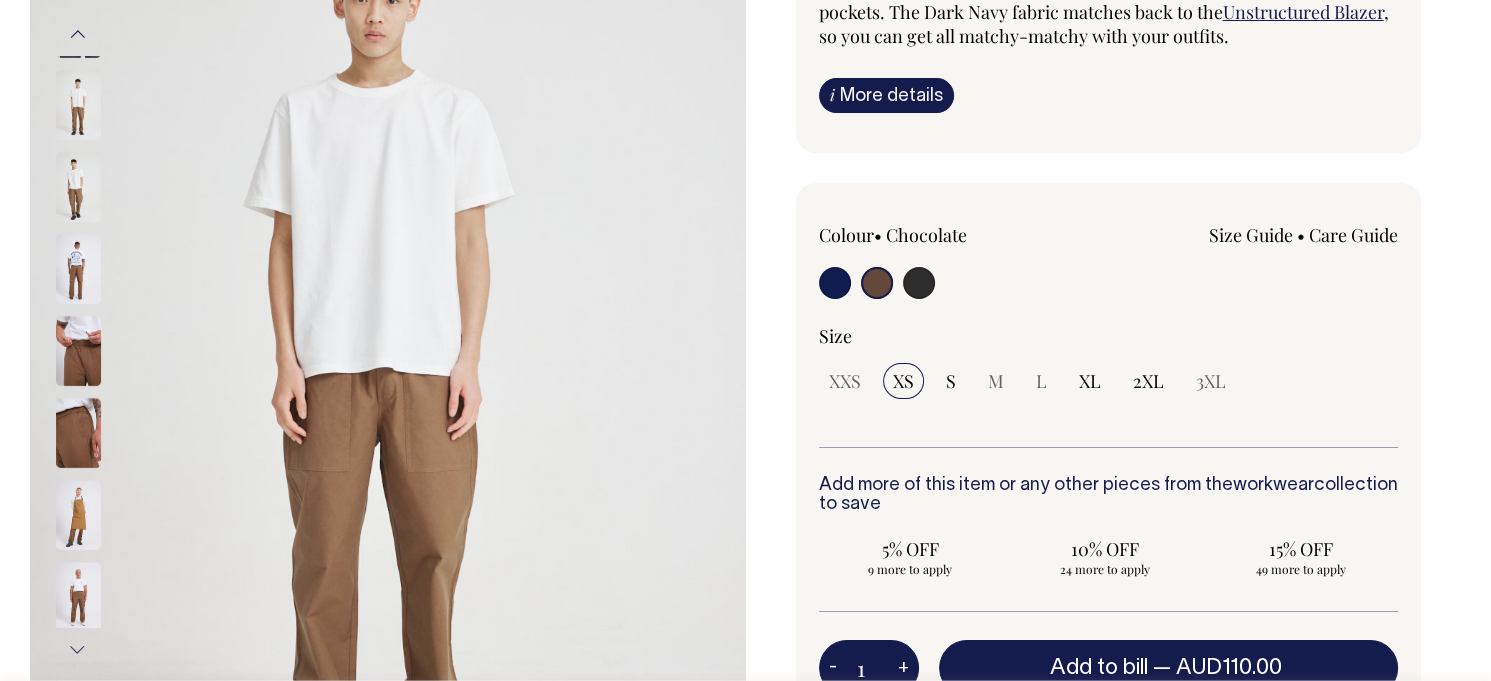 click at bounding box center [835, 283] 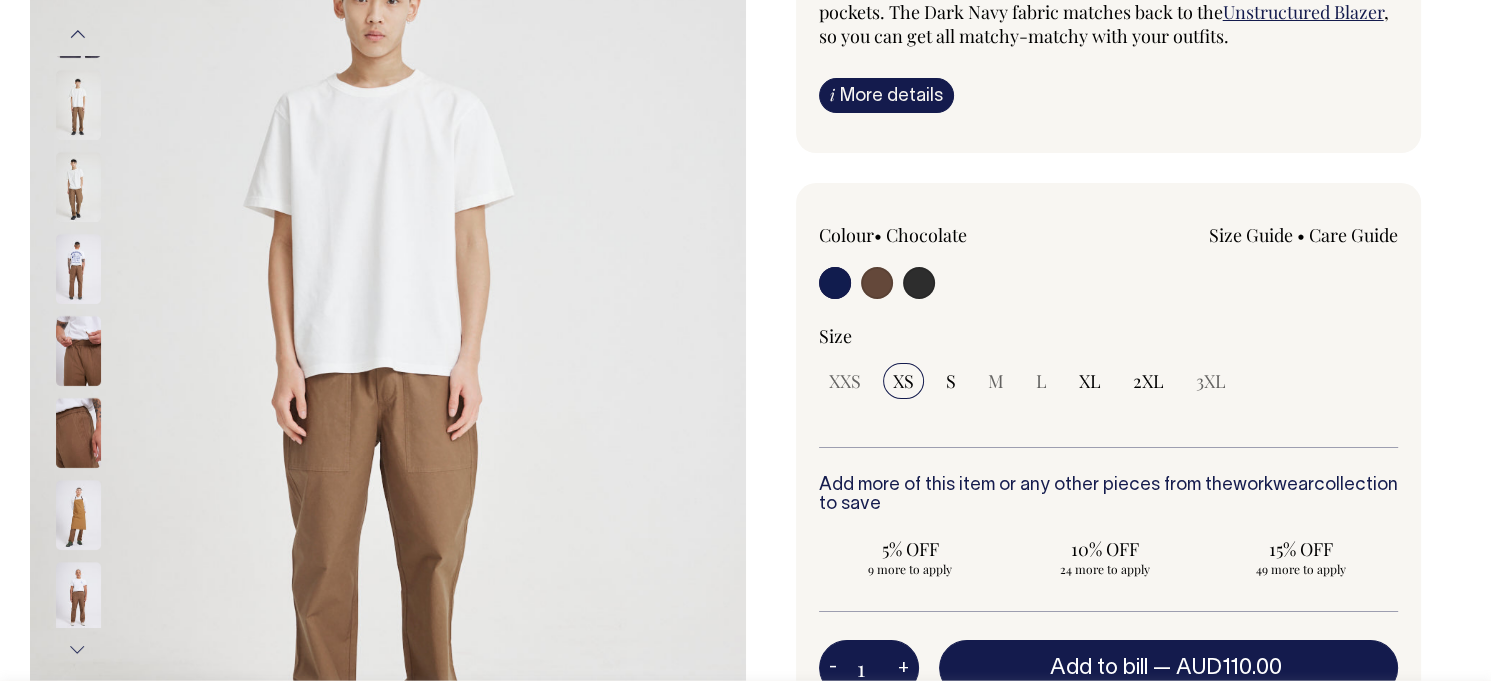 radio on "true" 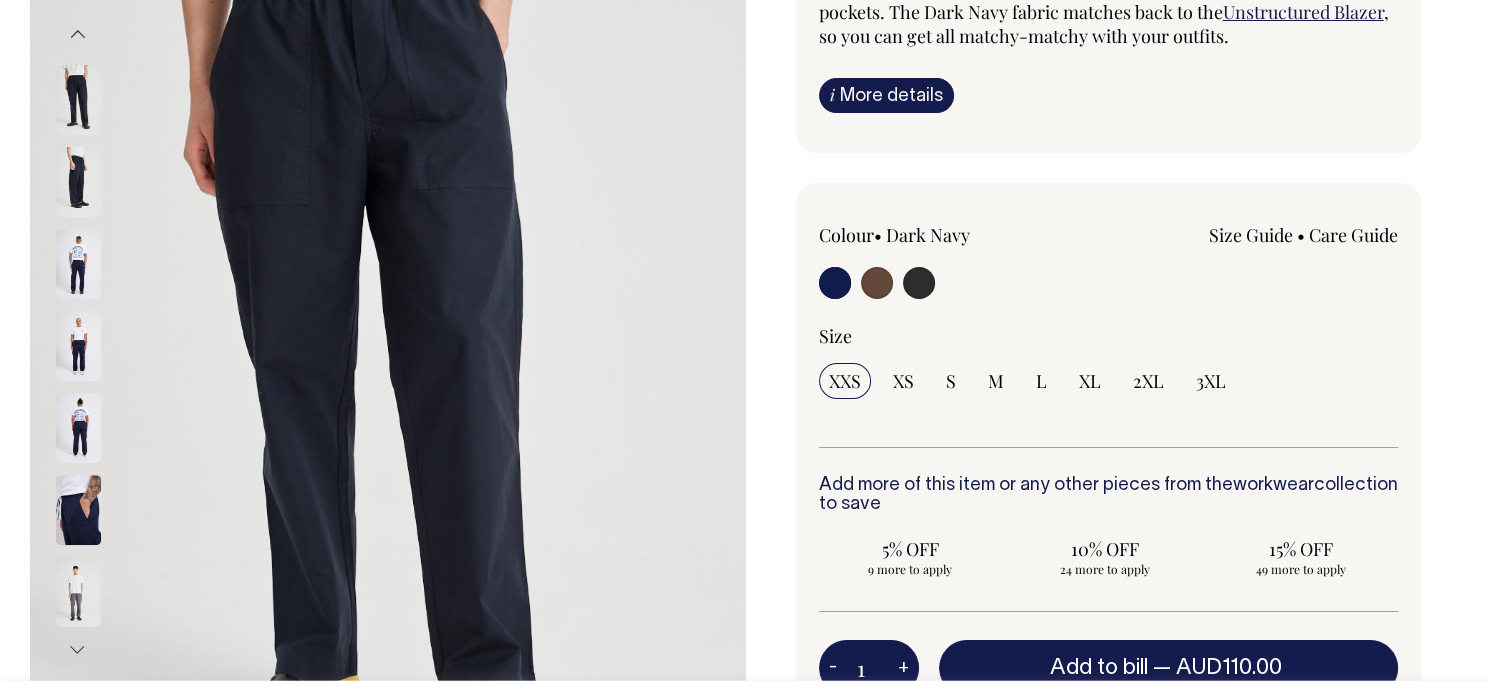 click at bounding box center (877, 283) 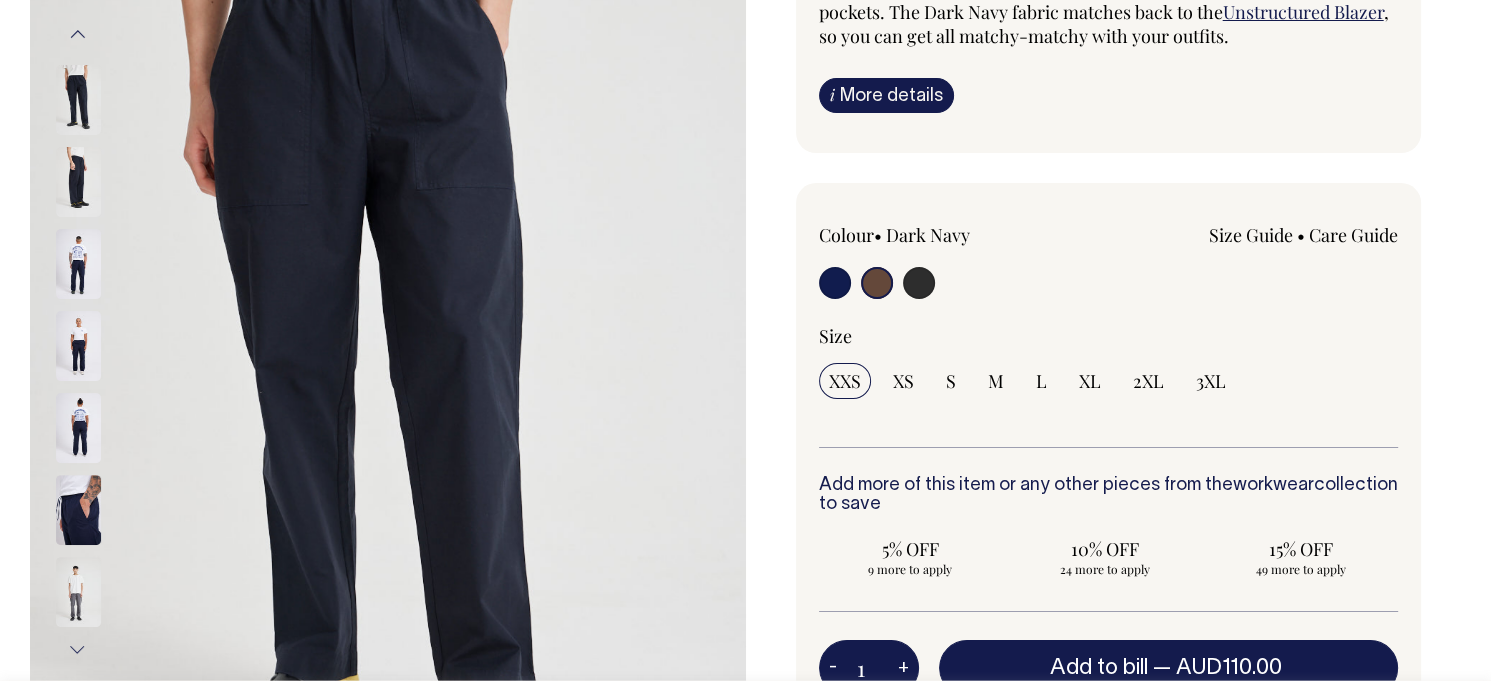 radio on "false" 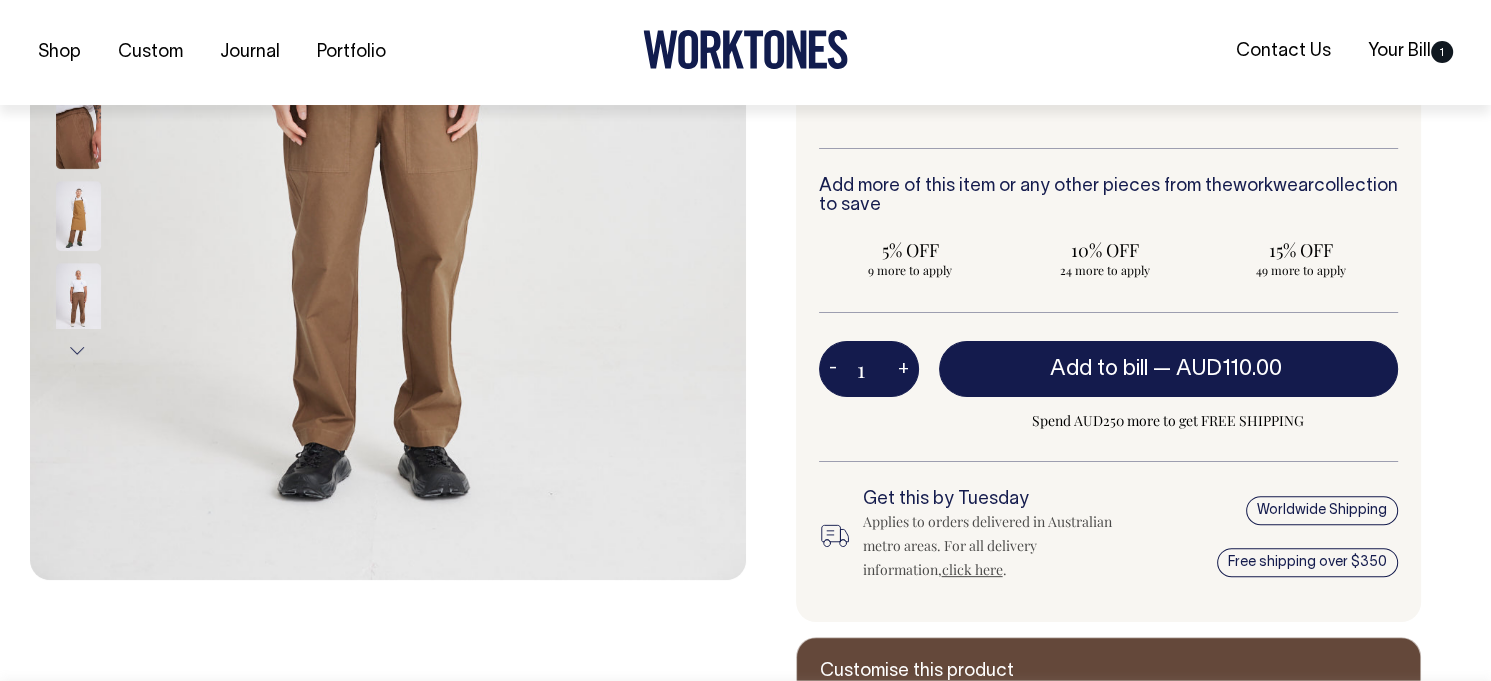 scroll, scrollTop: 600, scrollLeft: 0, axis: vertical 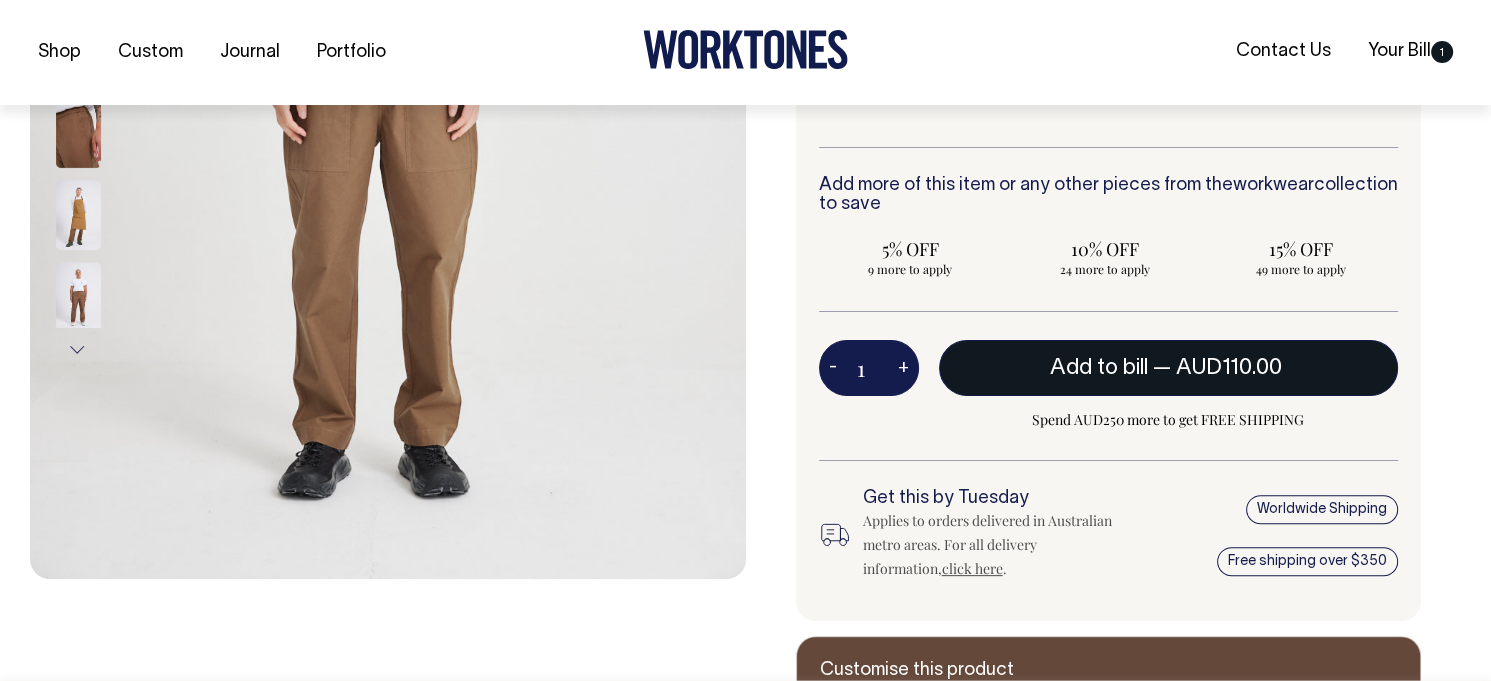 click on "Add to bill
—  AUD110.00" at bounding box center (1169, 368) 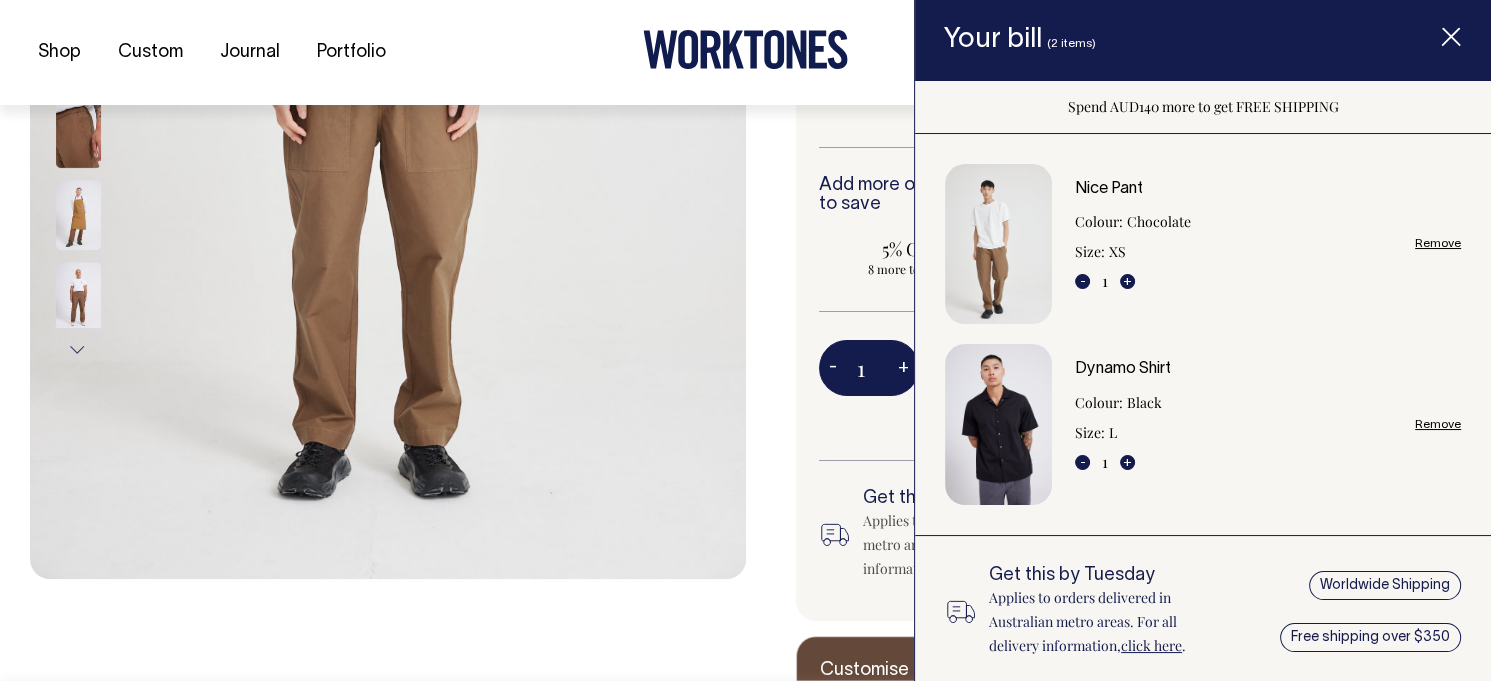 click on "Size:
XS" at bounding box center [1133, 251] 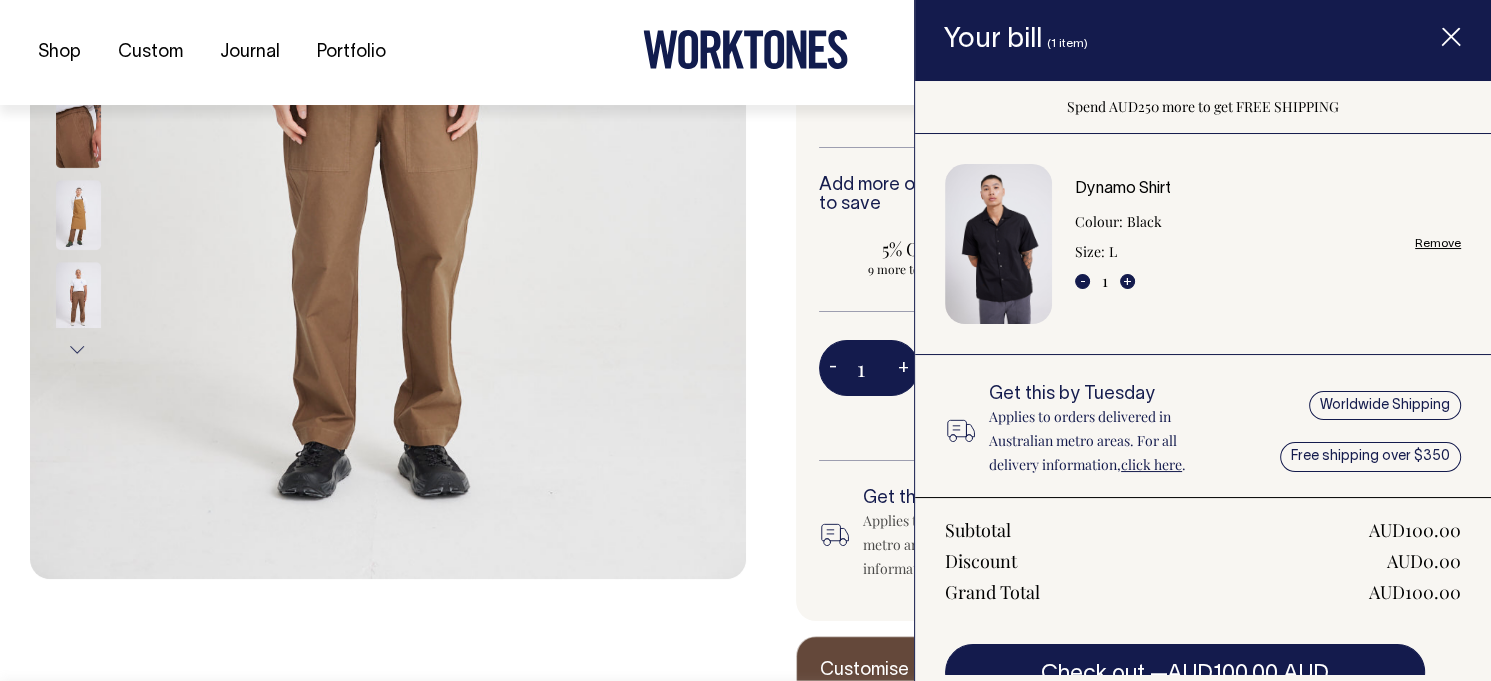 click on "Nice Pant
Made good for serious work, the Nice Pants do it all. Suitable for chefs, service and style, they're a slim straight fit with an elasticated waistband and internal drawcord for max comfort. They finish at the ankle (show us ya Birkis) and feature triple stitched side seams and side and back pockets. The Dark Navy fabric matches back to the  Unstructured Blazer , so you can get all matchy-matchy with your outfits.
i More details
Material Ingredients   •" at bounding box center [1104, 149] 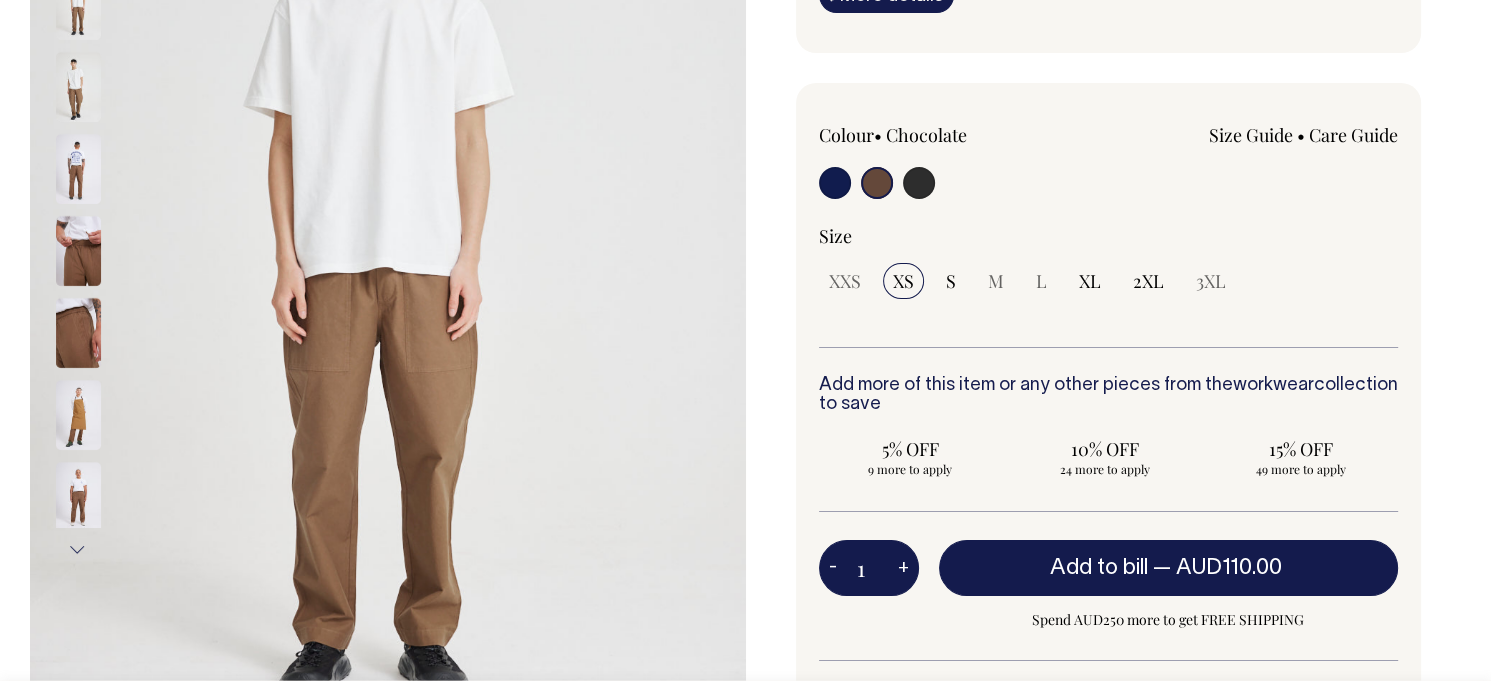 scroll, scrollTop: 400, scrollLeft: 0, axis: vertical 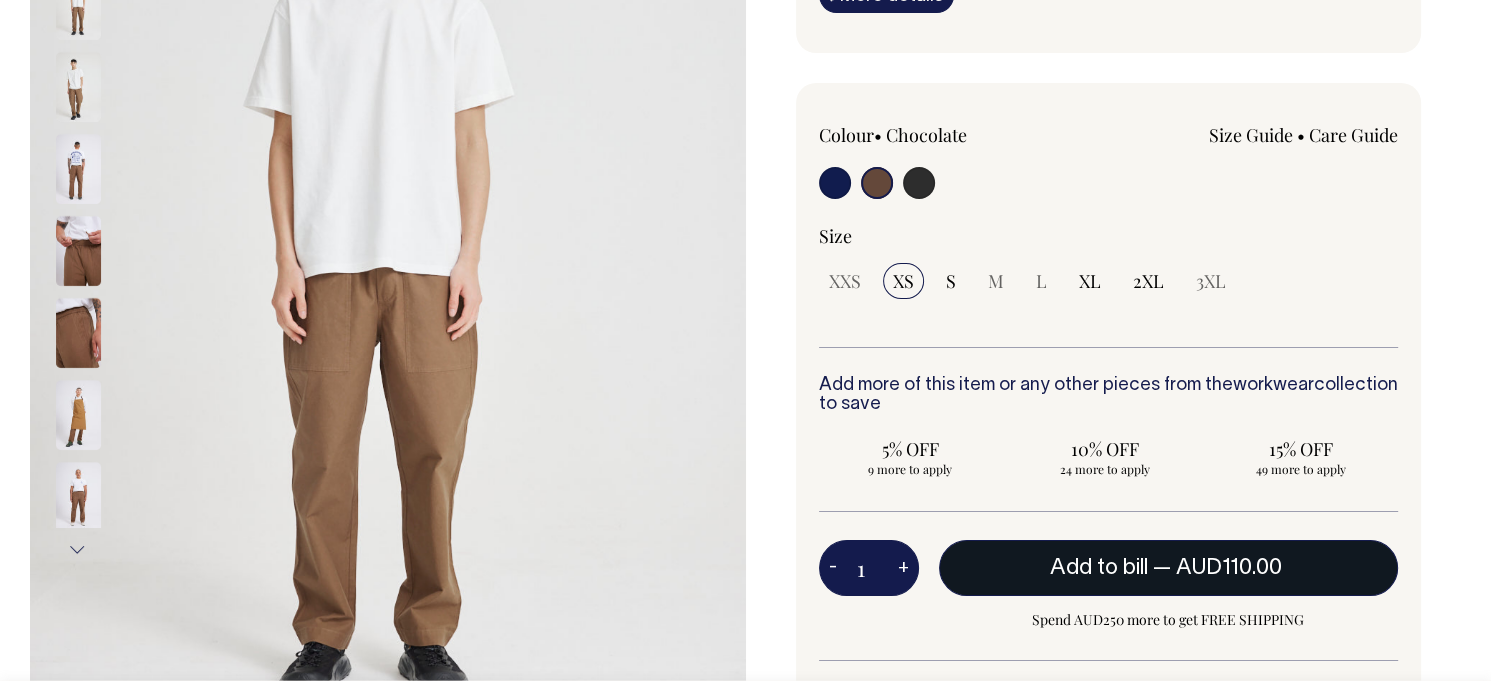 click on "Add to bill" at bounding box center (1099, 568) 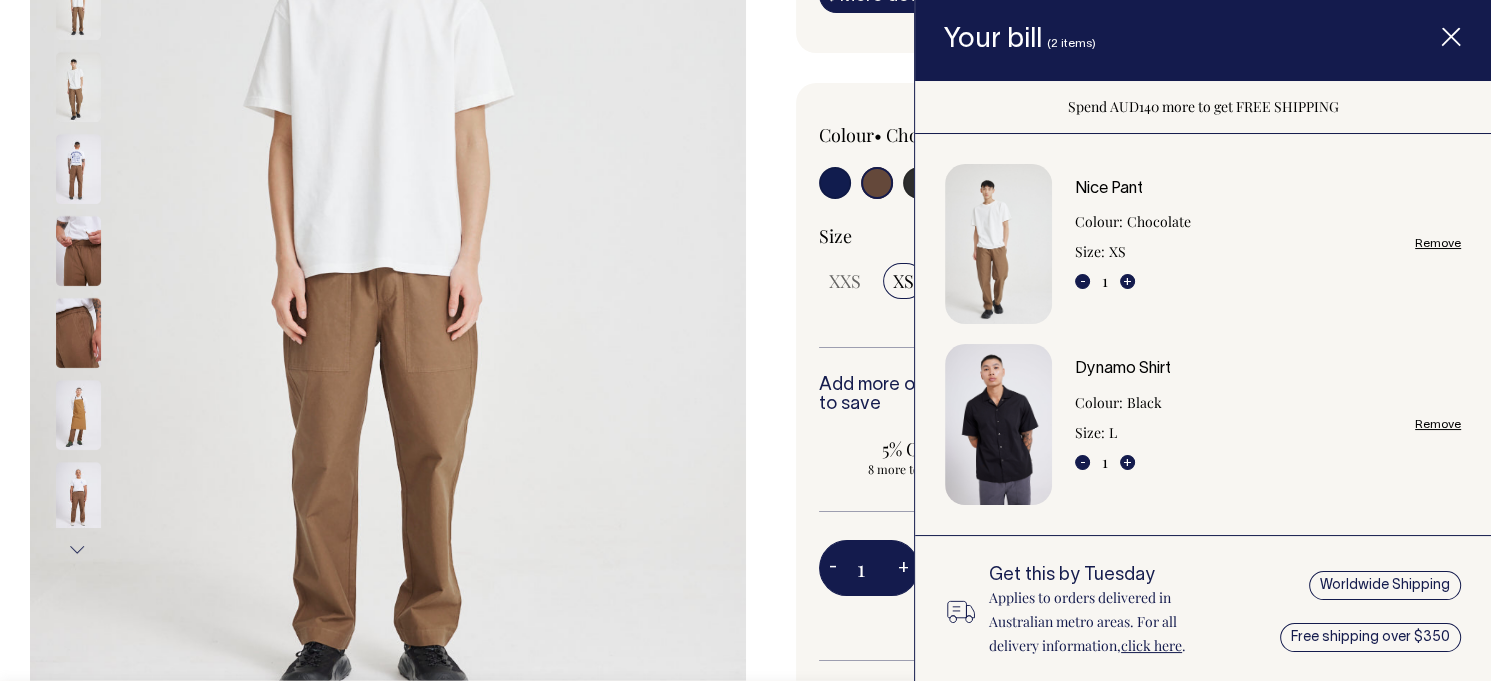 click on "Remove" at bounding box center (1438, 243) 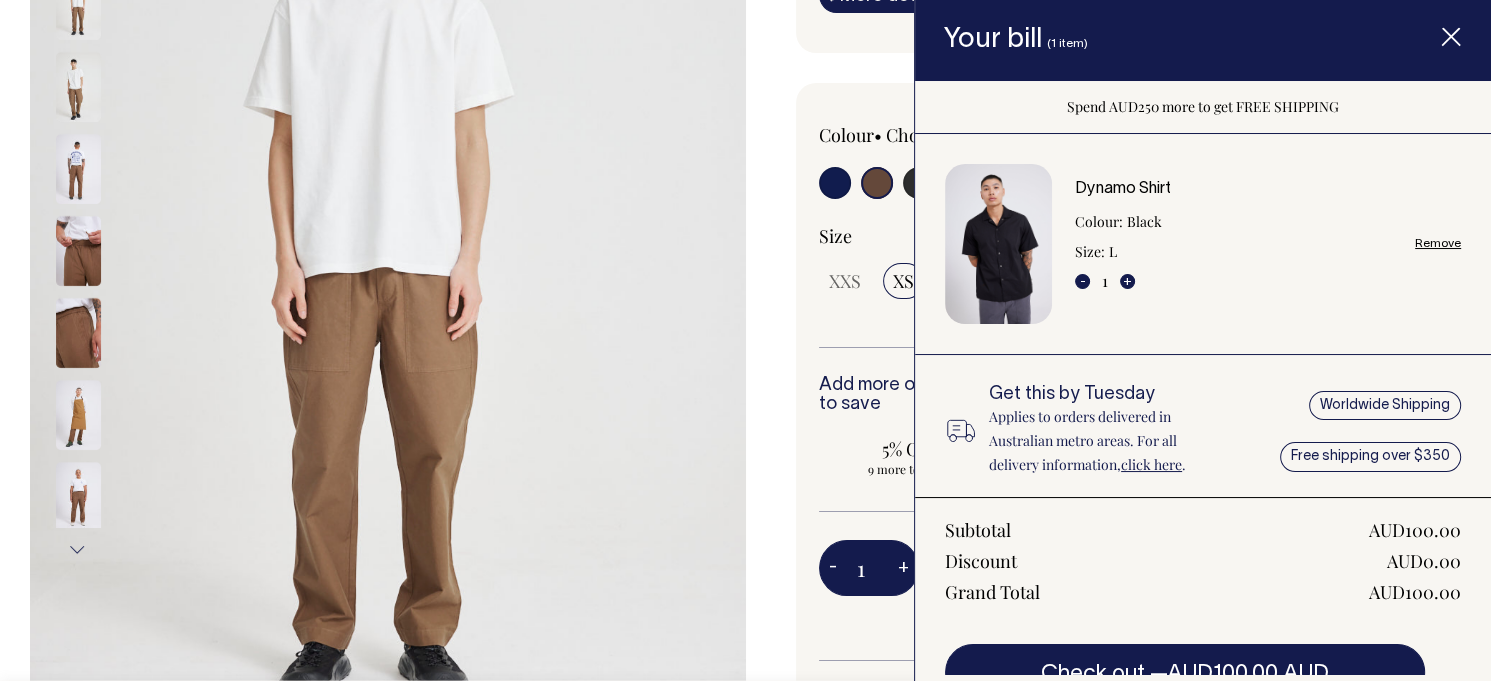 click on "Colour  •   Chocolate
Size Guide Size Guide XXS XS" at bounding box center (1109, 452) 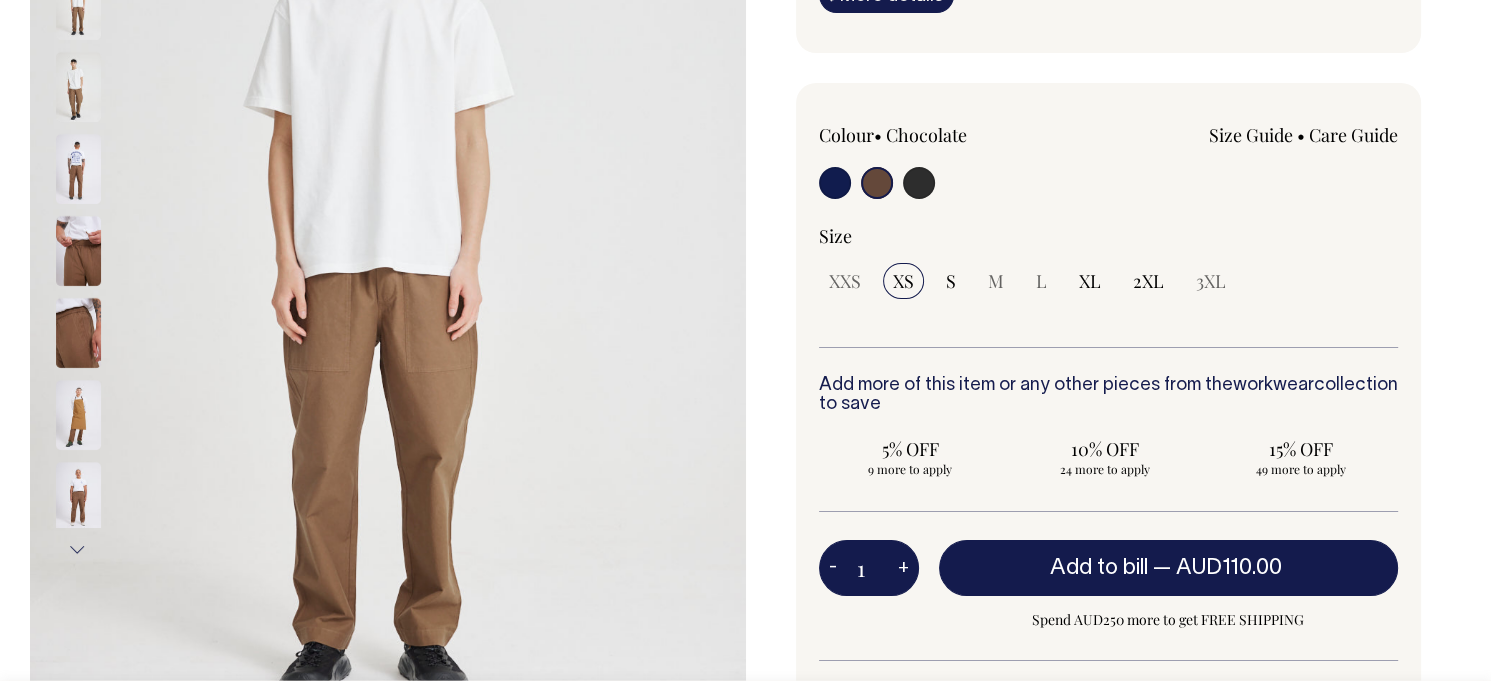 click at bounding box center [877, 183] 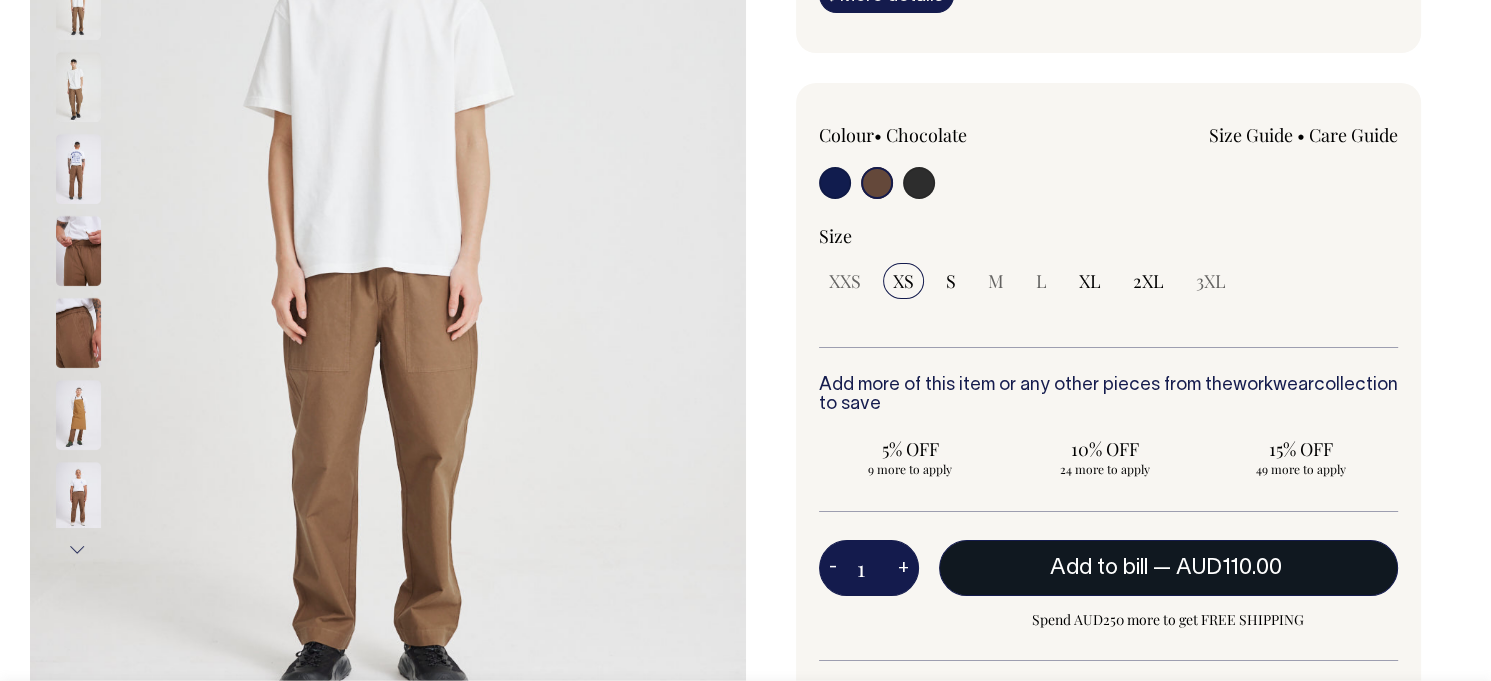 click on "Add to bill" at bounding box center [1099, 568] 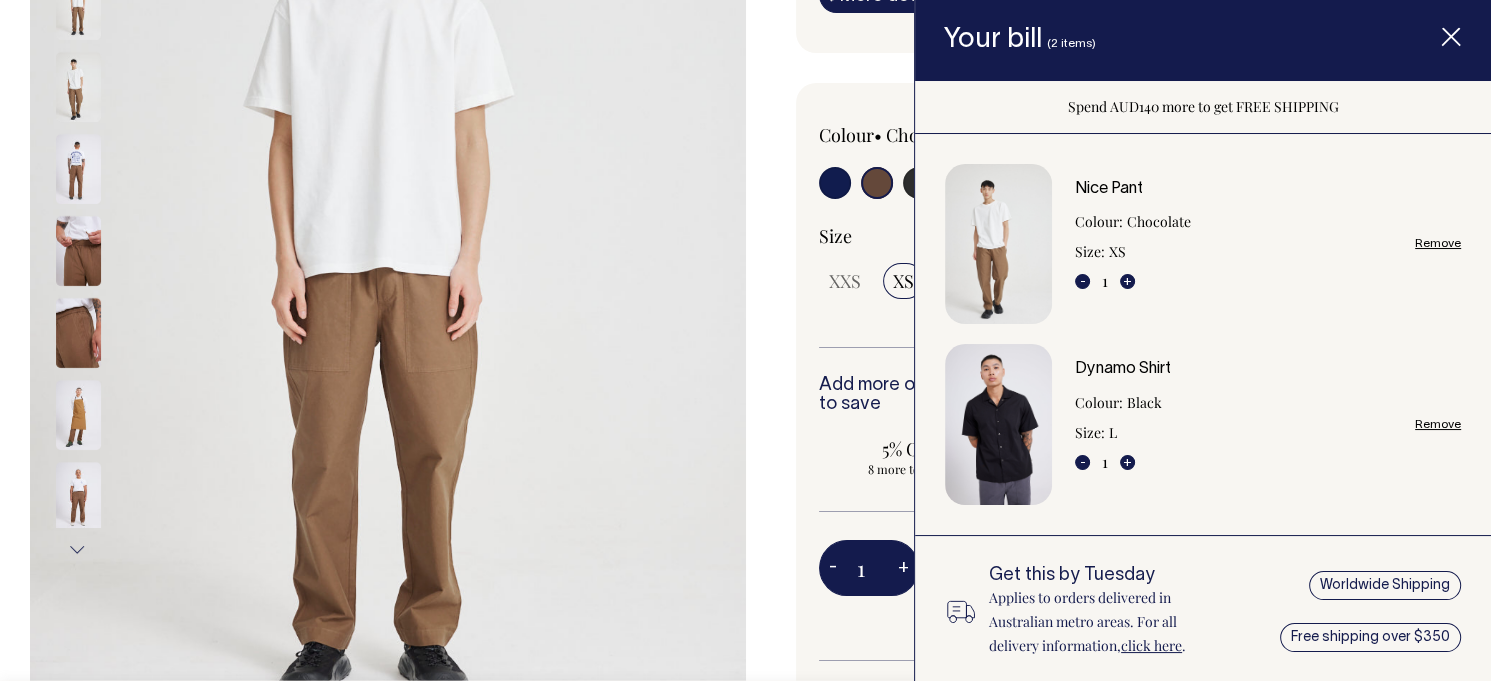 click on "Remove" at bounding box center [1438, 243] 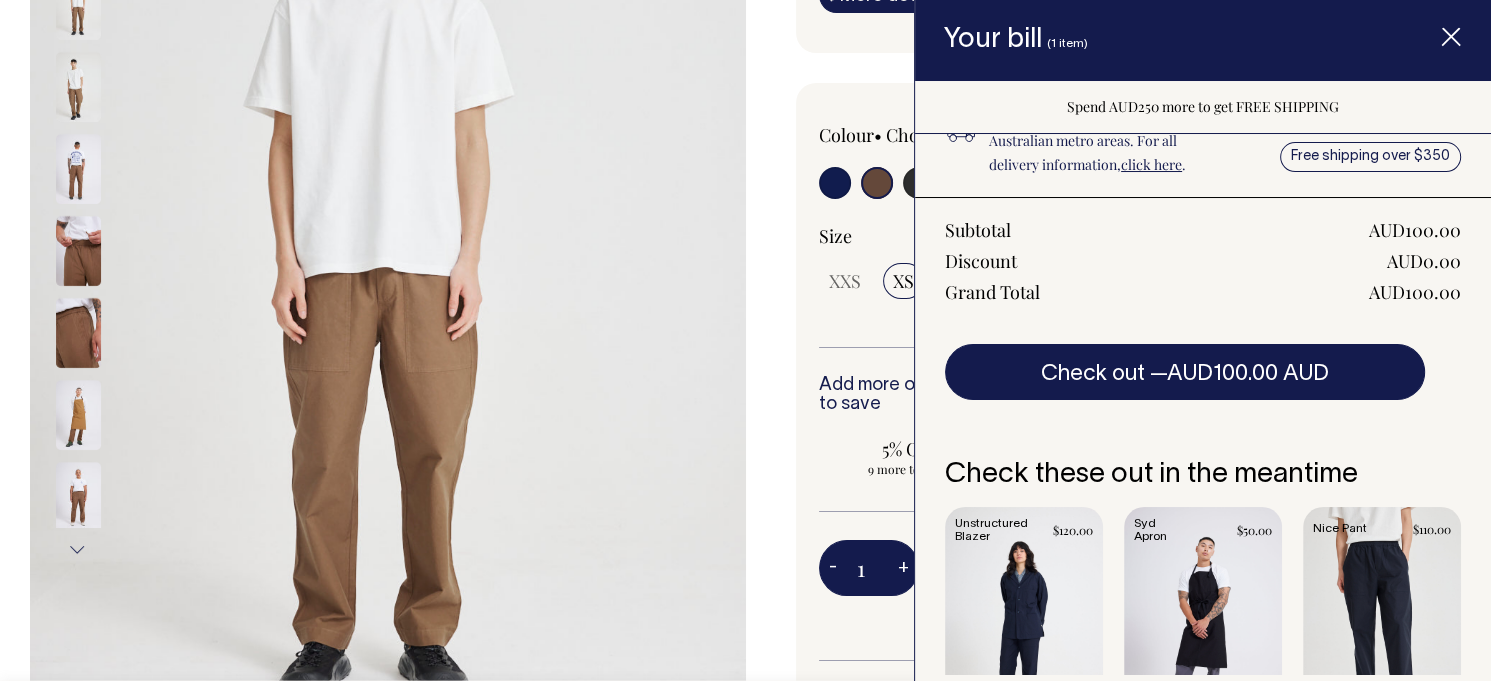 scroll, scrollTop: 390, scrollLeft: 0, axis: vertical 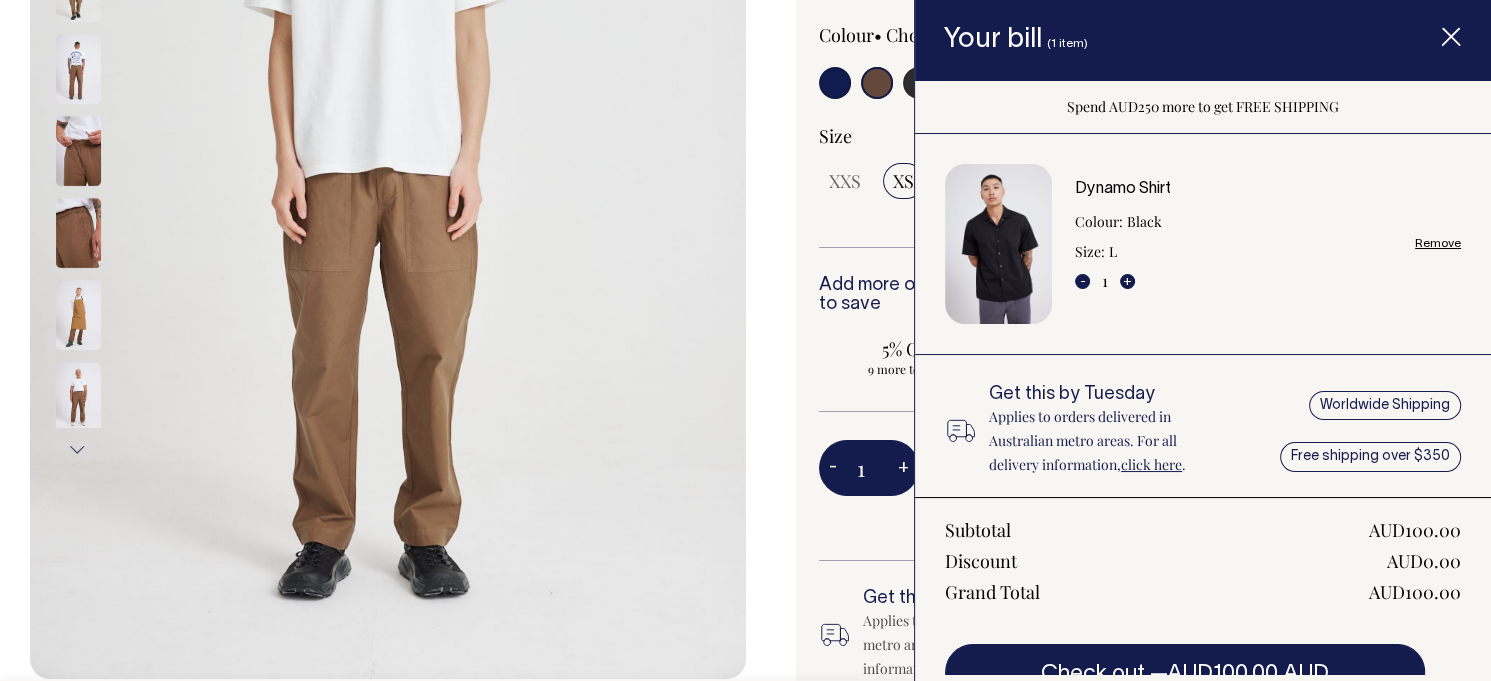 click 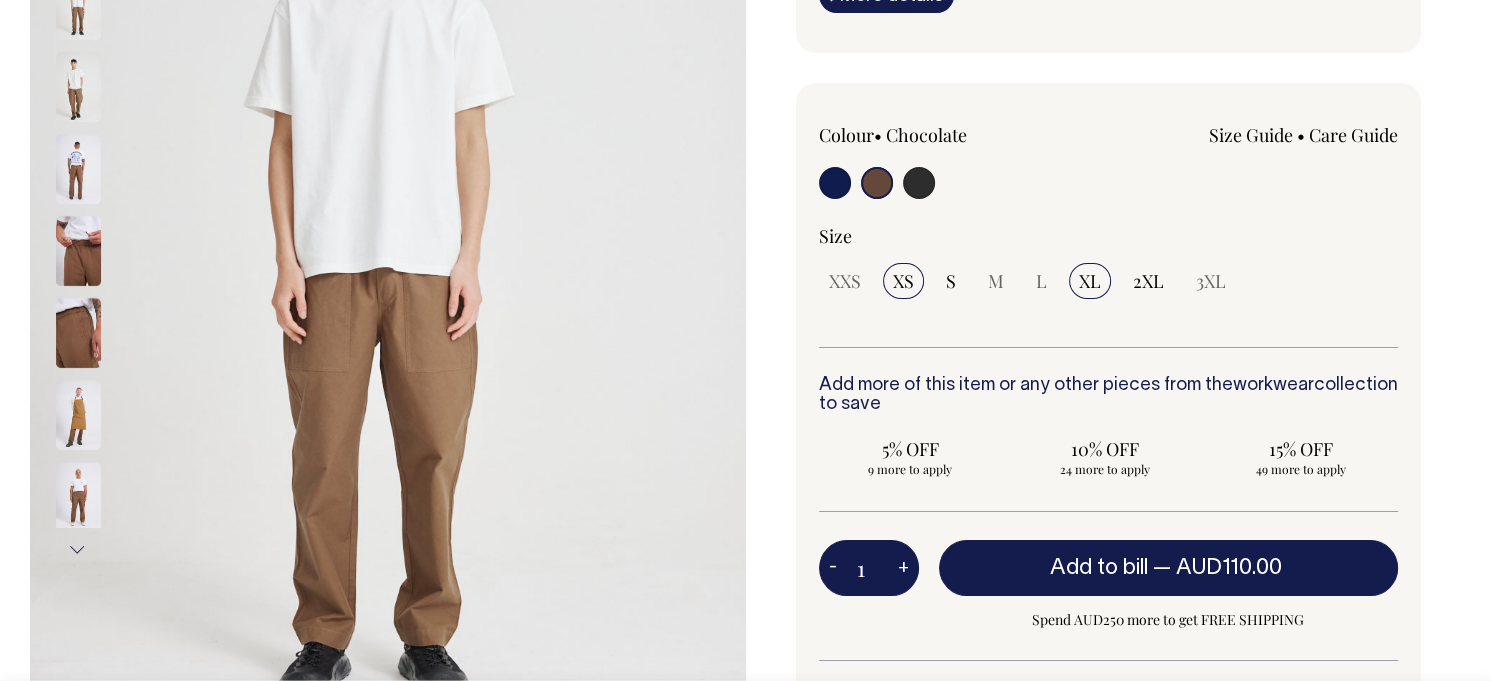 scroll, scrollTop: 400, scrollLeft: 0, axis: vertical 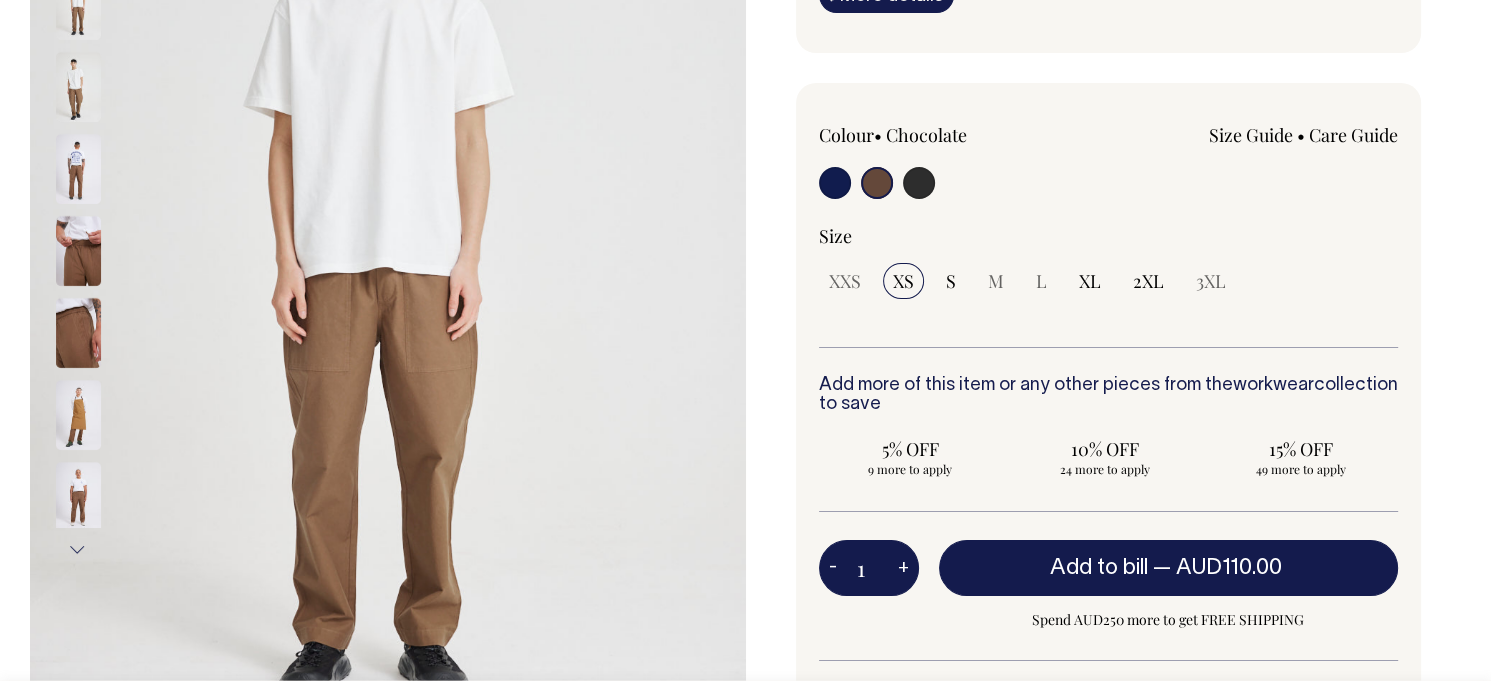 click on "XXS
XS
S
M
L
XL 2XL 3XL" at bounding box center [1109, 281] 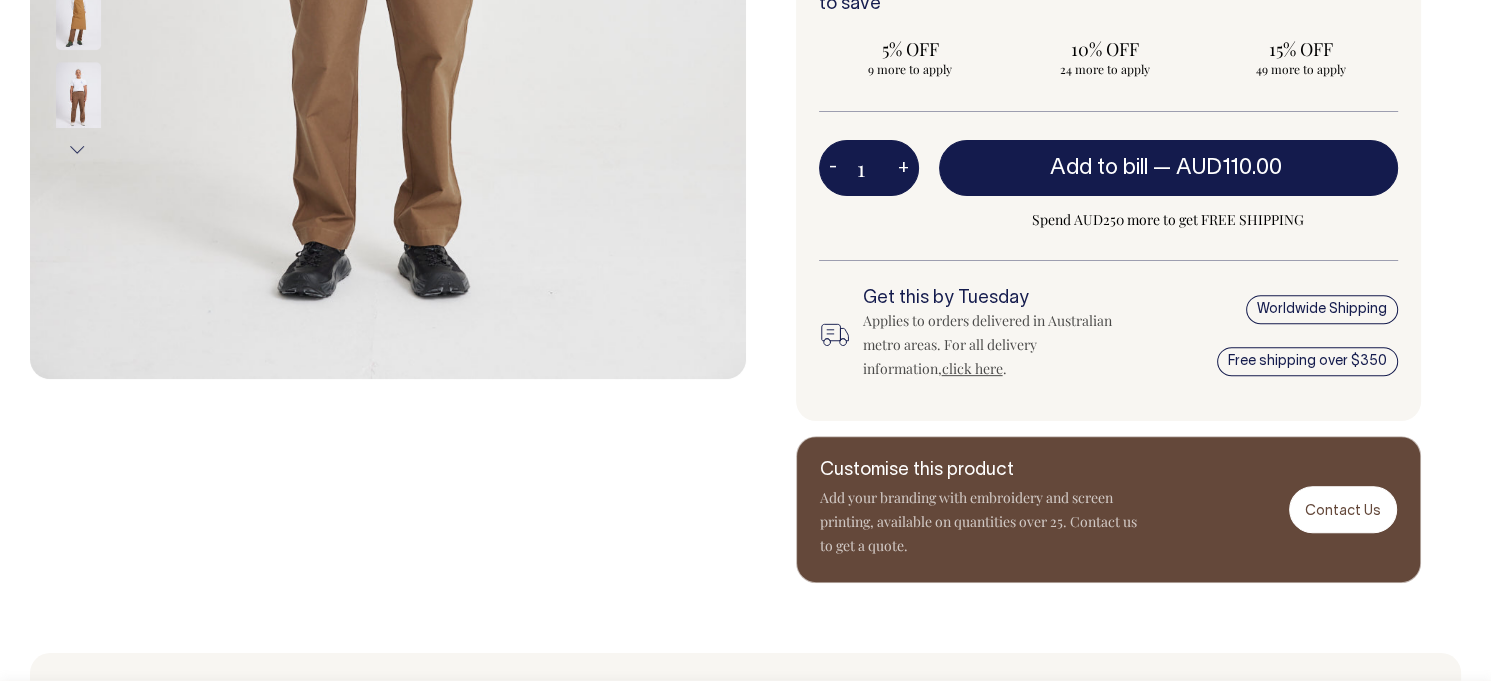 scroll, scrollTop: 800, scrollLeft: 0, axis: vertical 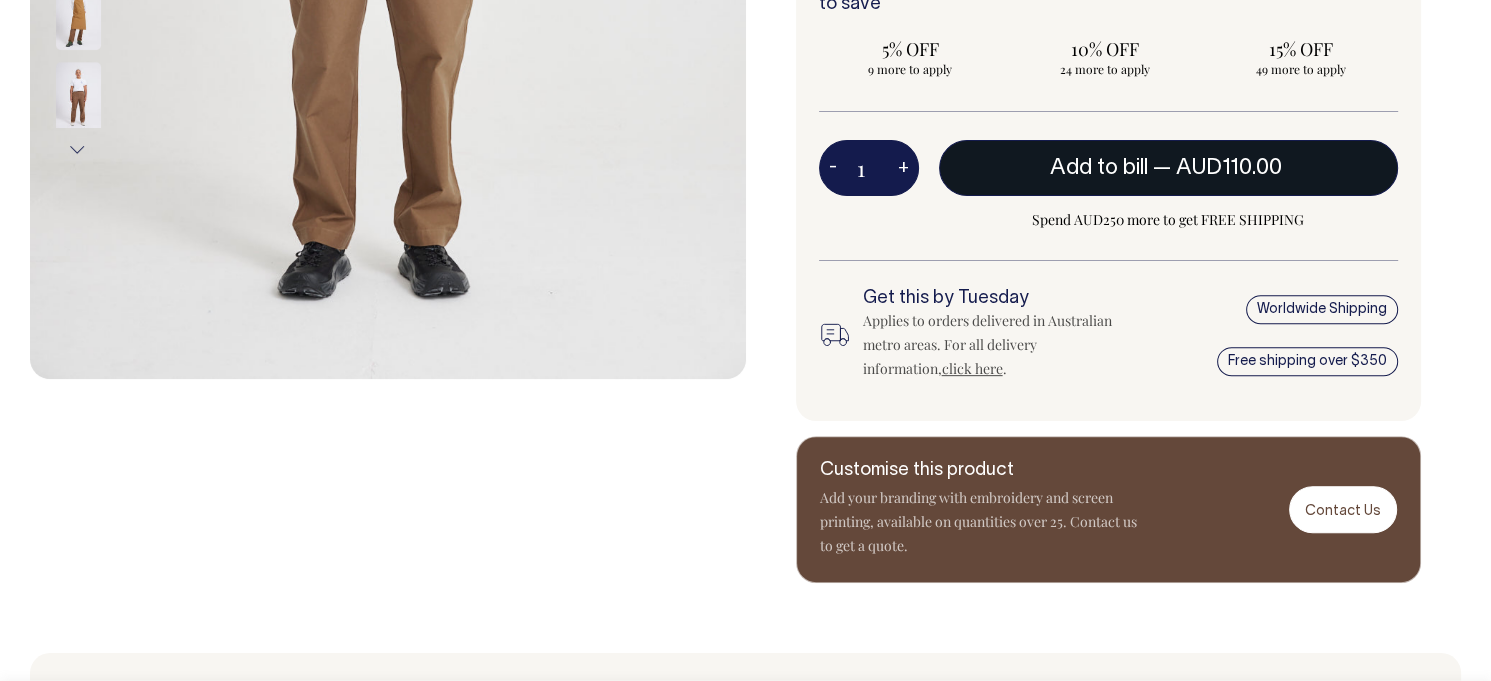 click on "Add to bill
—  AUD110.00" at bounding box center (1169, 168) 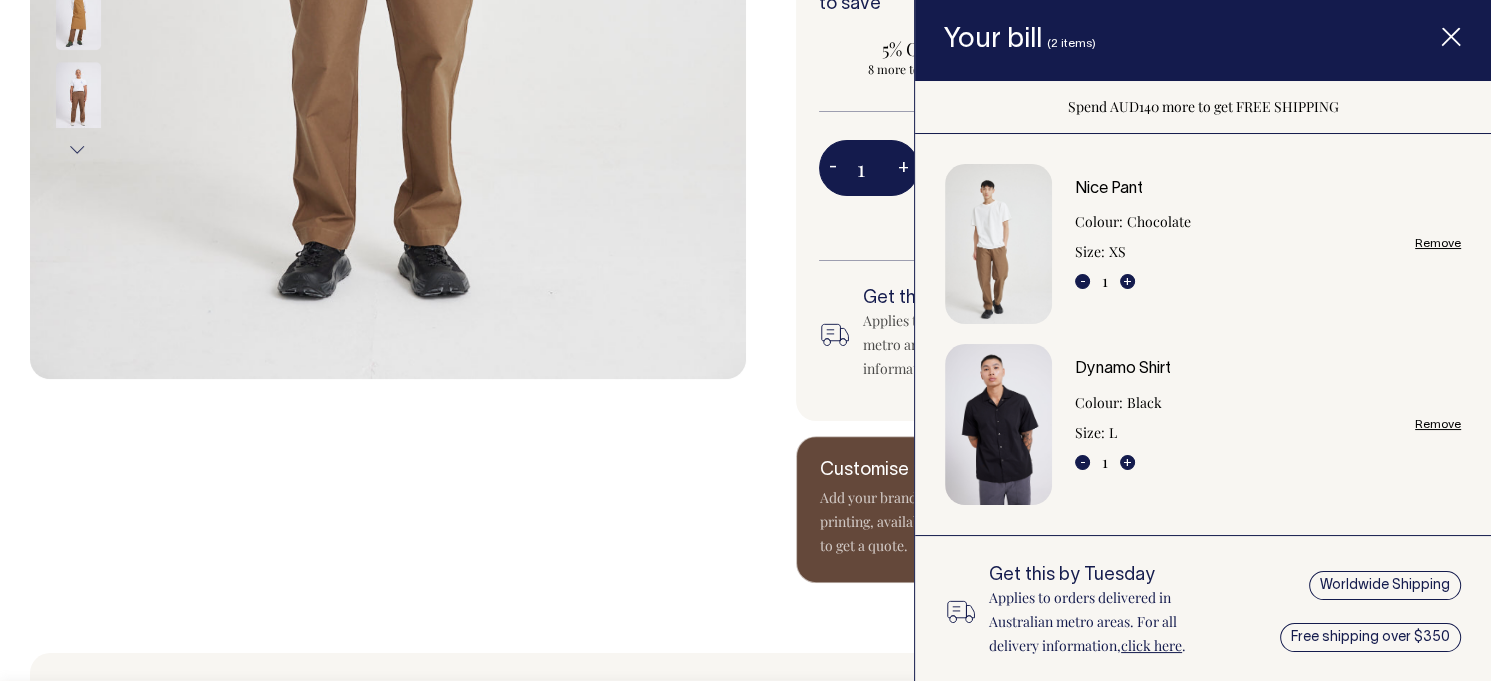 click on "Remove" at bounding box center [1438, 243] 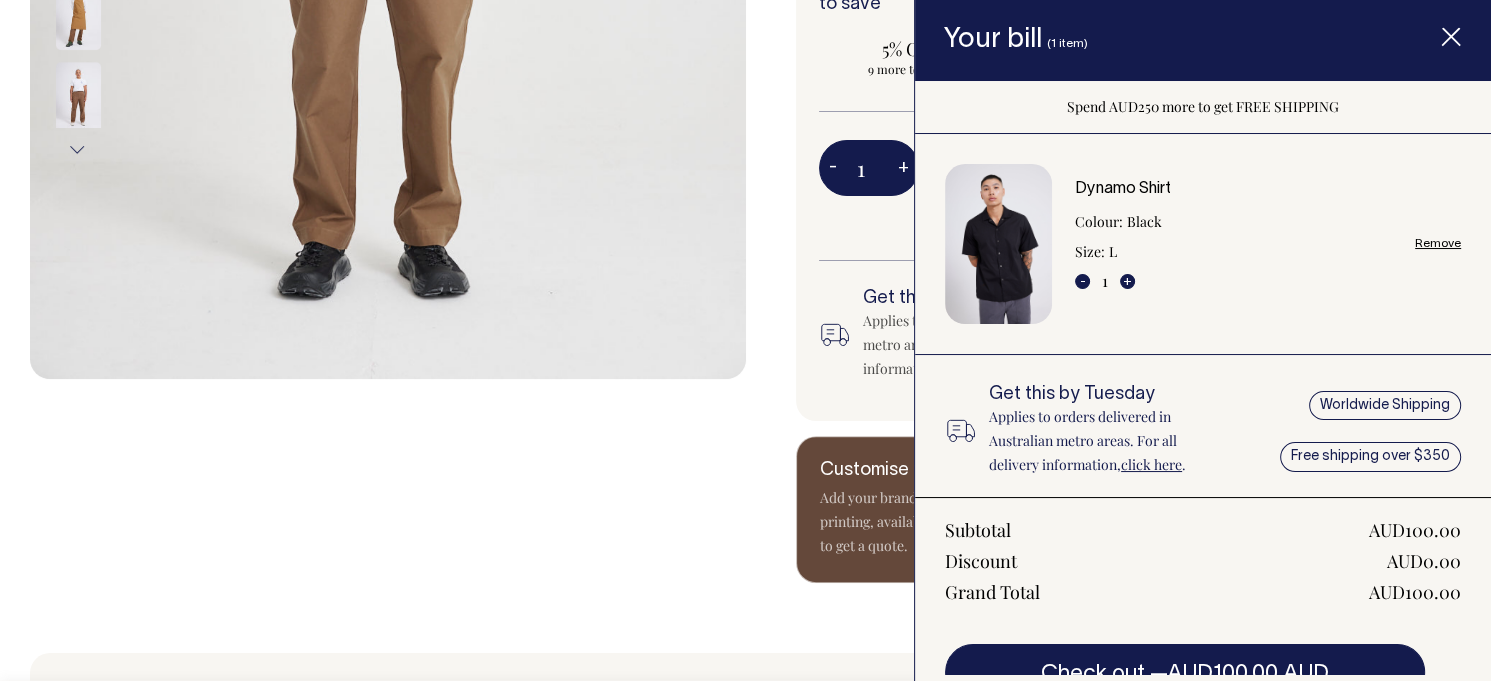 click 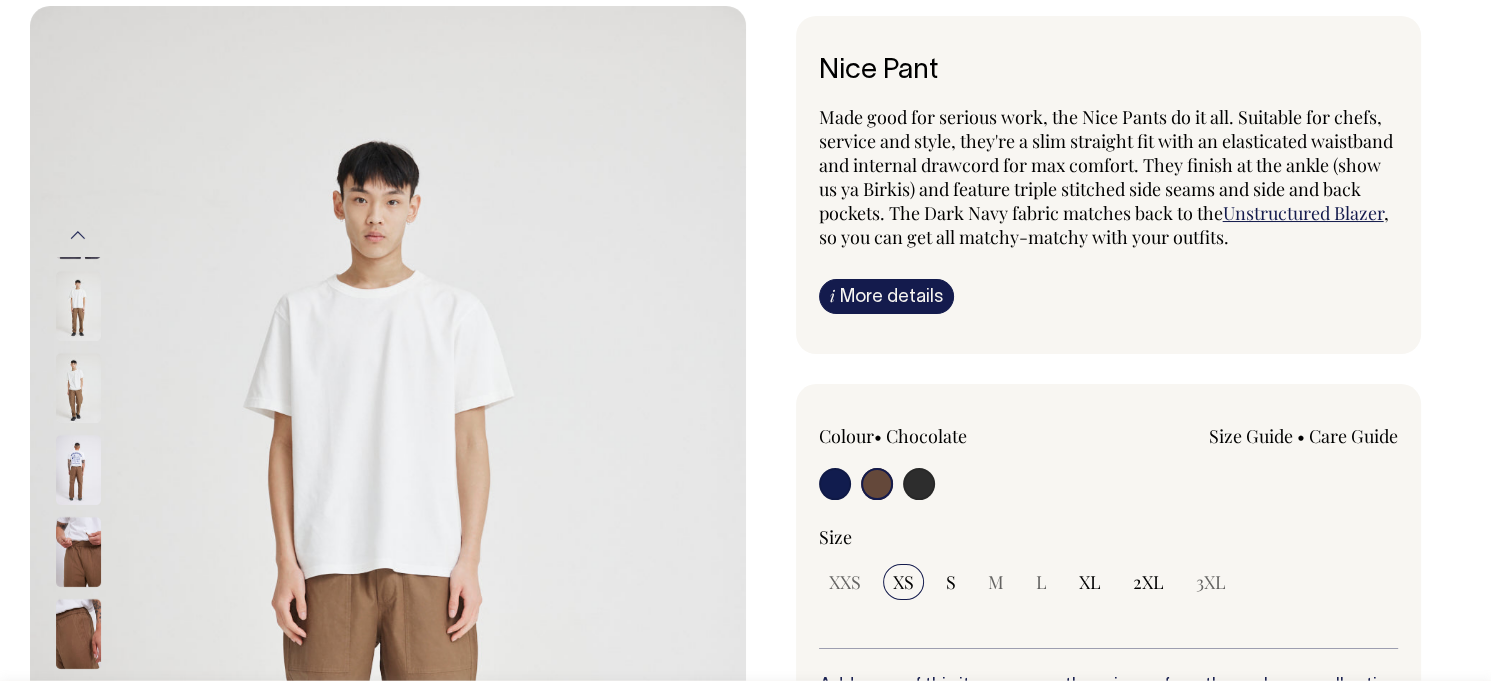 scroll, scrollTop: 100, scrollLeft: 0, axis: vertical 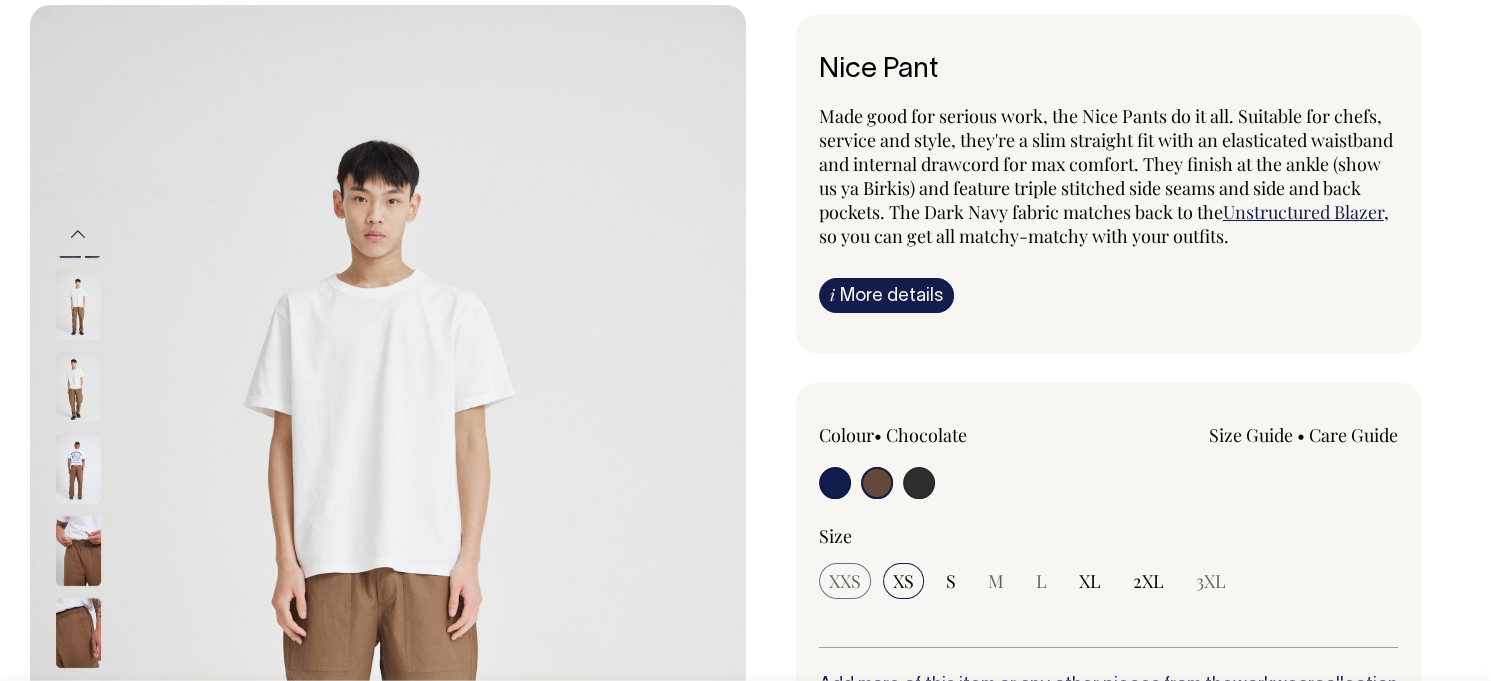 click on "XXS" at bounding box center [845, 581] 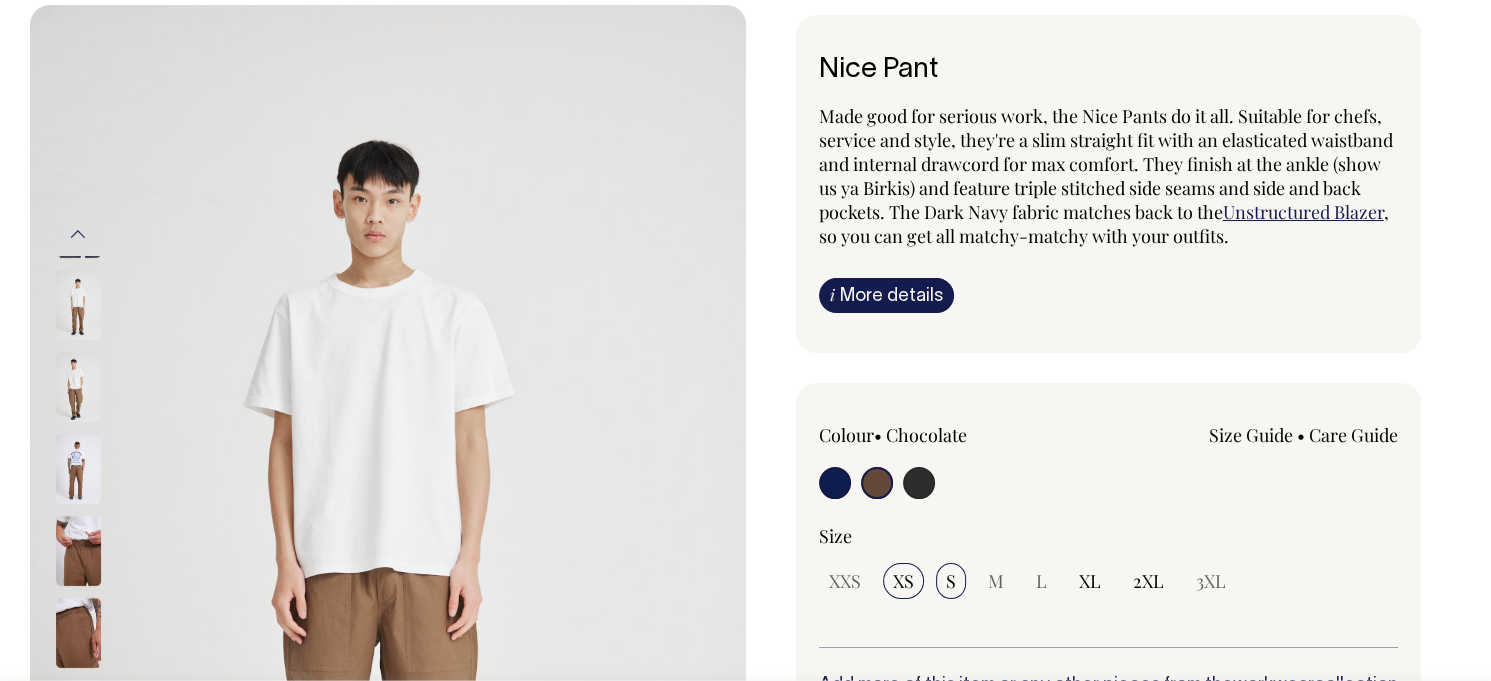 click on "S" at bounding box center [951, 581] 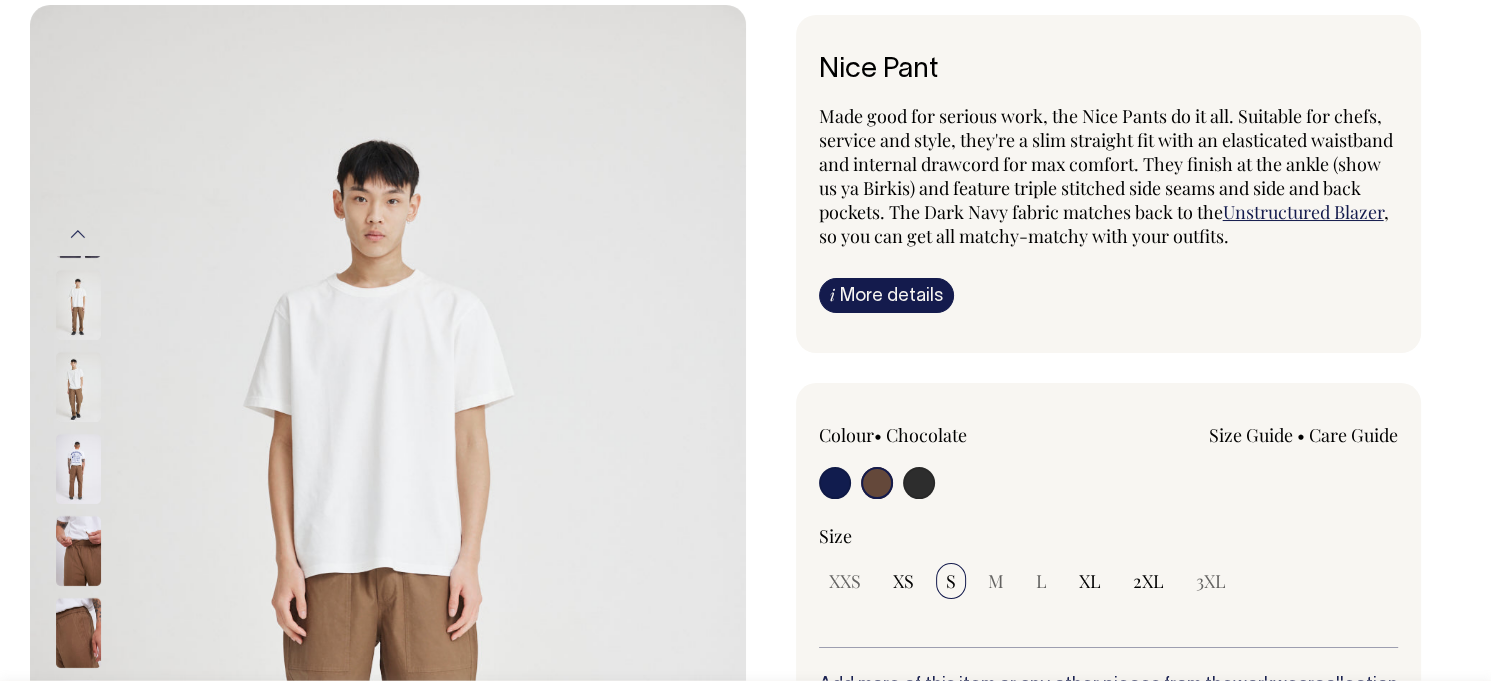 select on "S" 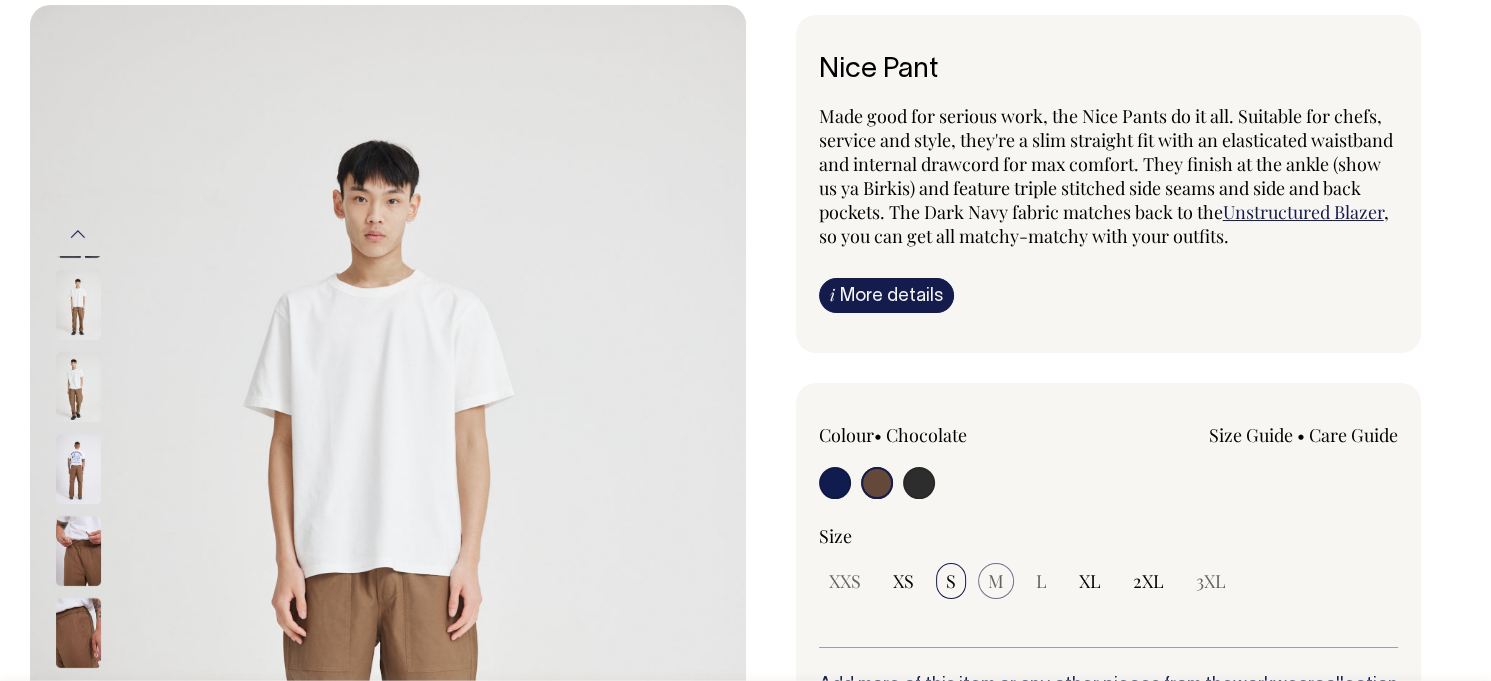 click on "M" at bounding box center [996, 581] 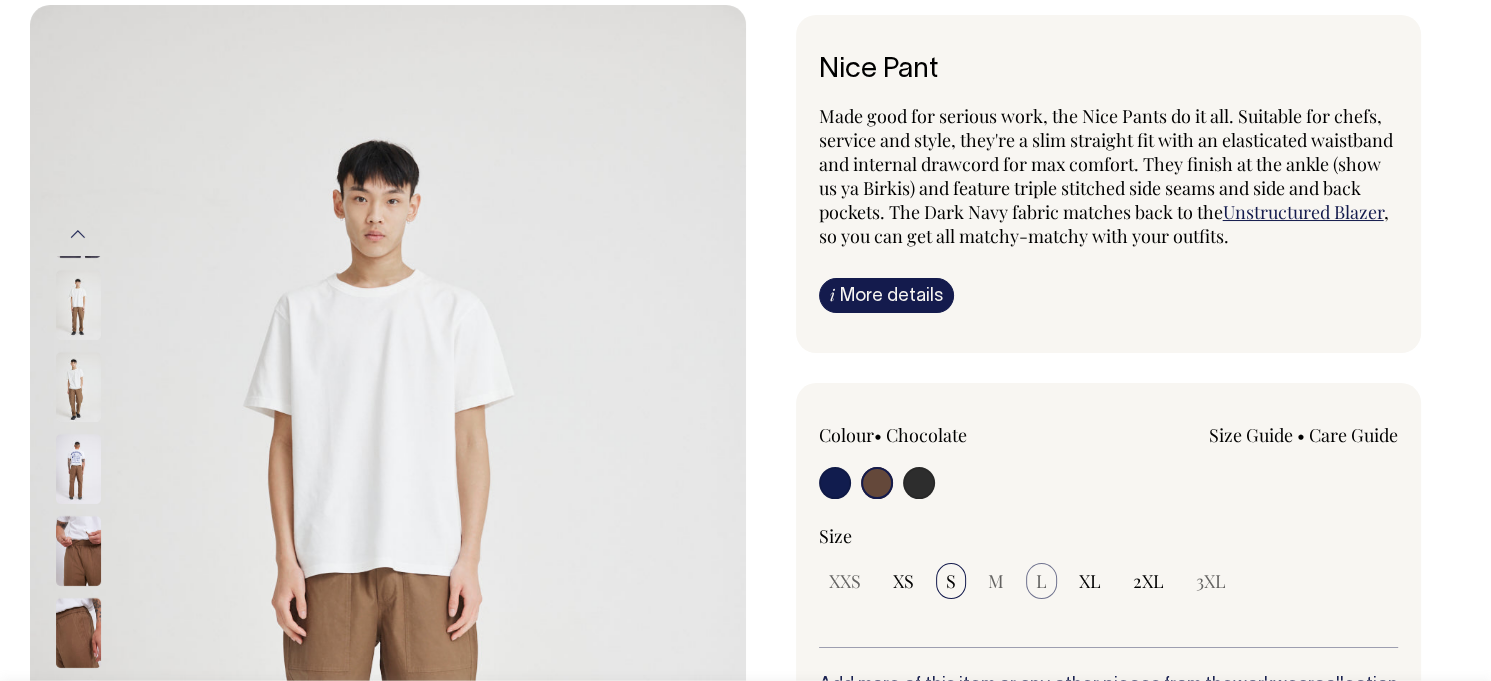 click on "L" at bounding box center [1041, 581] 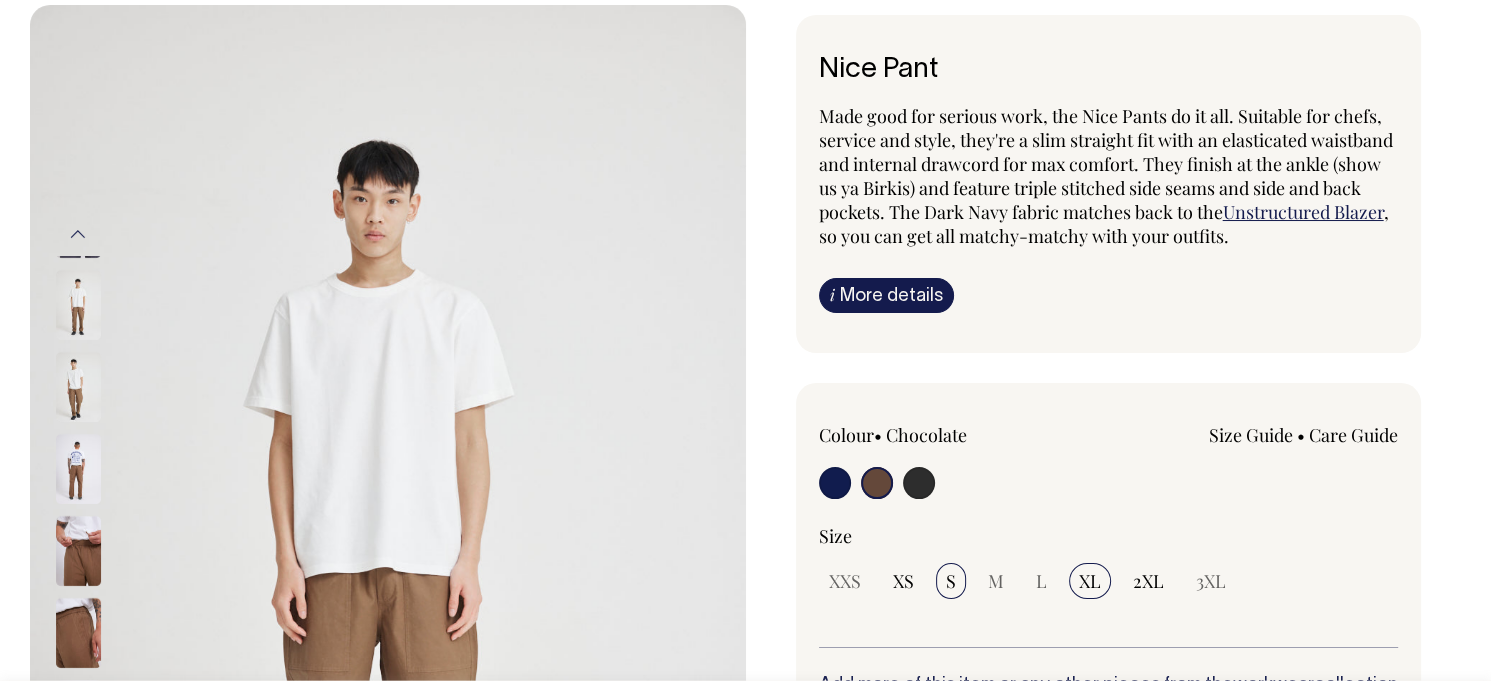 click on "XL" at bounding box center [1090, 581] 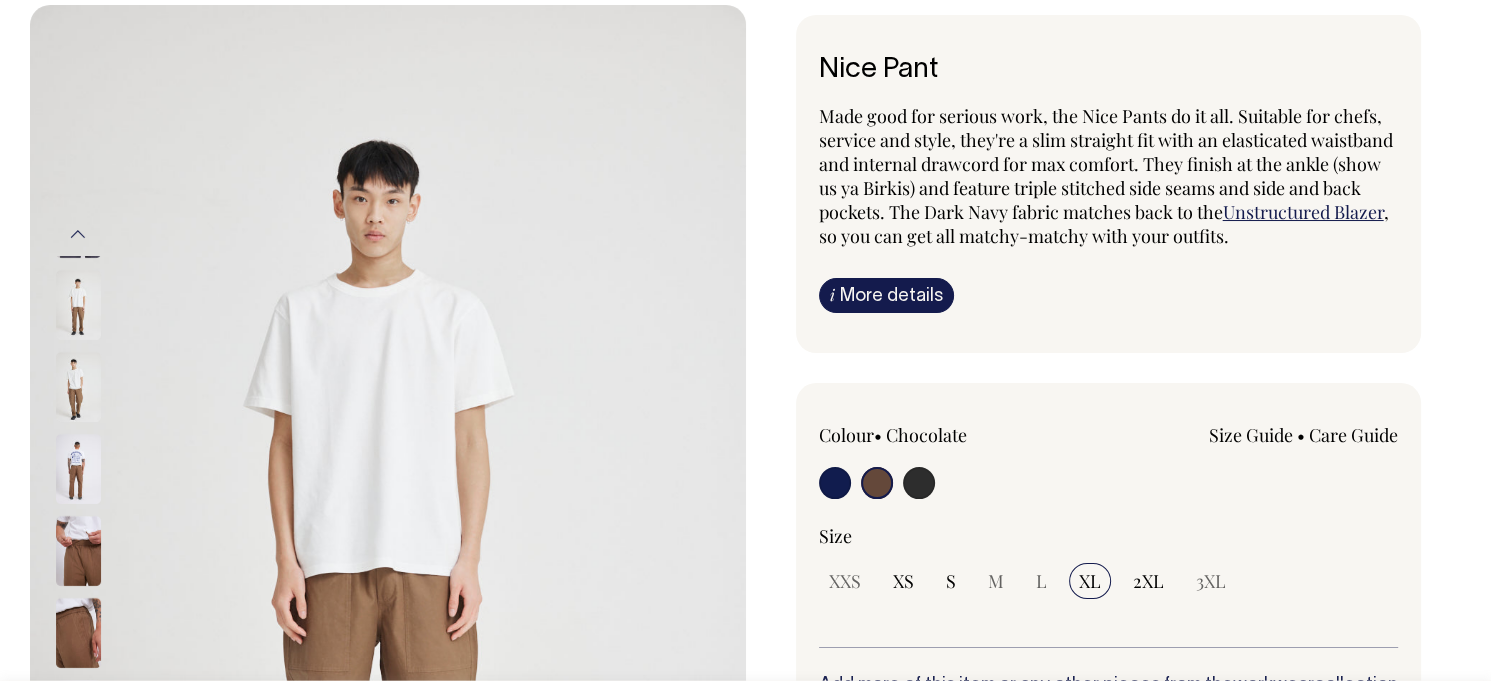 select on "XL" 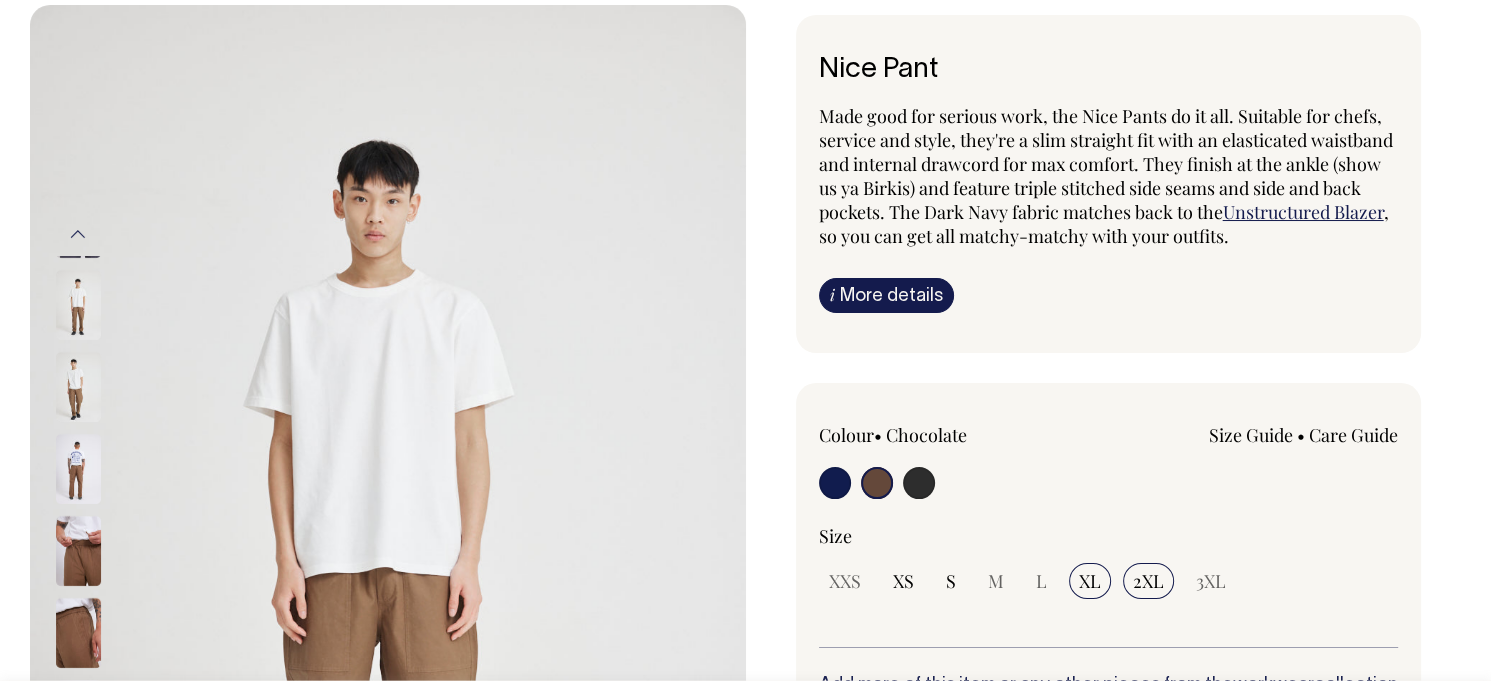 click on "2XL" at bounding box center [1148, 581] 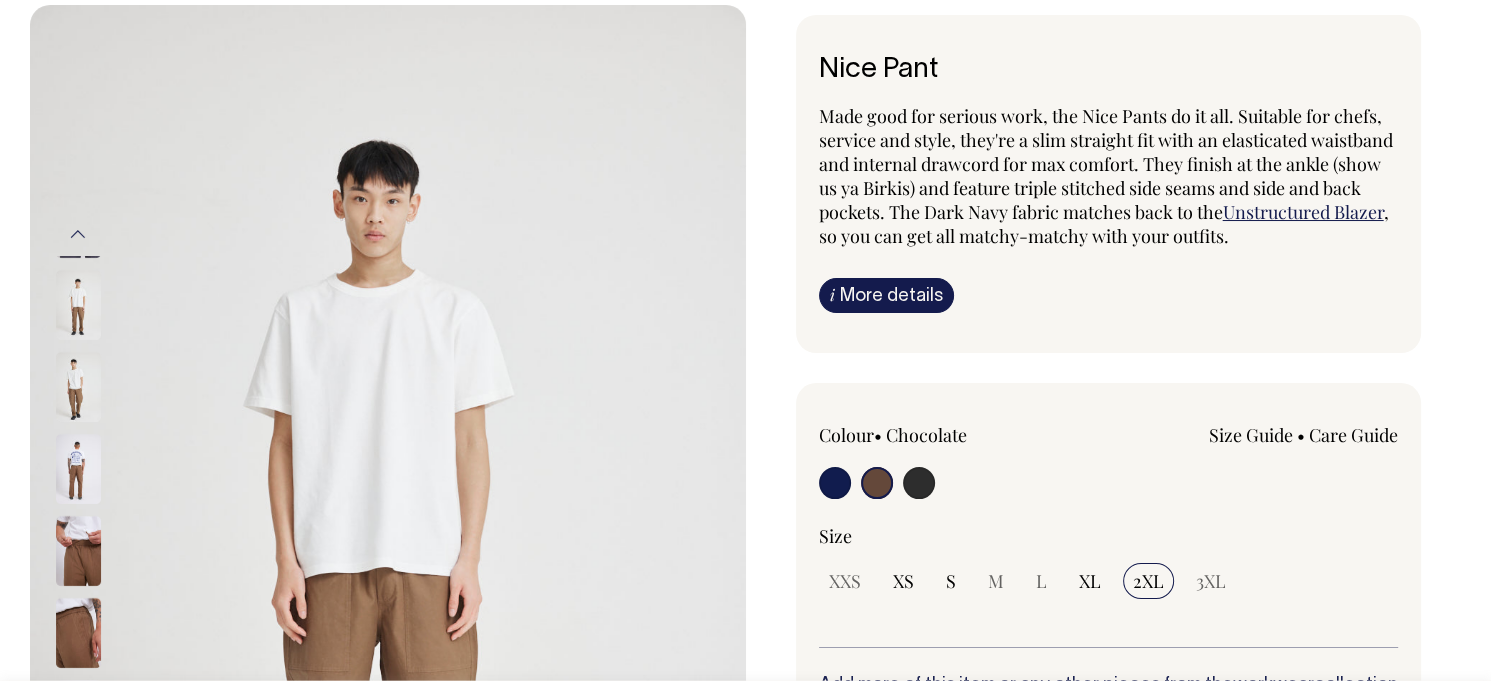 select on "2XL" 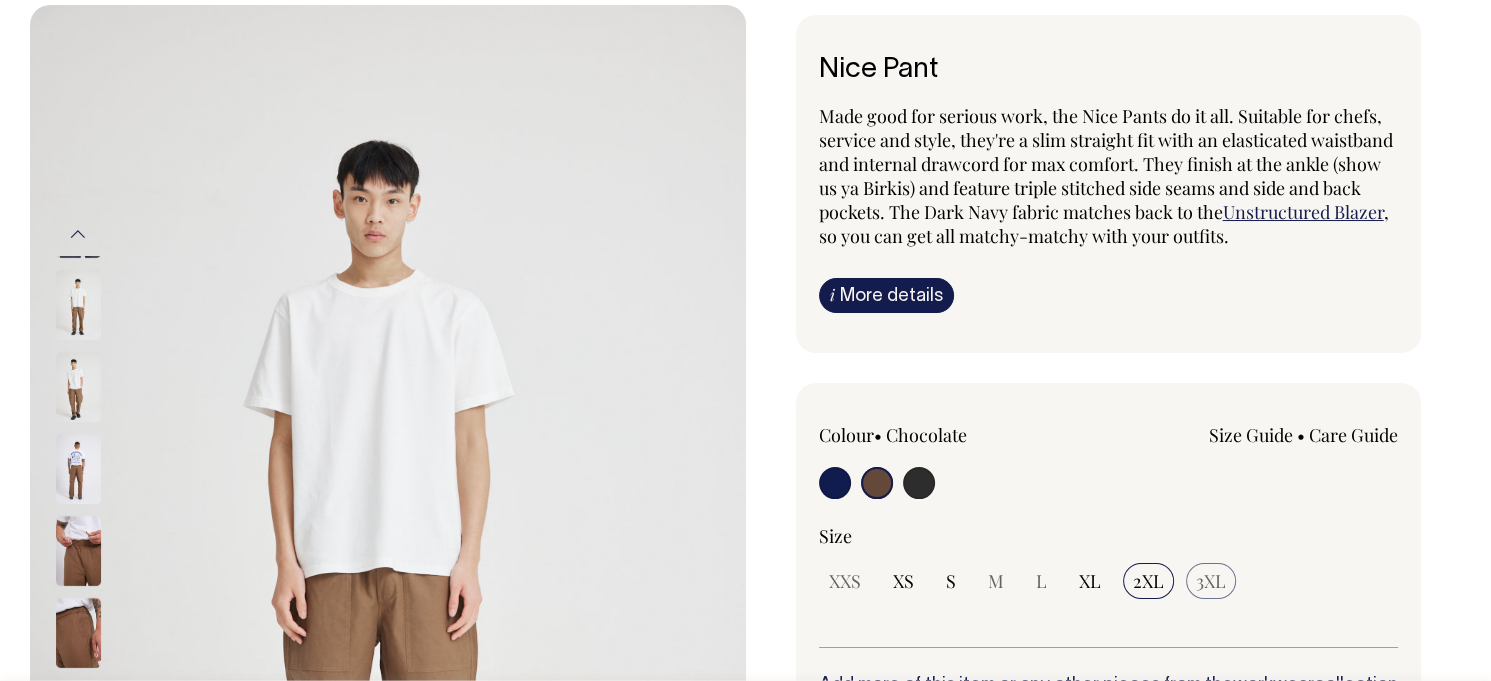 click on "3XL" at bounding box center (1211, 581) 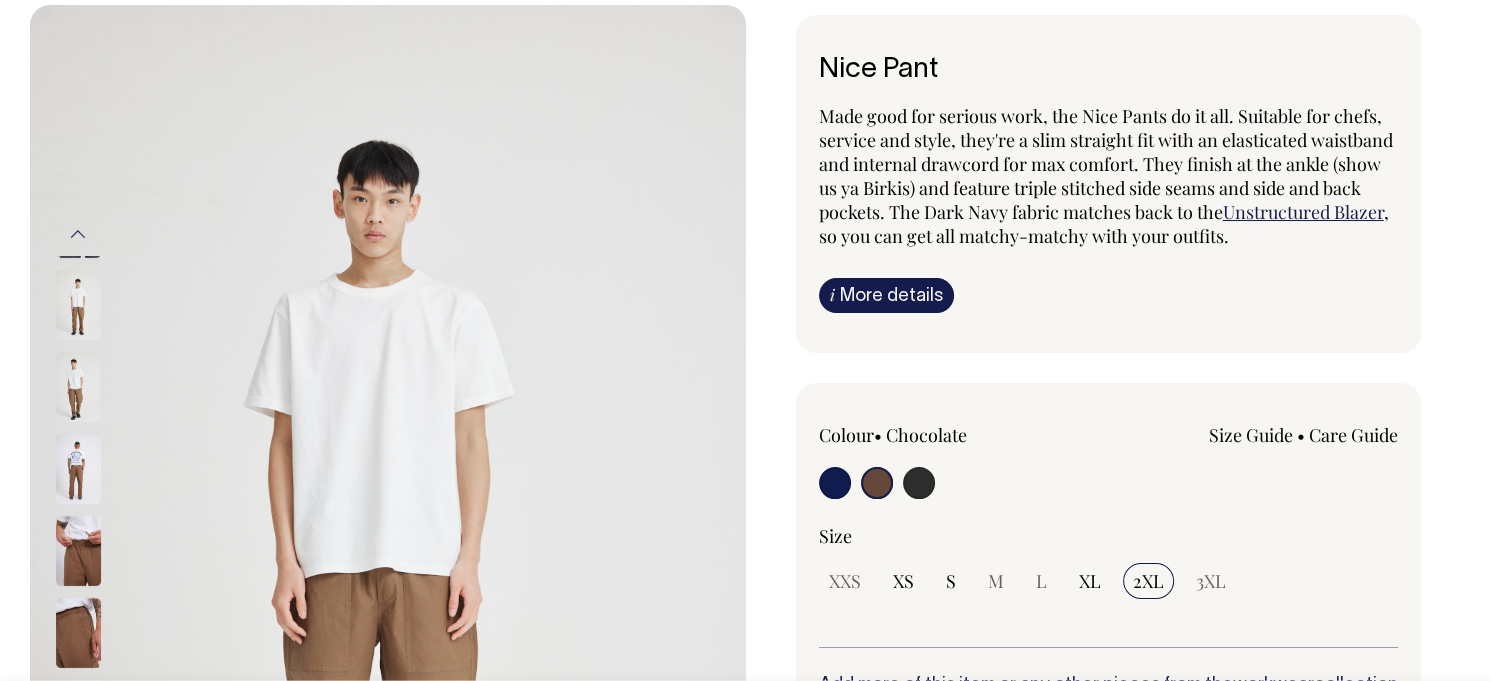 click on "i More details" at bounding box center [886, 295] 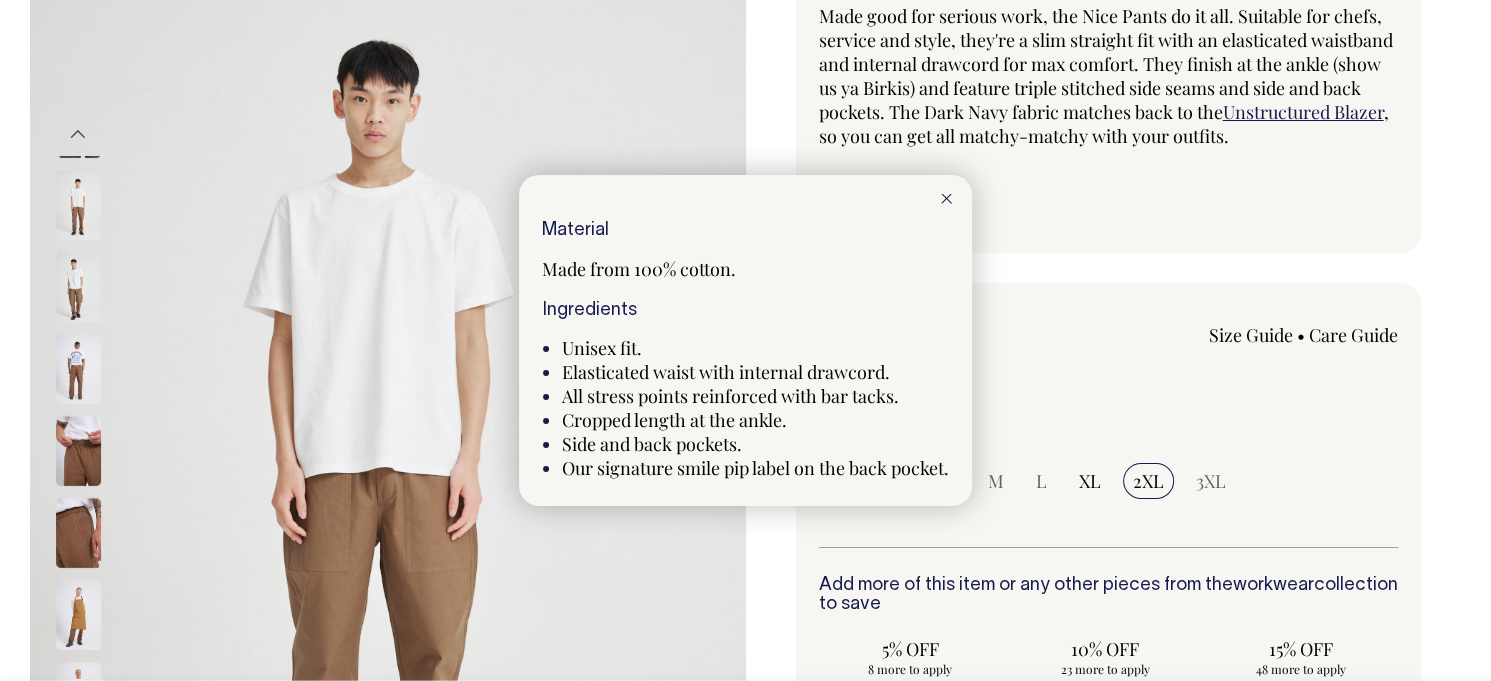 scroll, scrollTop: 200, scrollLeft: 0, axis: vertical 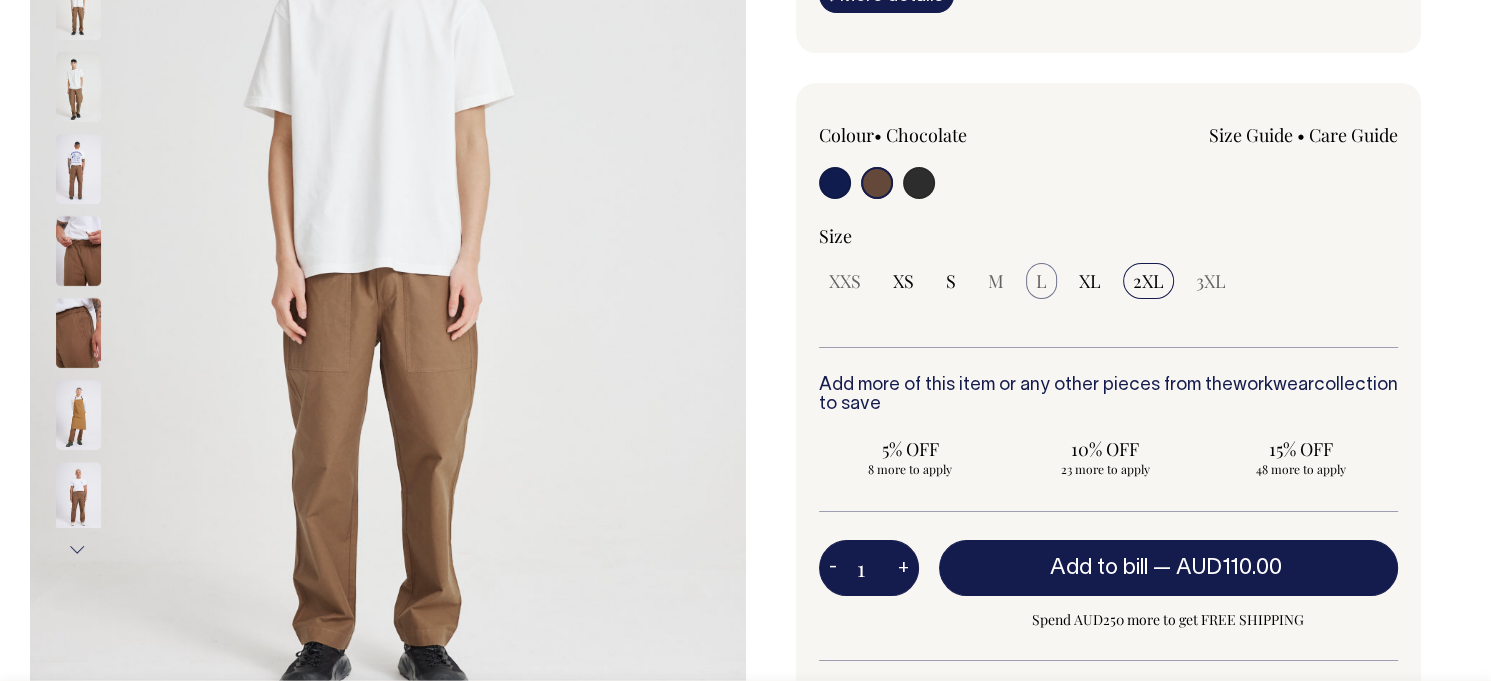 click on "L" at bounding box center (1041, 281) 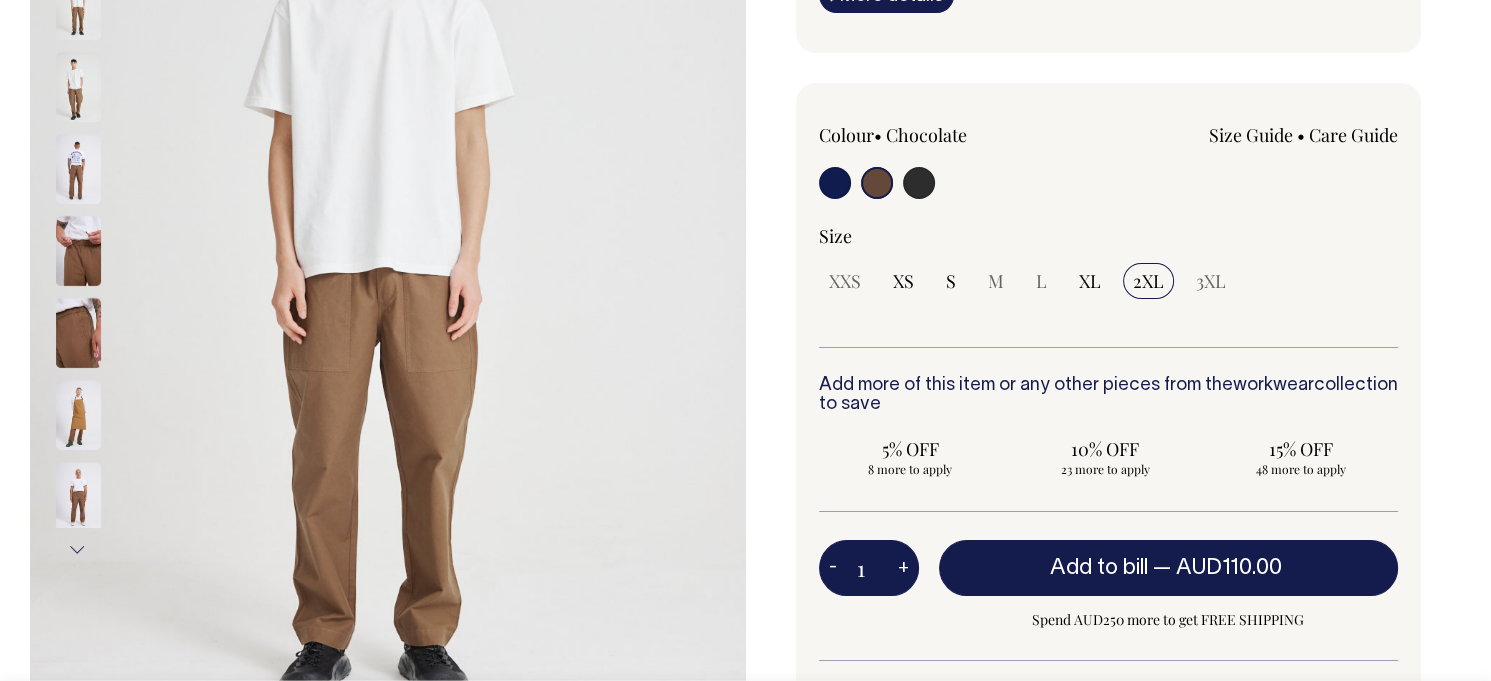 click at bounding box center (919, 183) 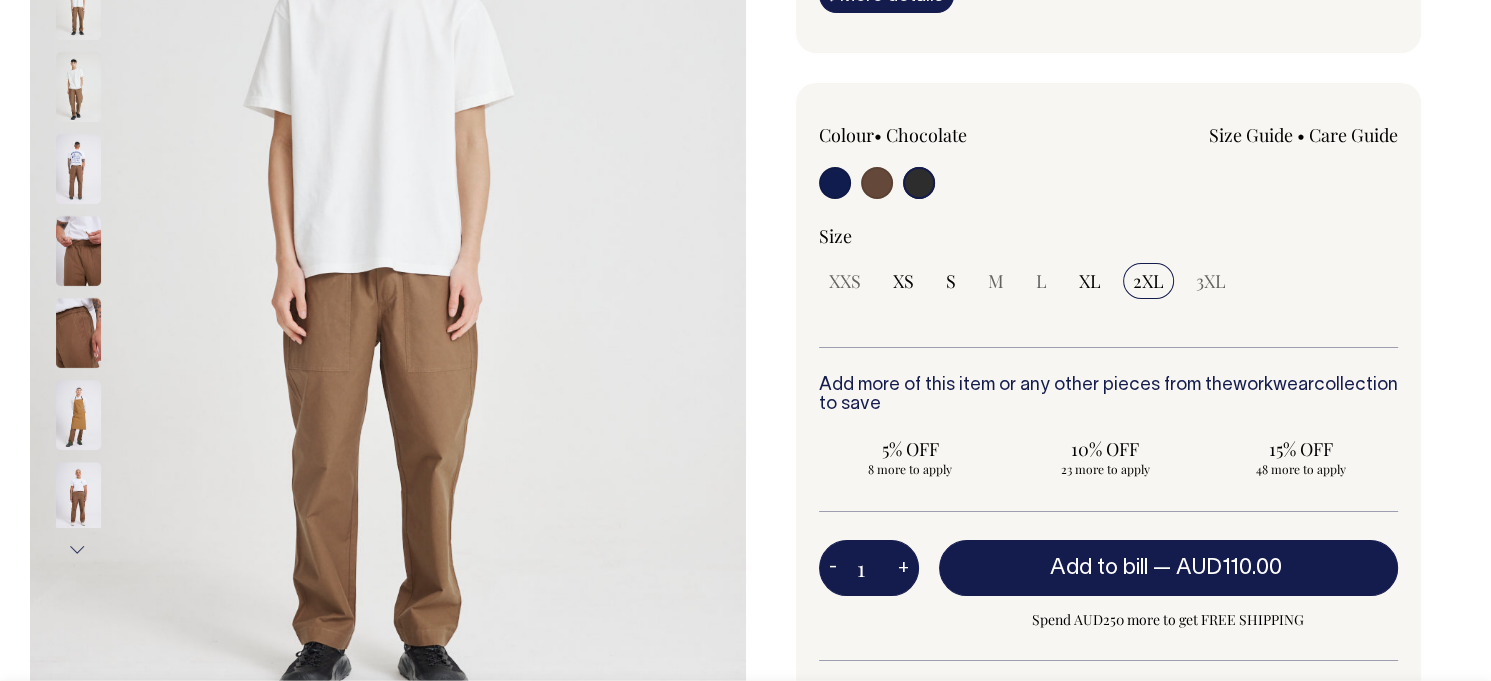 radio on "true" 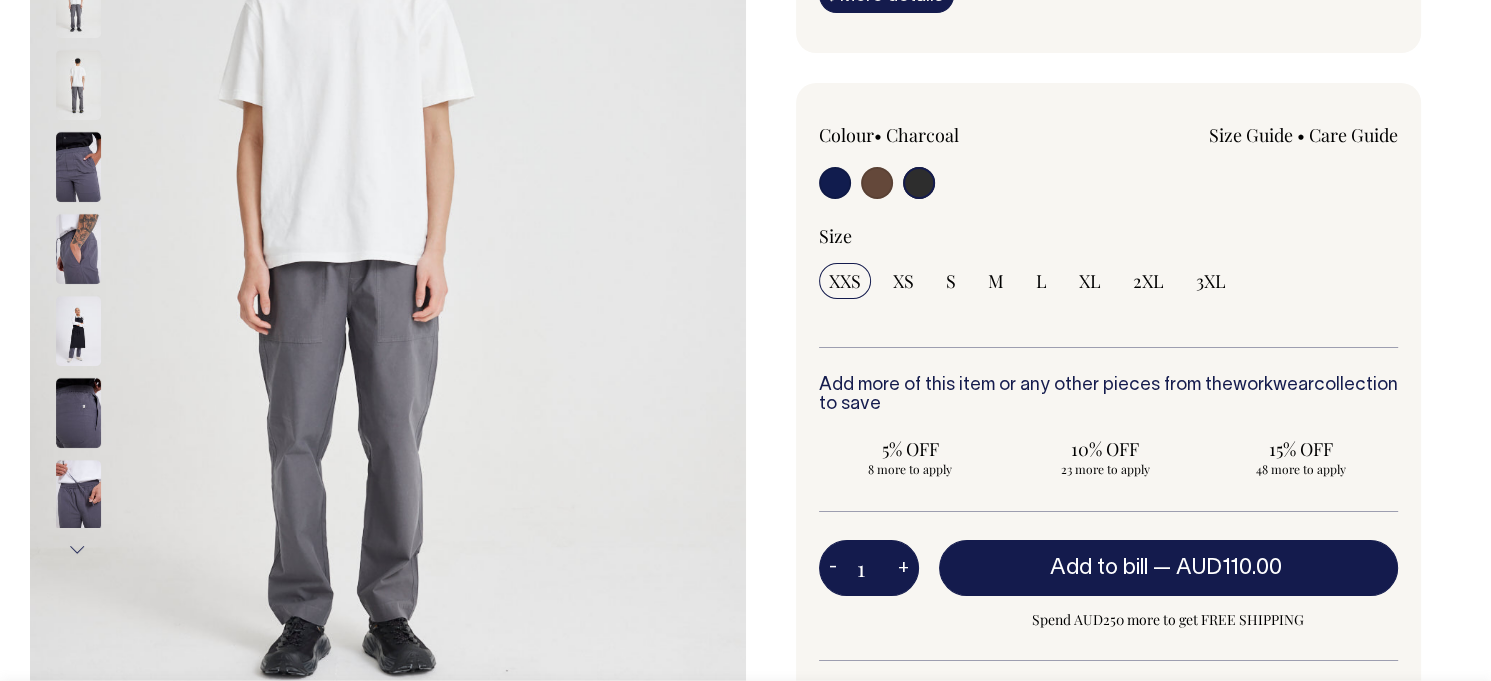 click at bounding box center (877, 183) 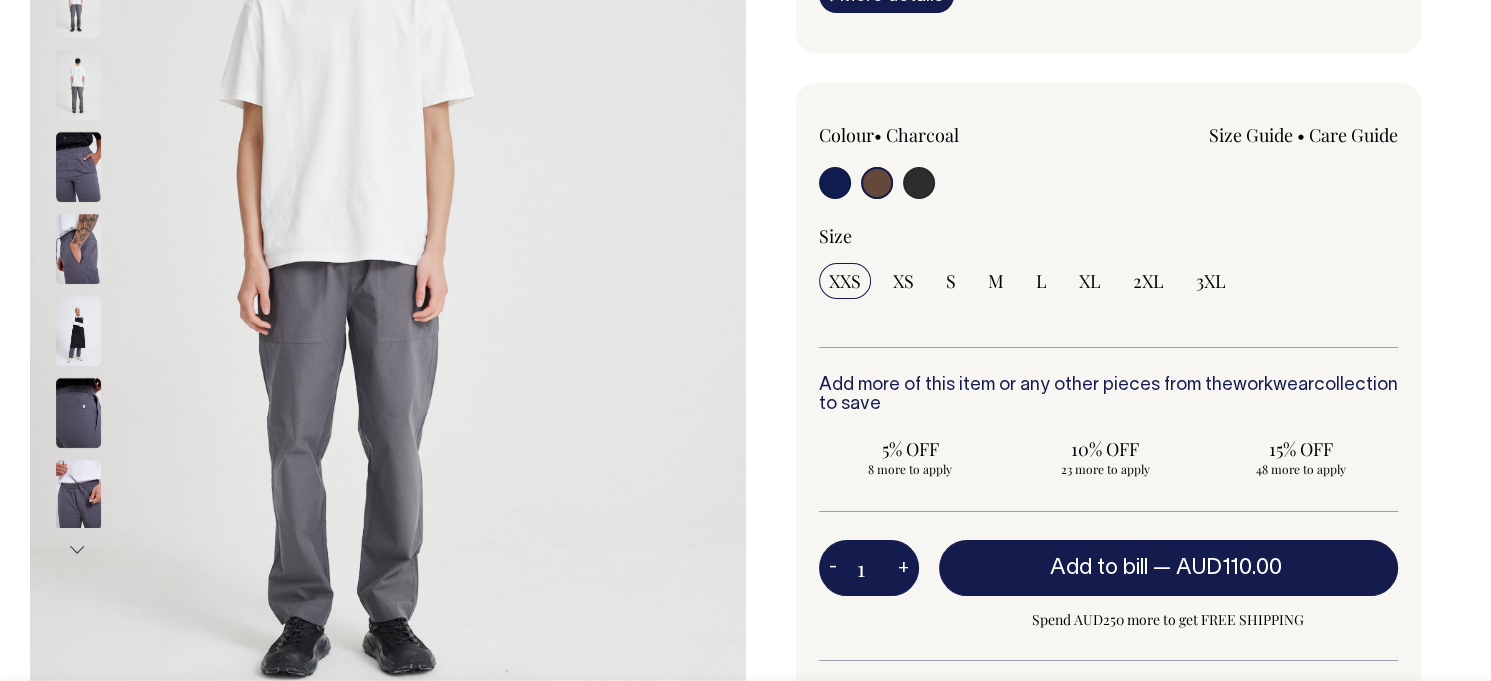 radio on "false" 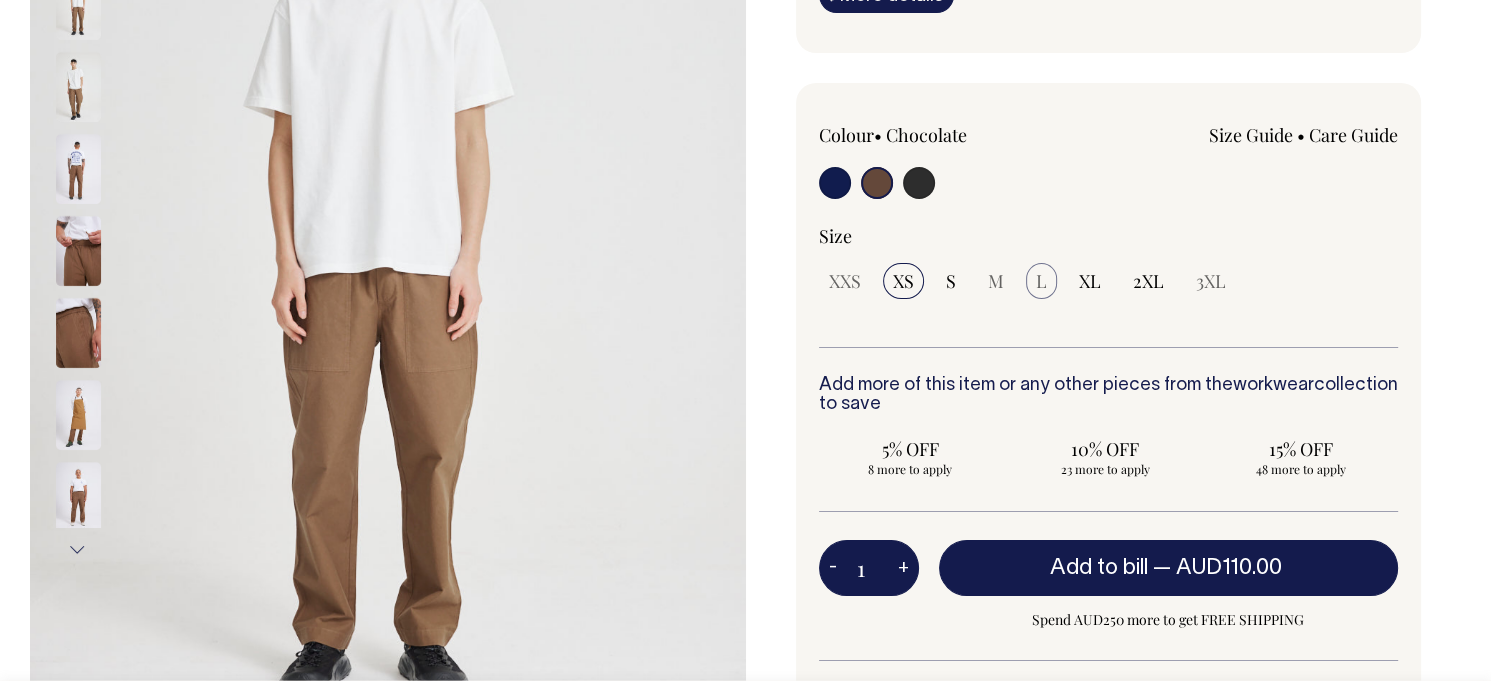 click on "L" at bounding box center (1041, 281) 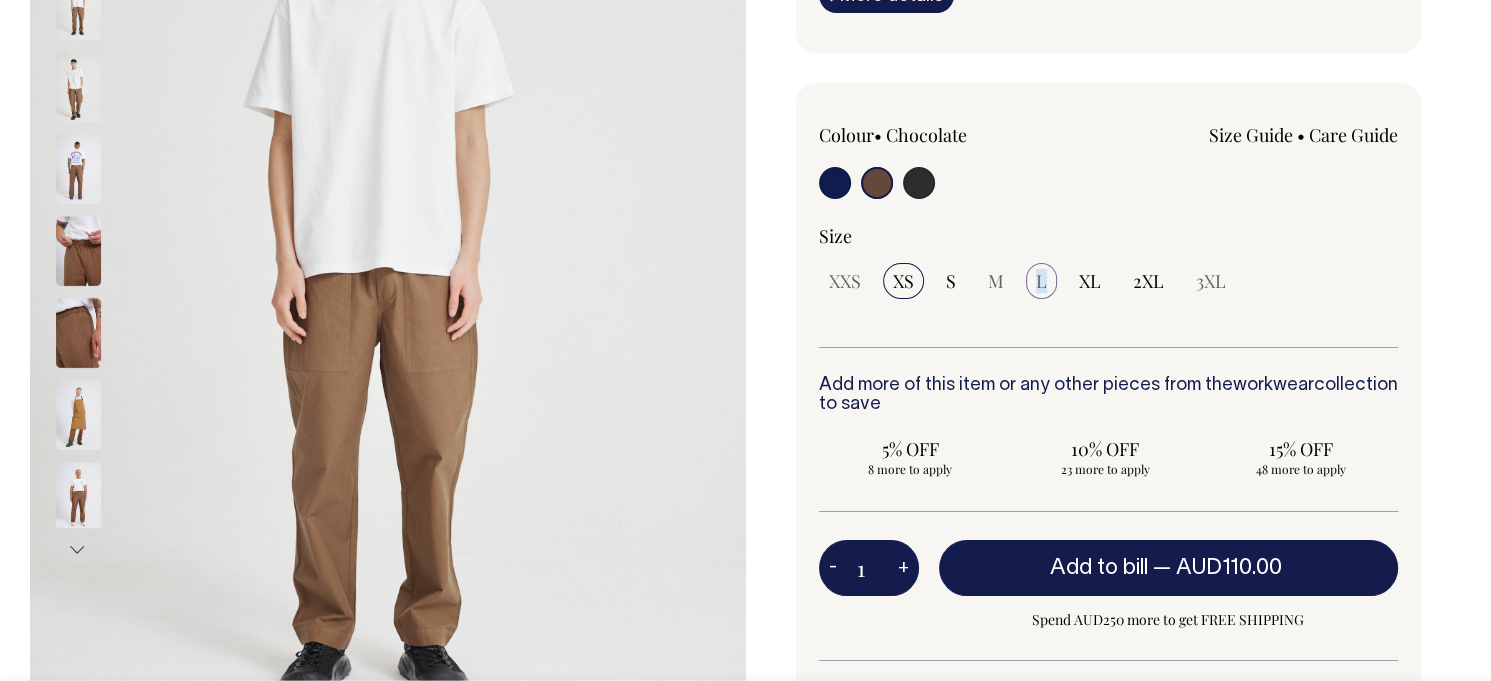 click on "L" at bounding box center [1041, 281] 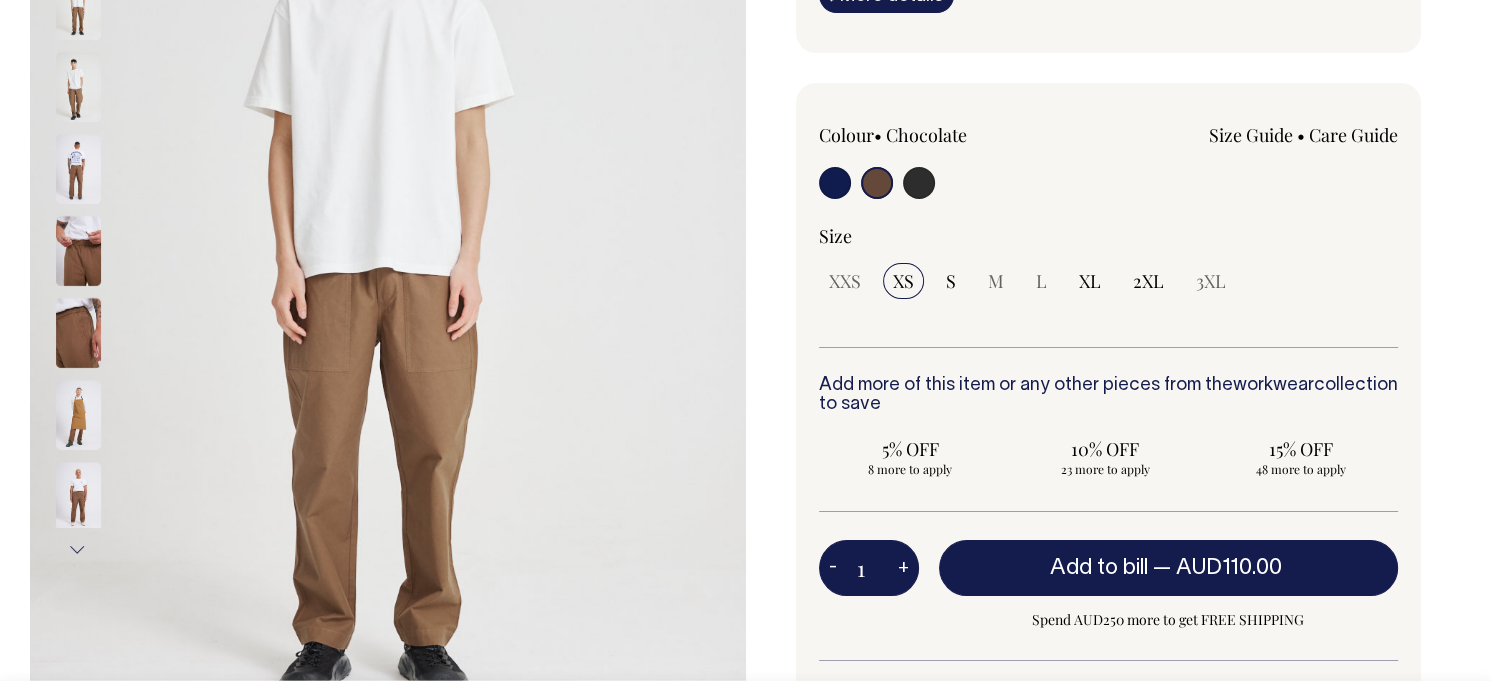 click on "Size
XXS
XS
S
M L XL 2XL" at bounding box center (1109, 285) 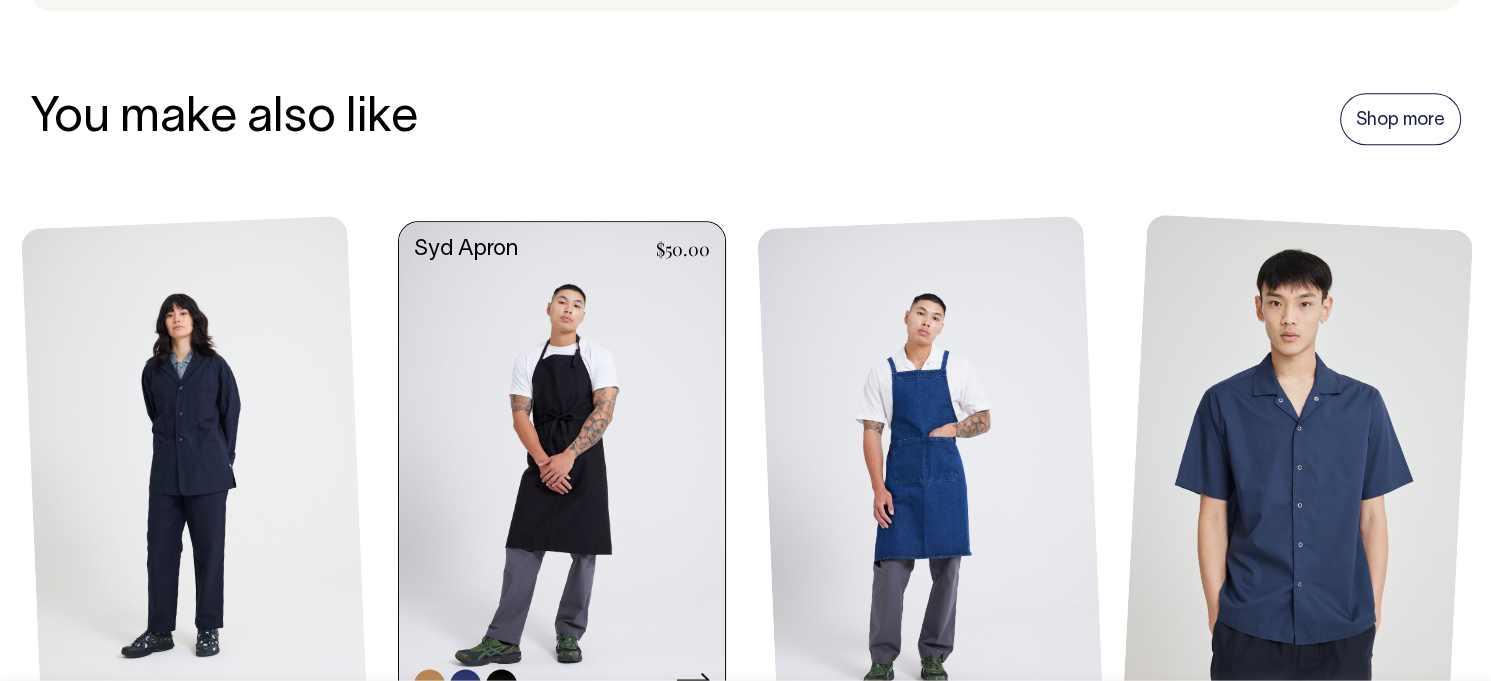 scroll, scrollTop: 2200, scrollLeft: 0, axis: vertical 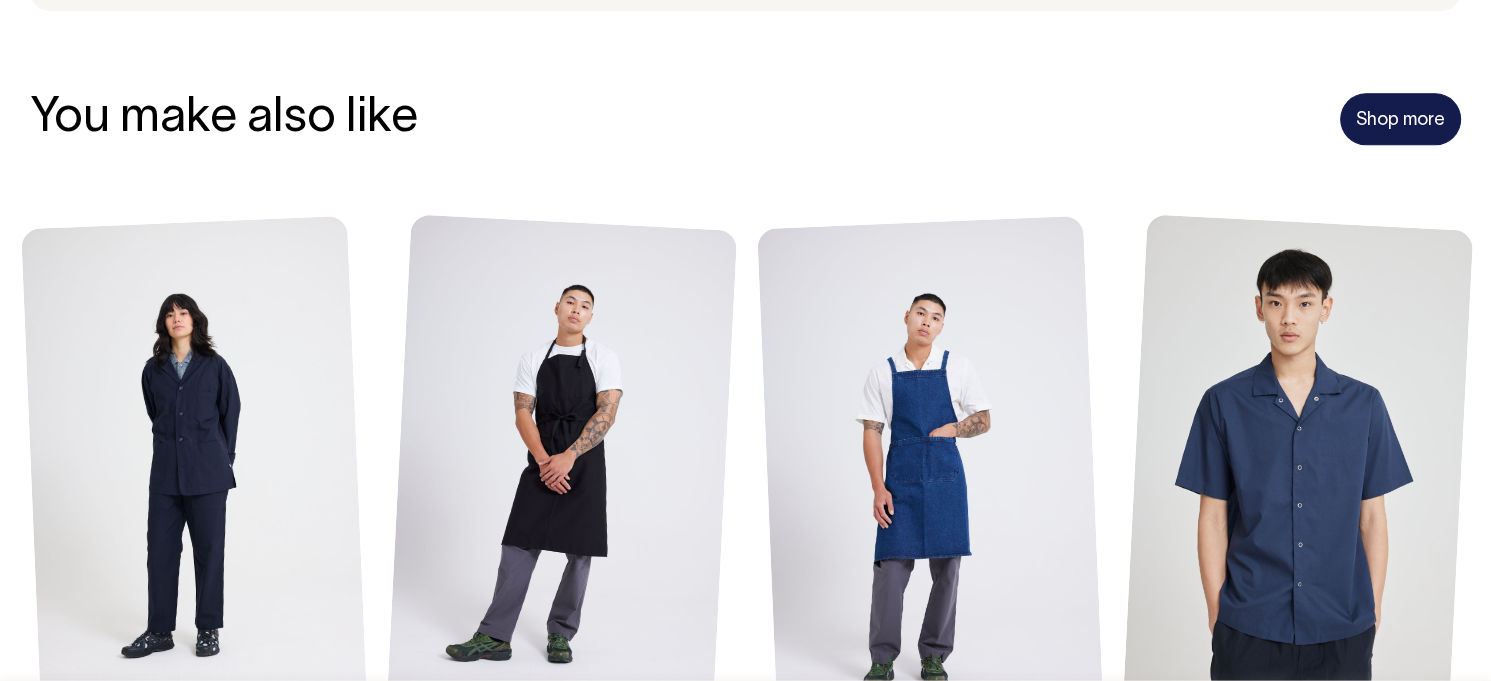 click on "Shop more" at bounding box center (1400, 119) 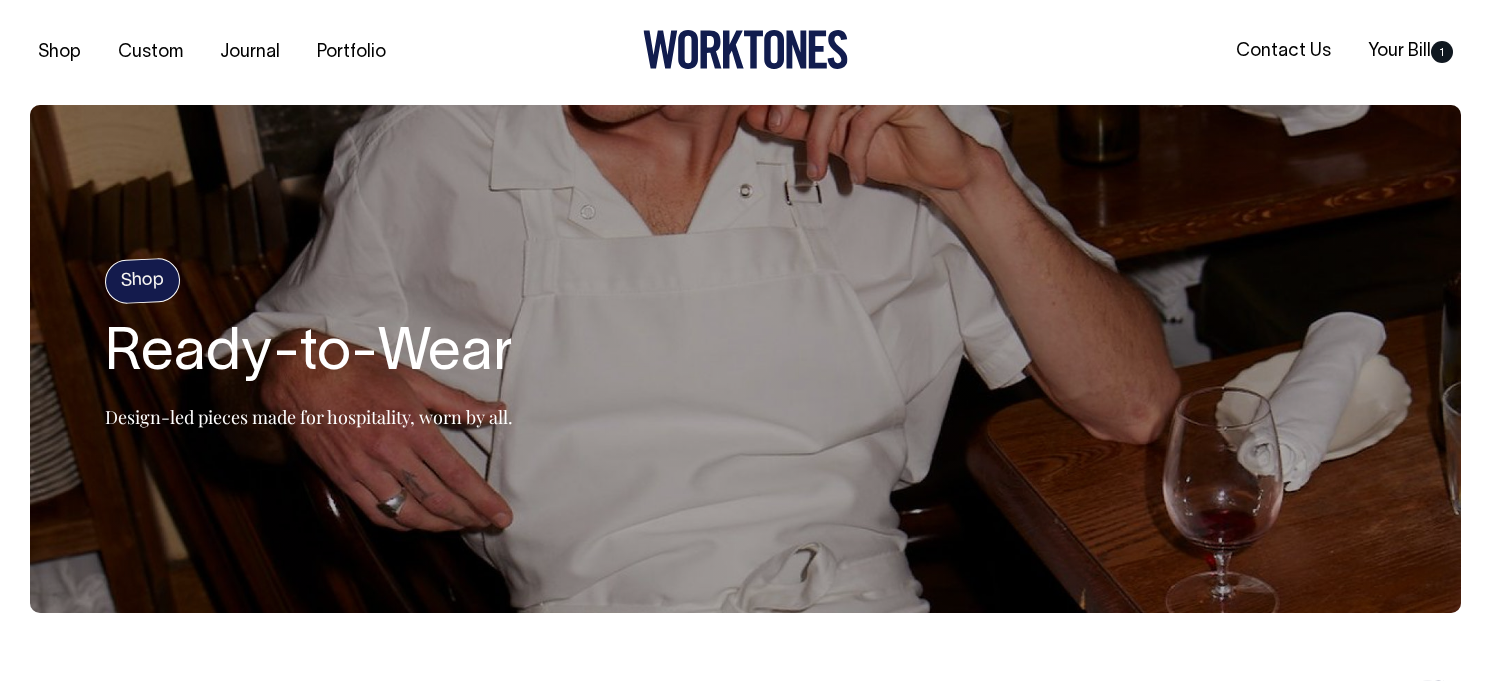 scroll, scrollTop: 500, scrollLeft: 0, axis: vertical 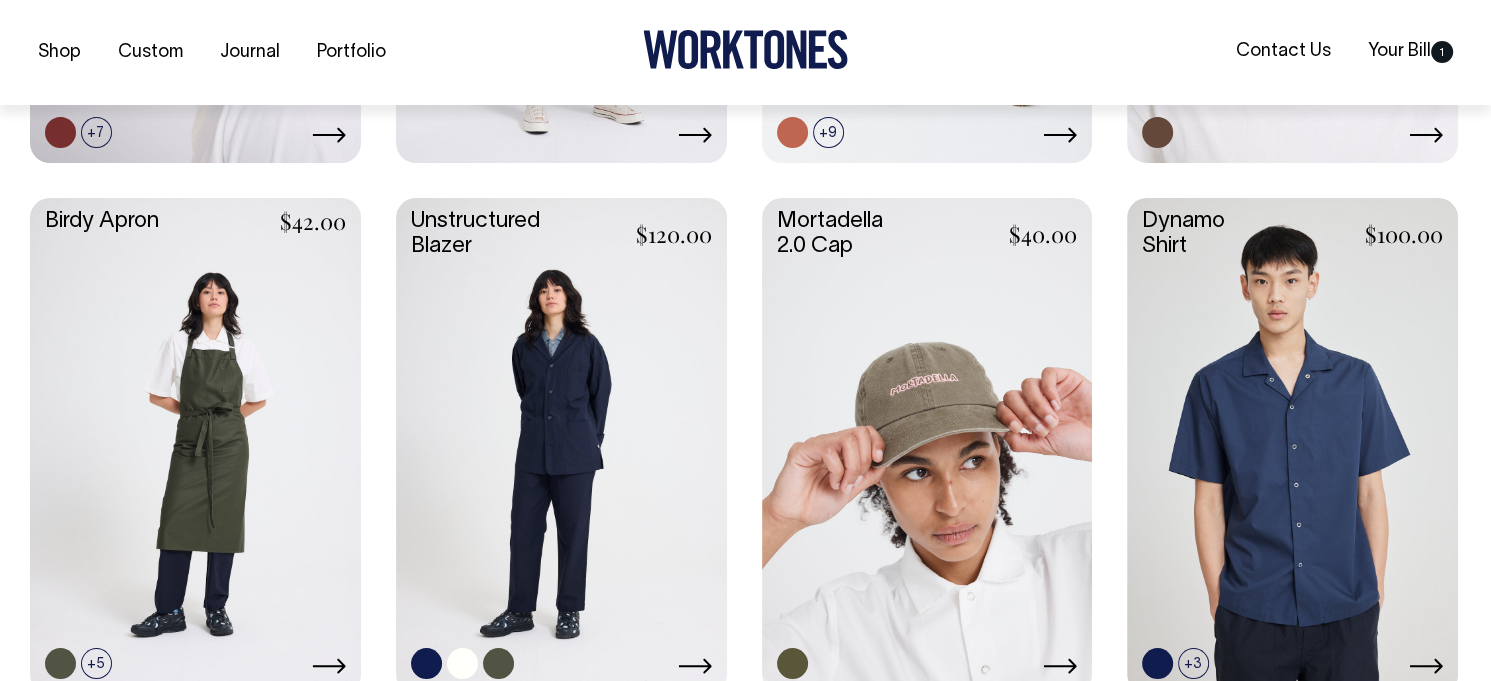 click at bounding box center (561, 444) 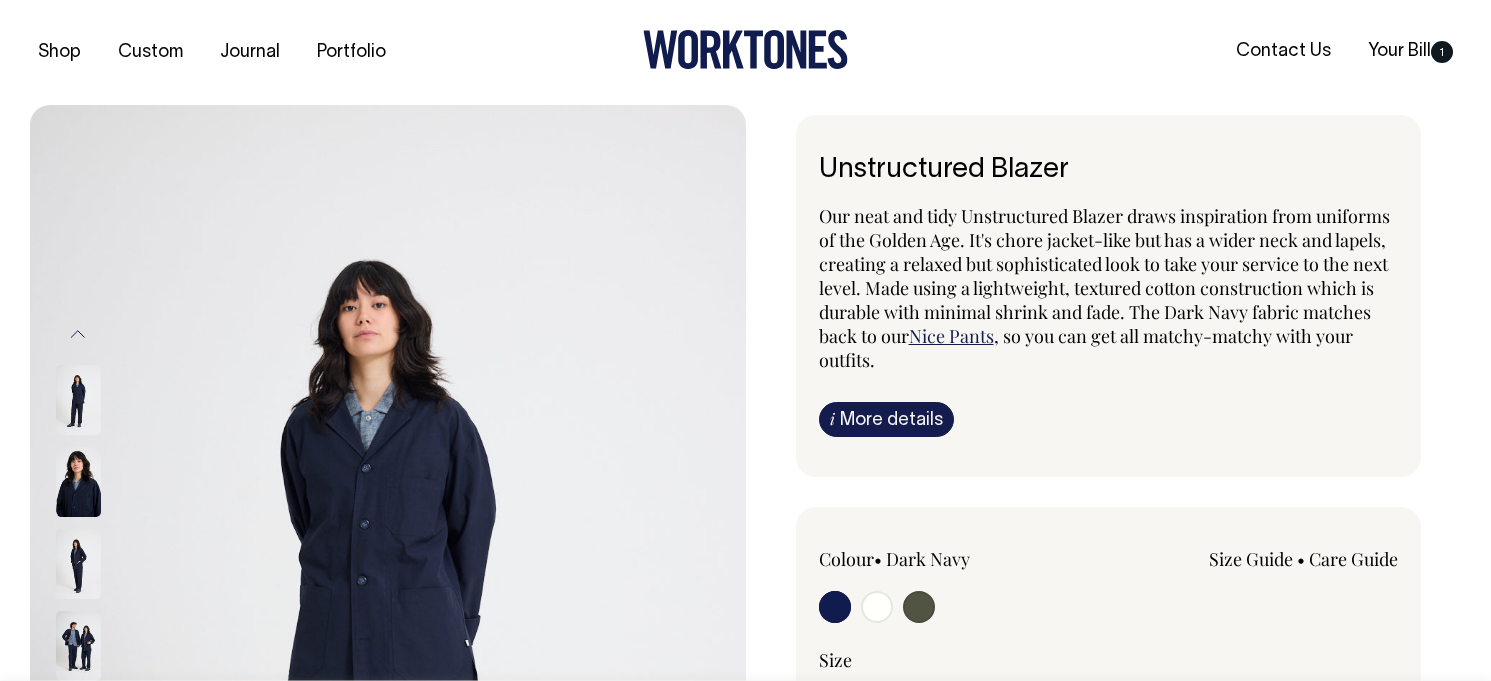 scroll, scrollTop: 0, scrollLeft: 0, axis: both 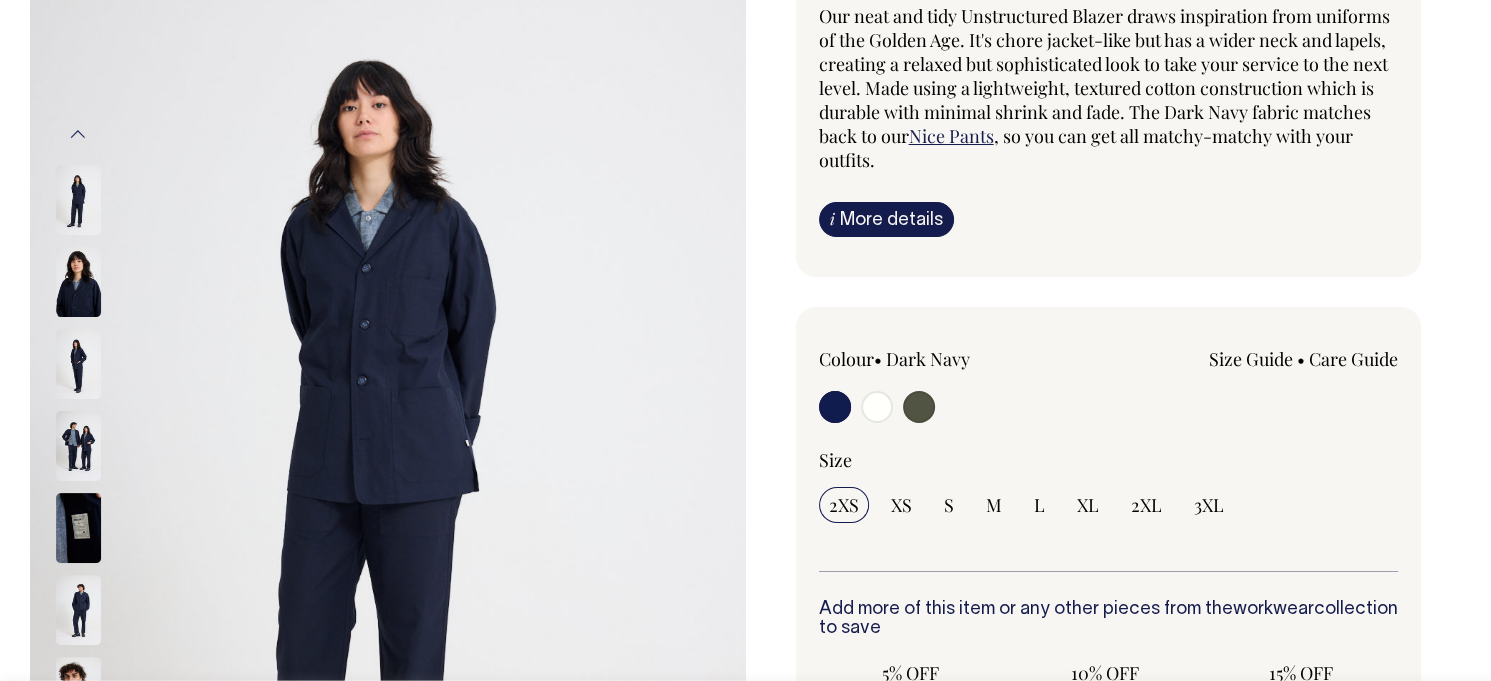 click at bounding box center [877, 407] 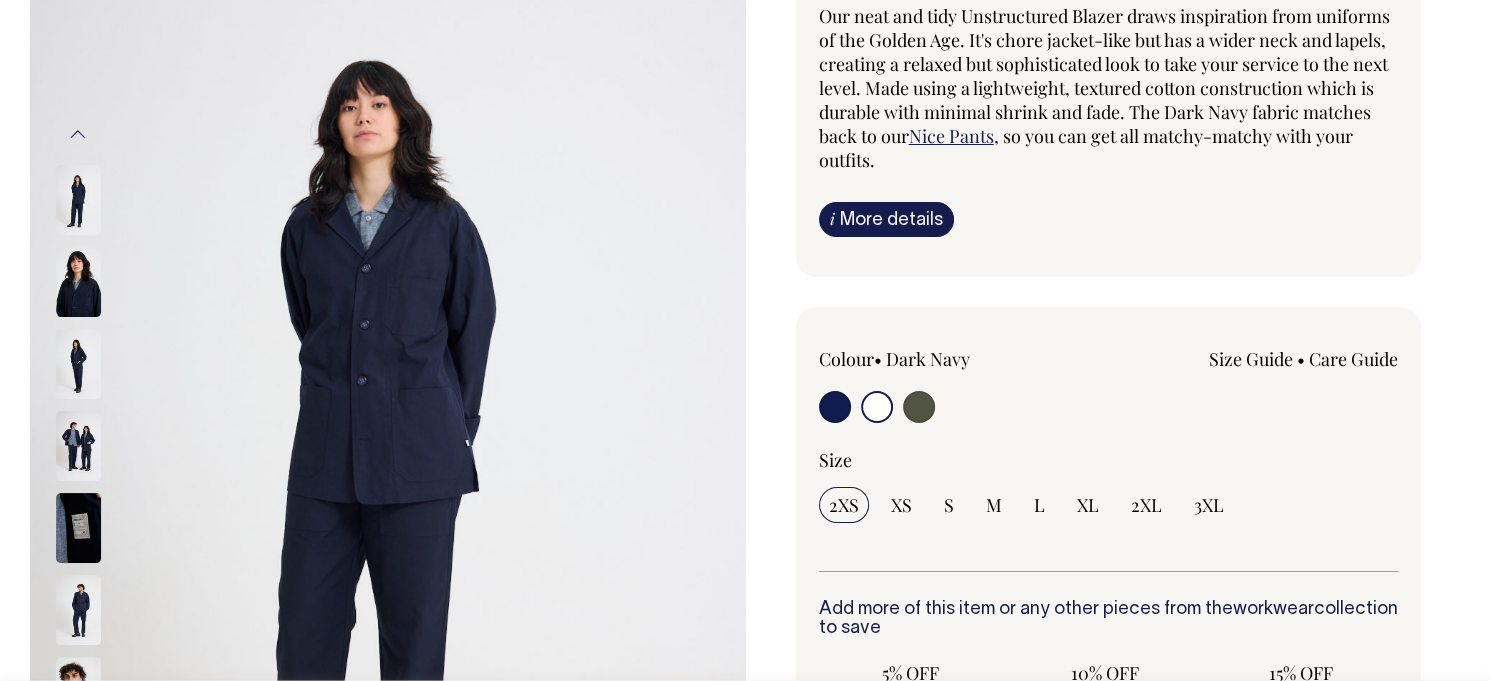radio on "false" 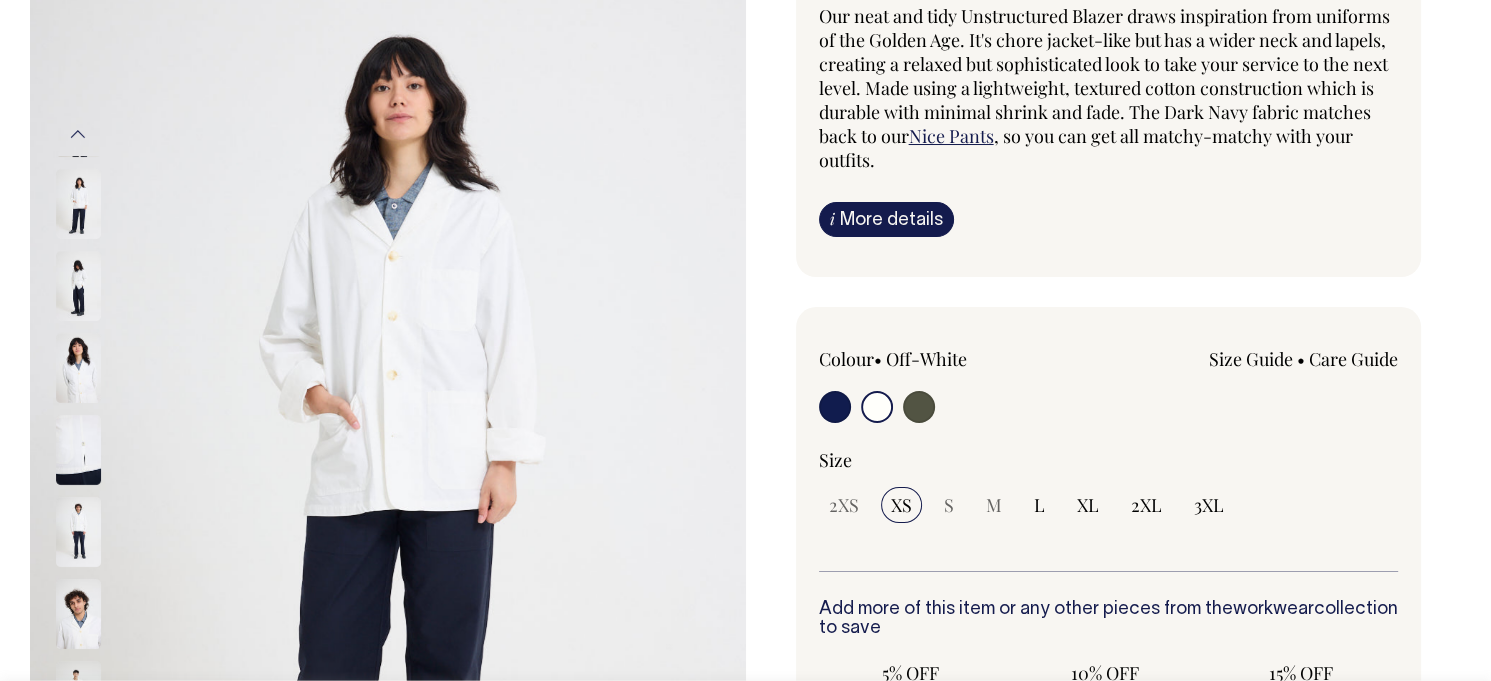 click at bounding box center (835, 409) 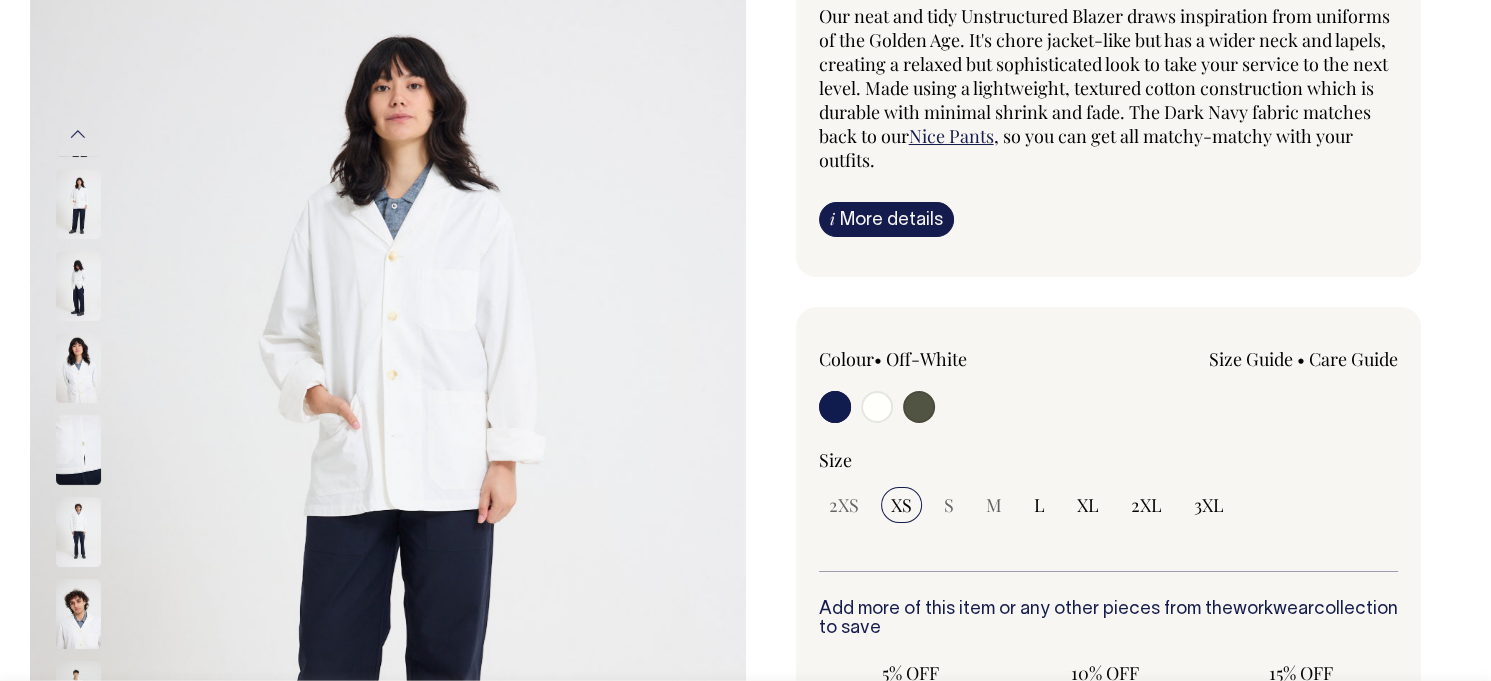 radio on "true" 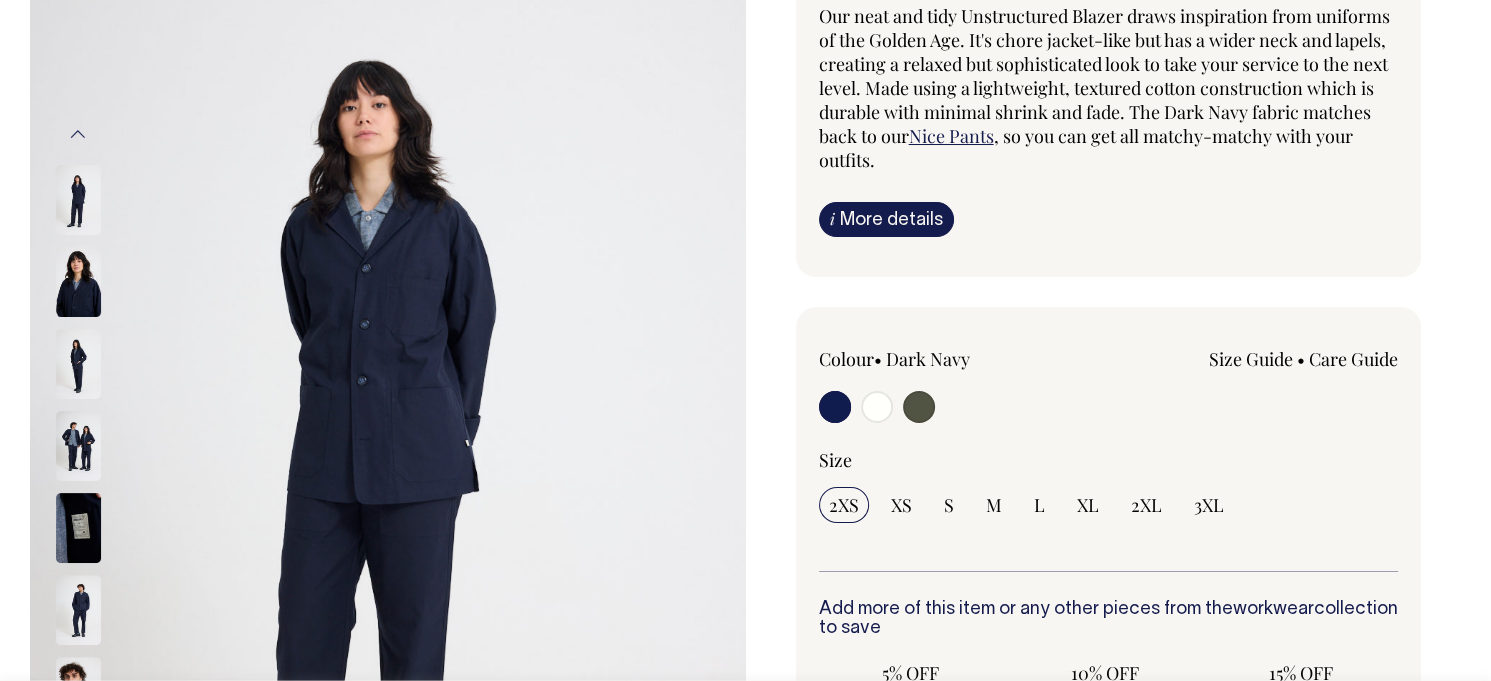 click at bounding box center [919, 407] 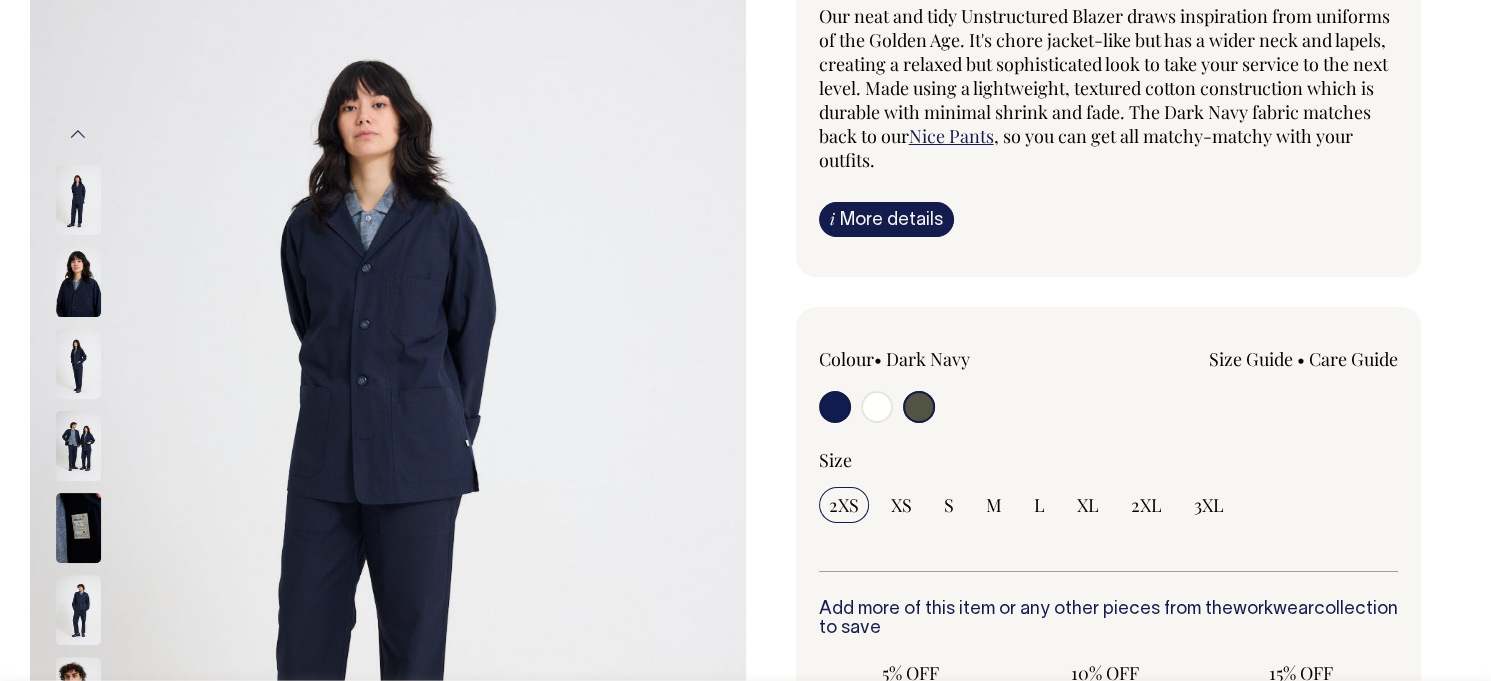 radio on "false" 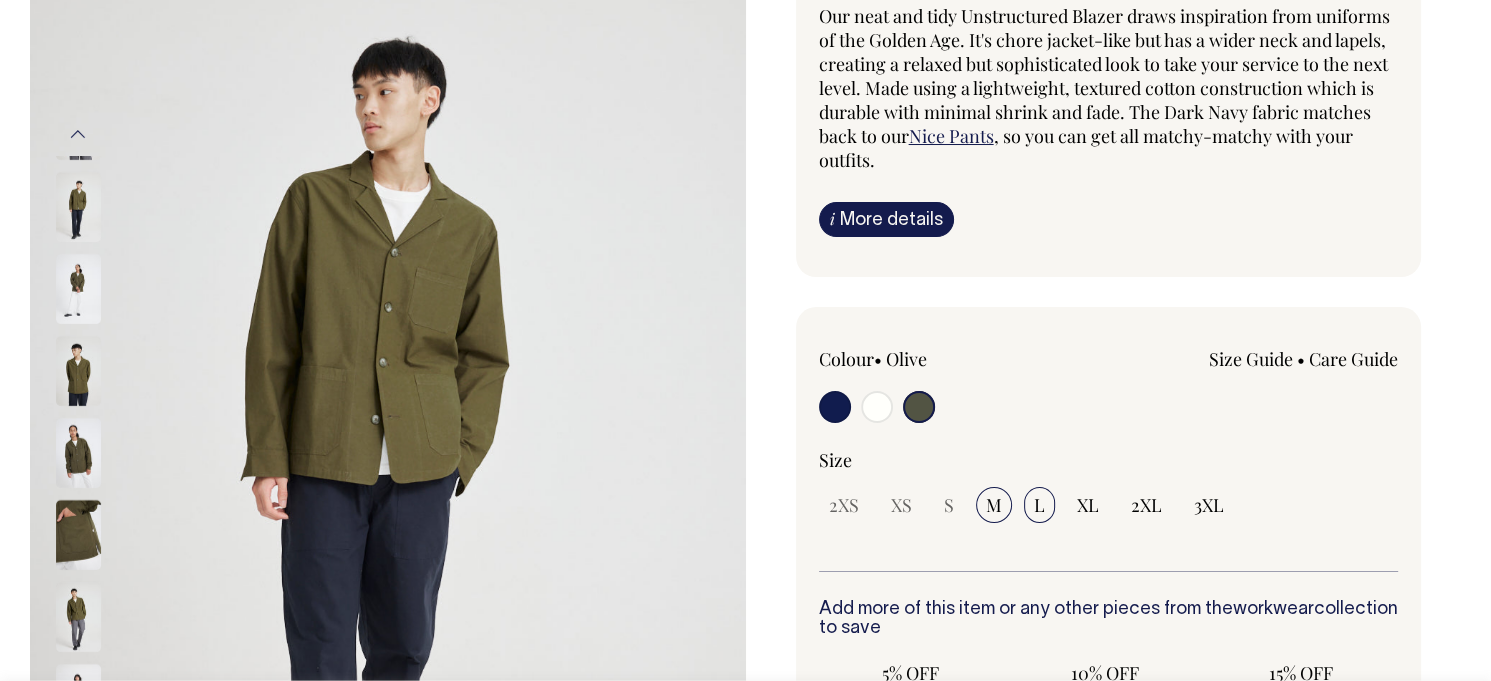 click on "L" at bounding box center (1039, 505) 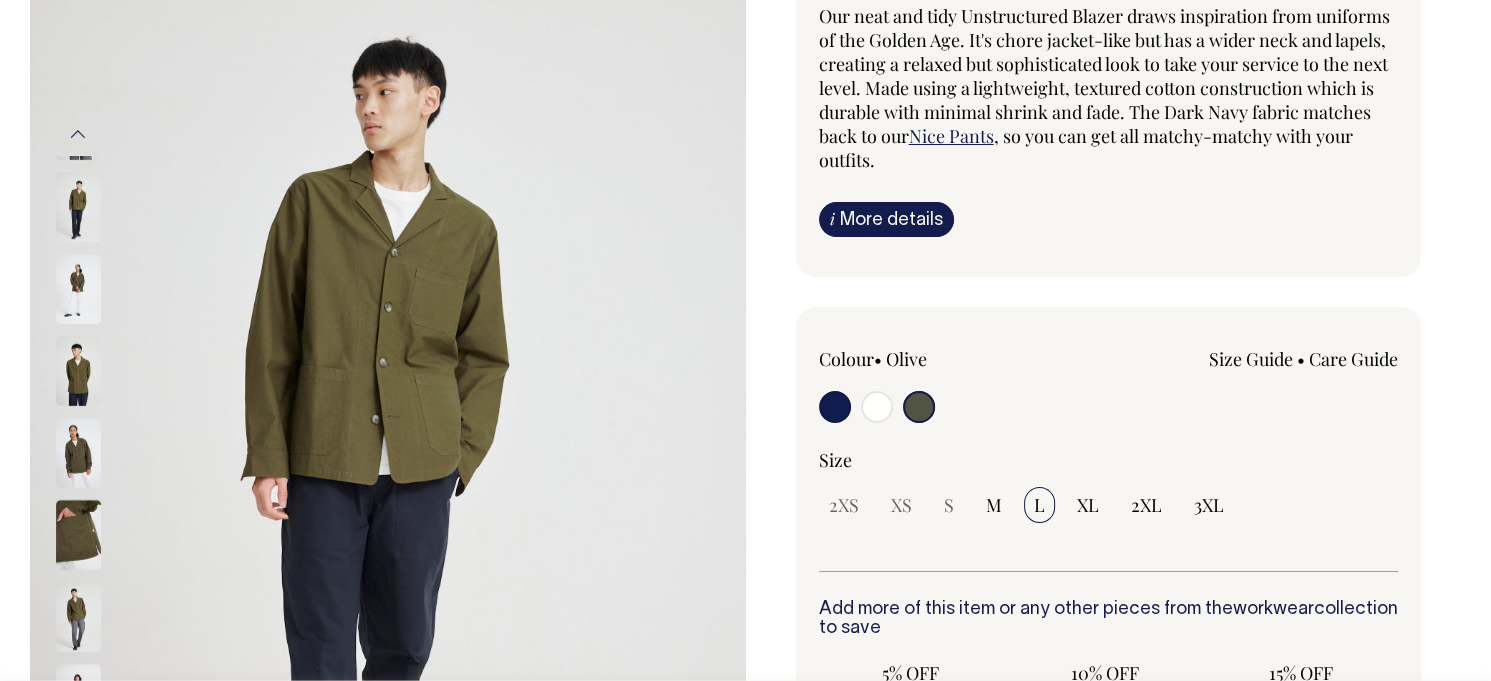 select on "L" 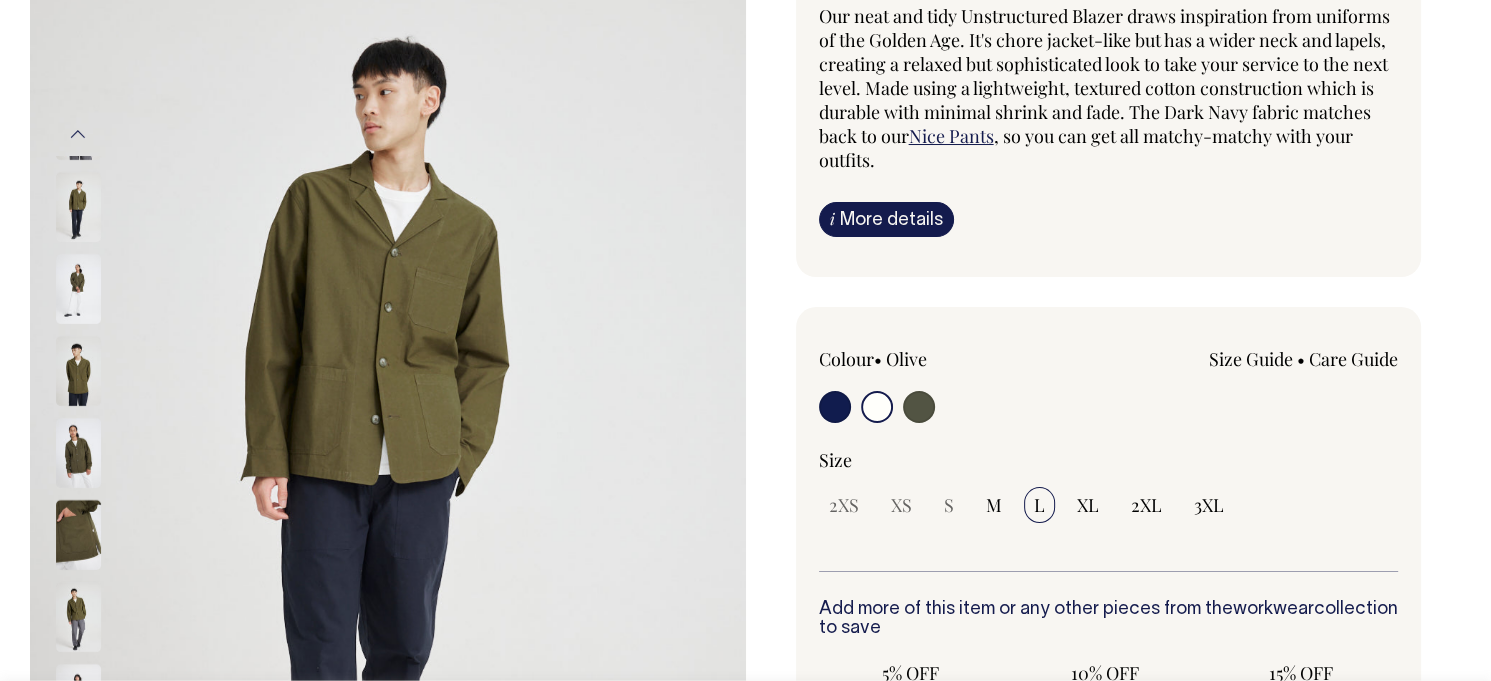 radio on "true" 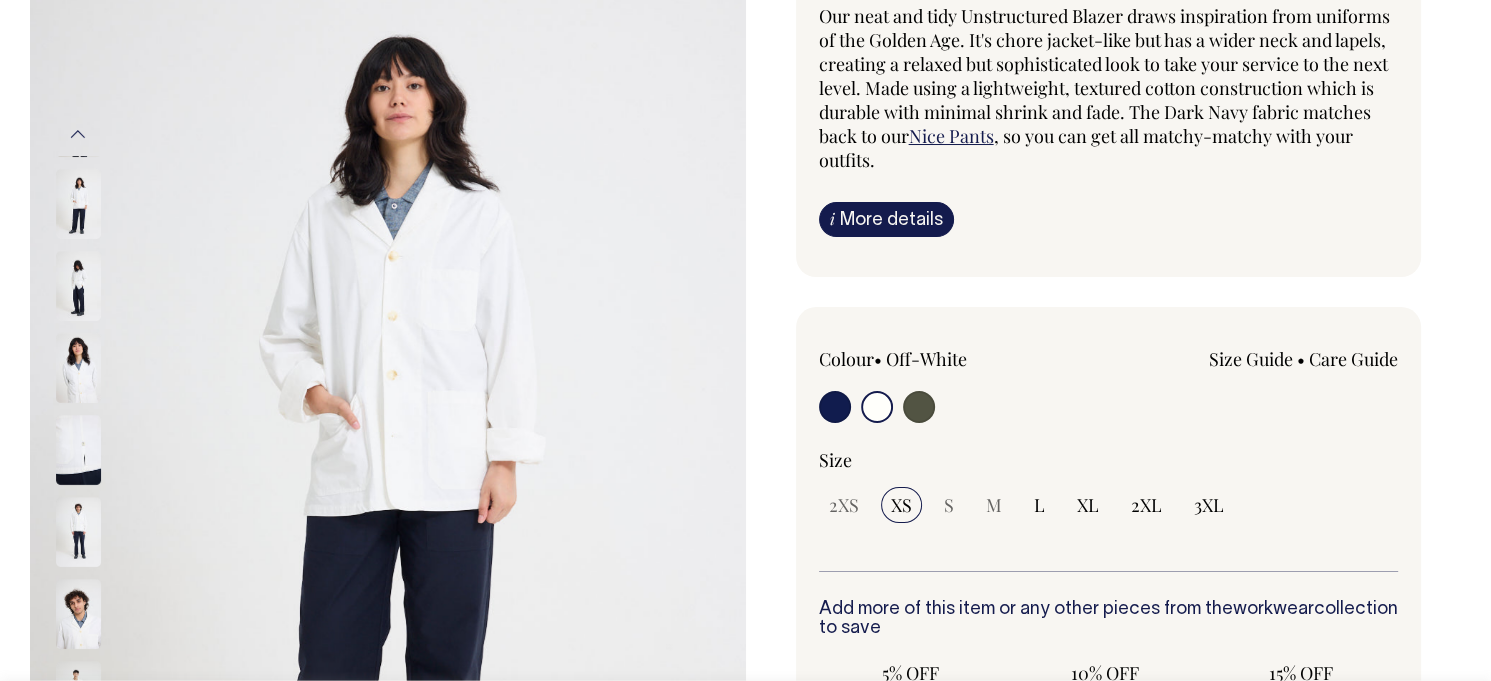 click at bounding box center [835, 407] 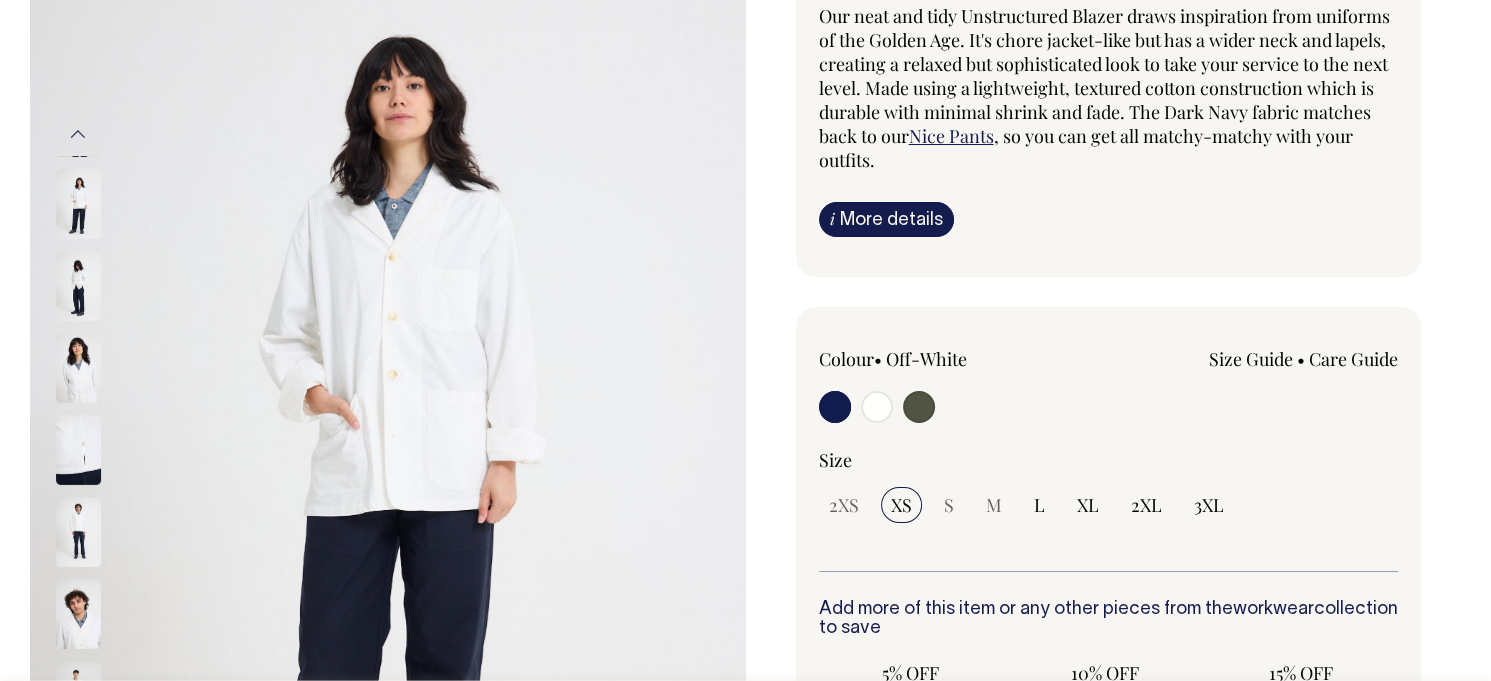 radio on "true" 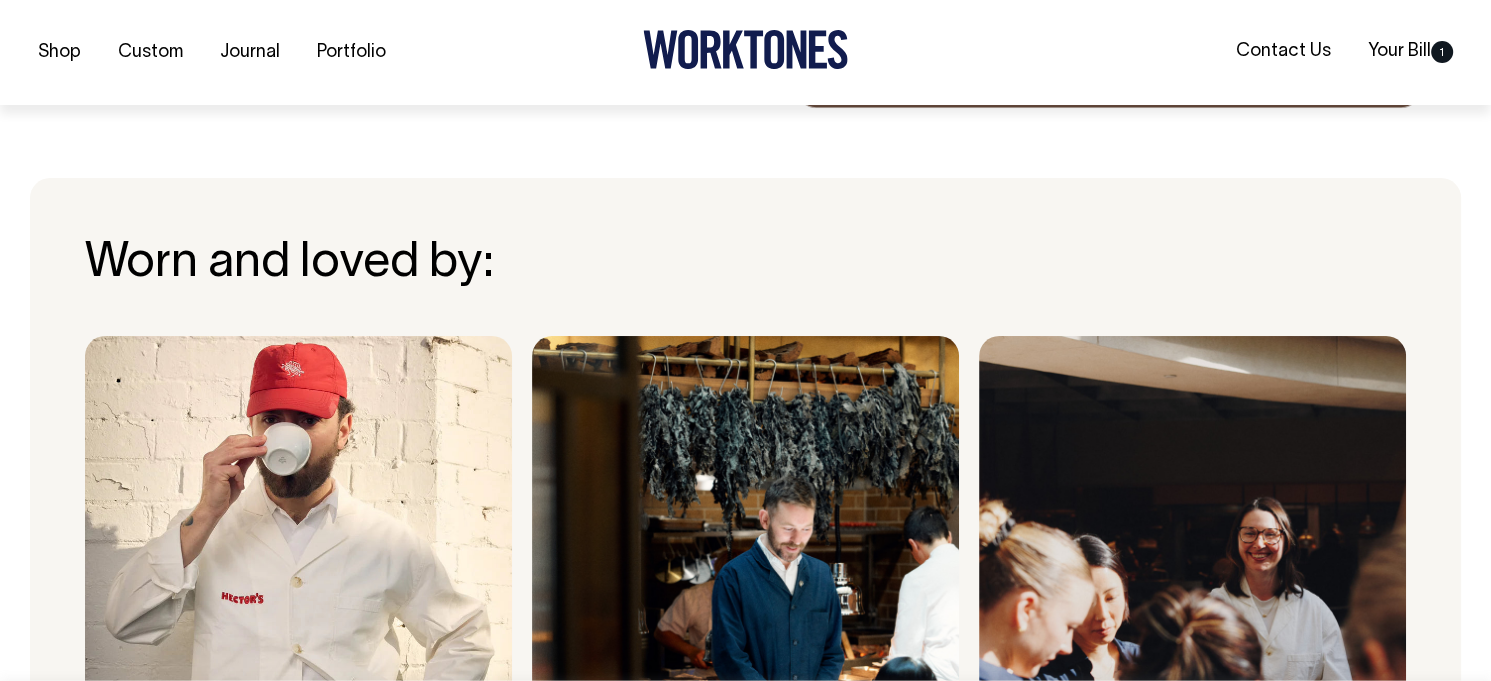 scroll, scrollTop: 1300, scrollLeft: 0, axis: vertical 